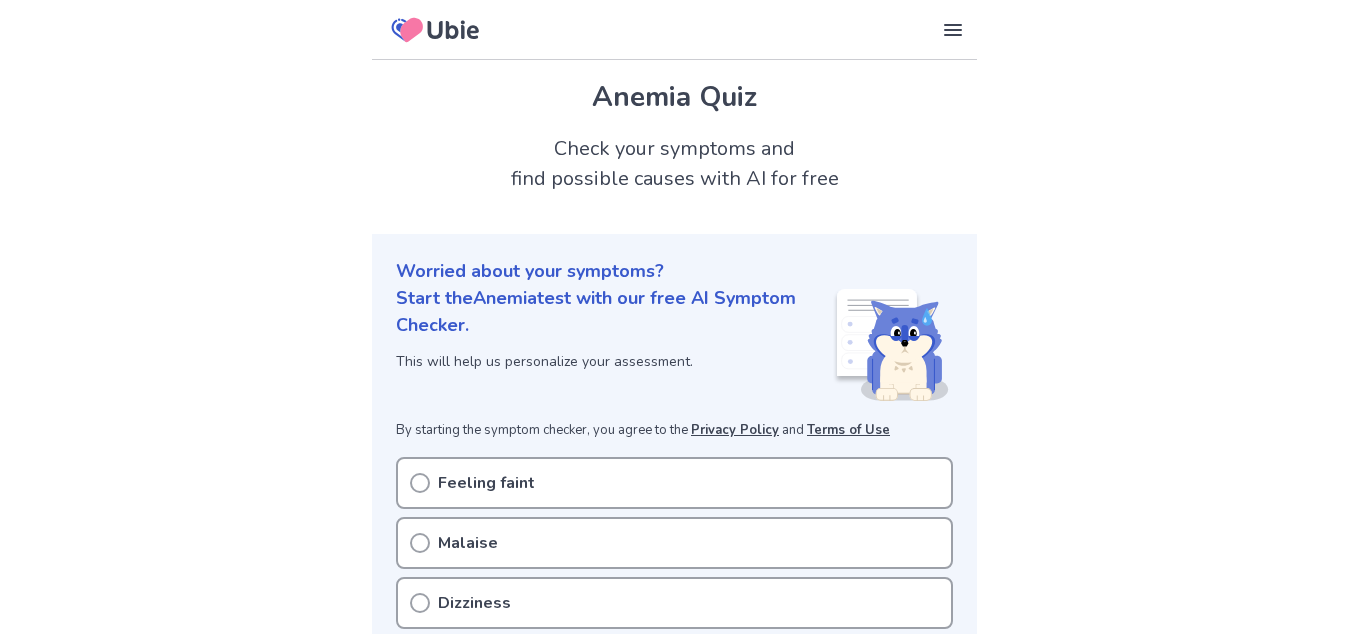 scroll, scrollTop: 0, scrollLeft: 0, axis: both 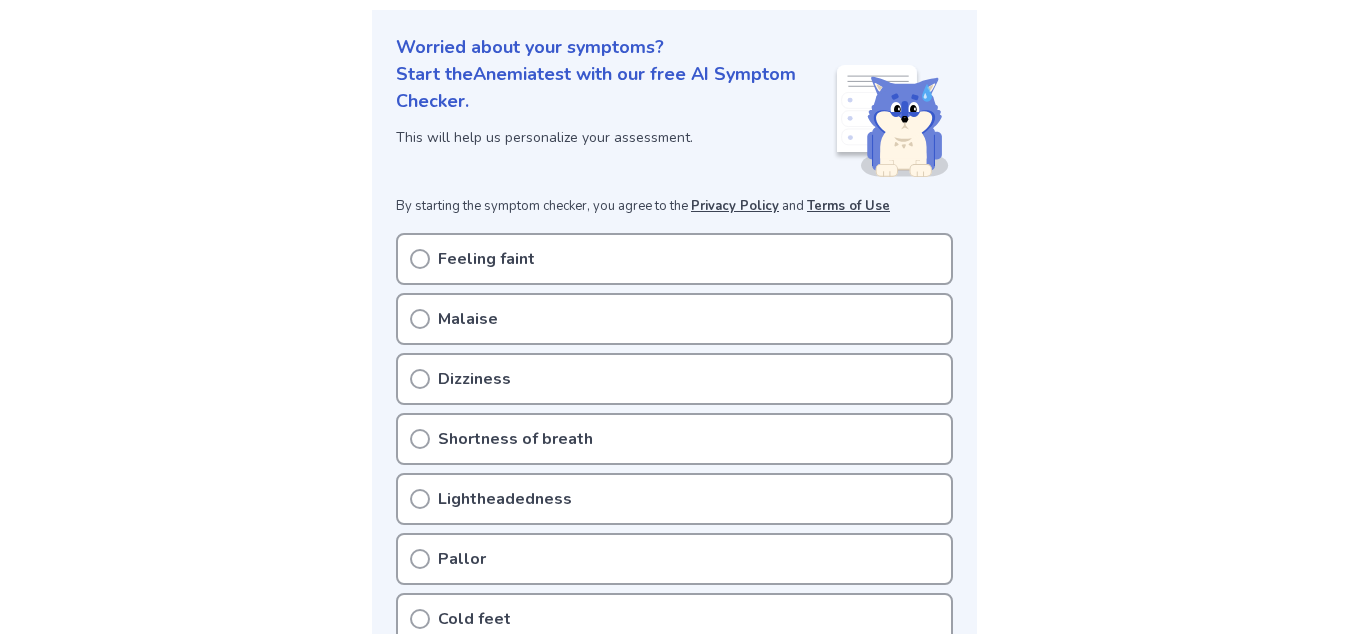 click 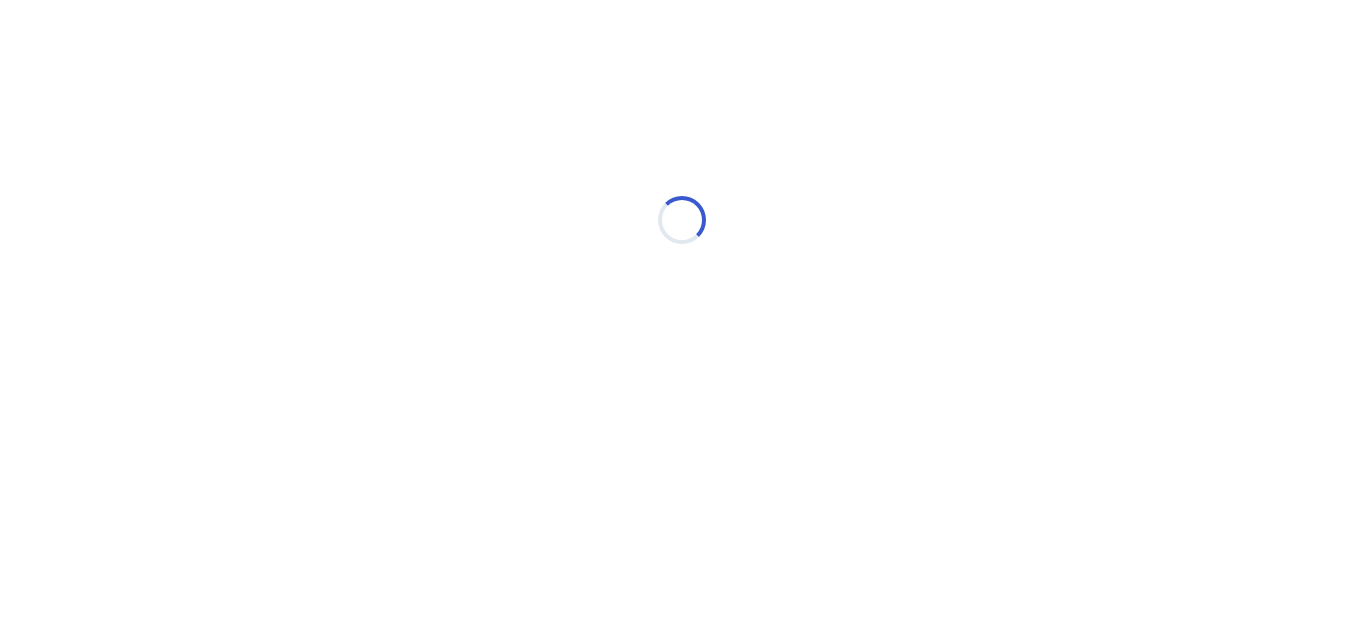 scroll, scrollTop: 0, scrollLeft: 0, axis: both 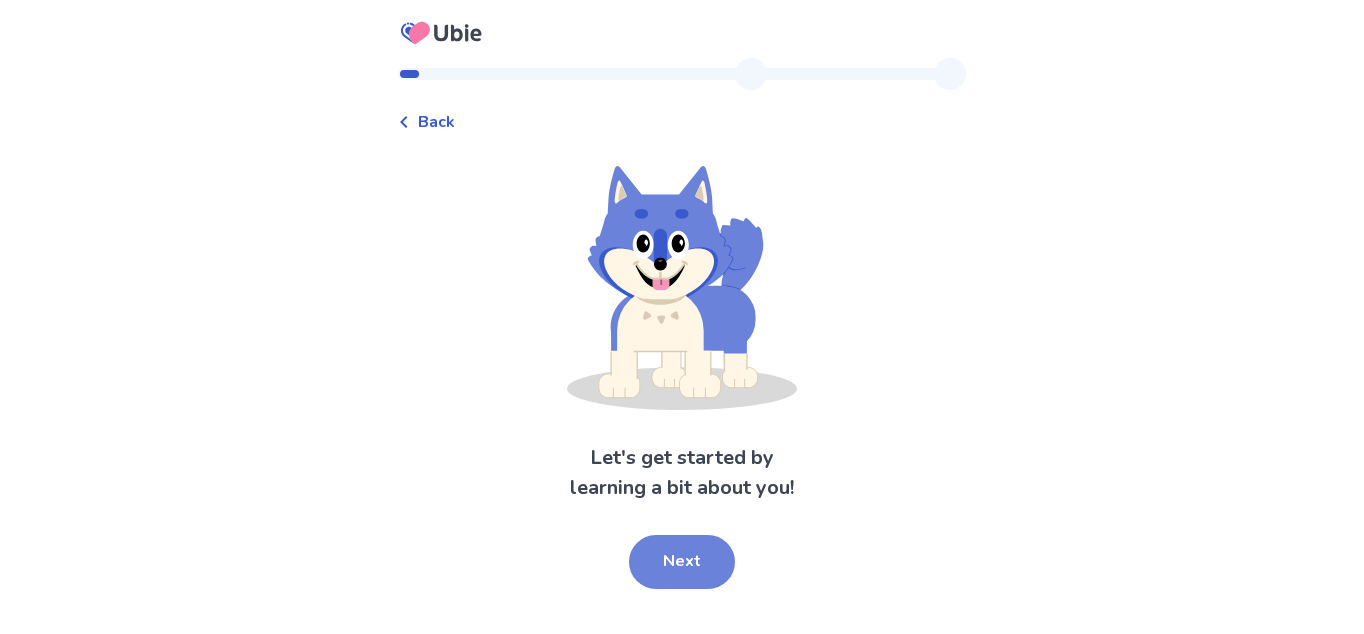 click on "Next" at bounding box center [682, 562] 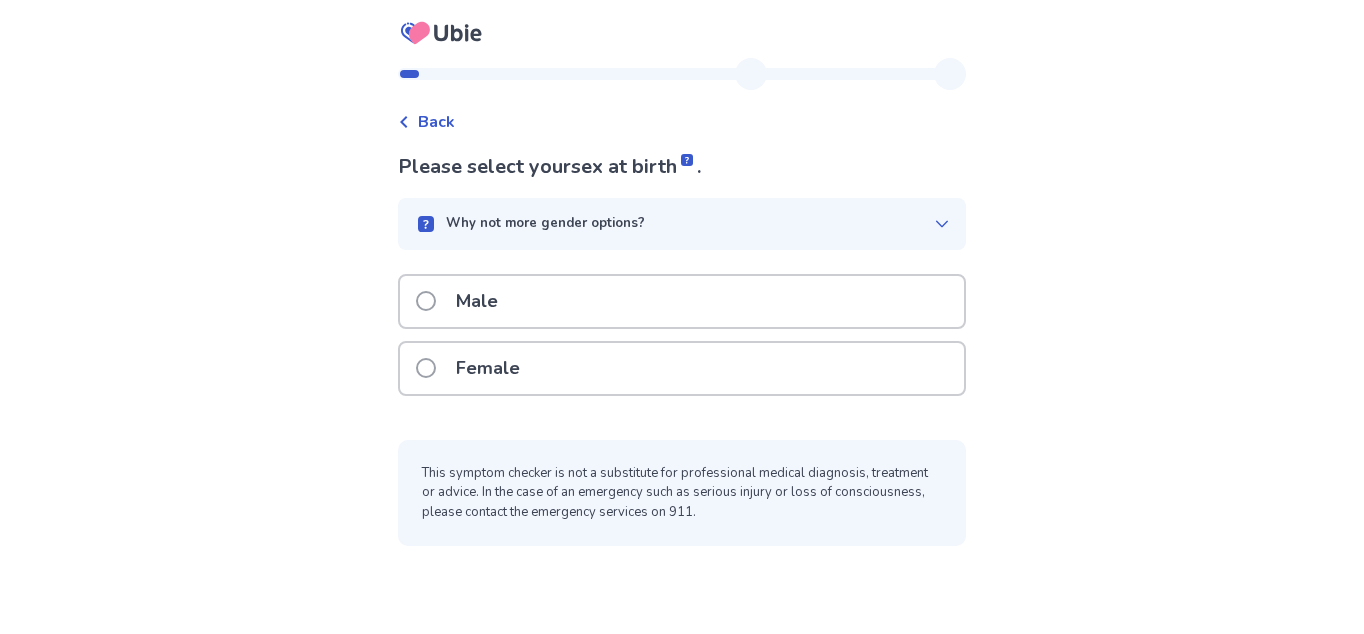 click on "Female" at bounding box center (682, 368) 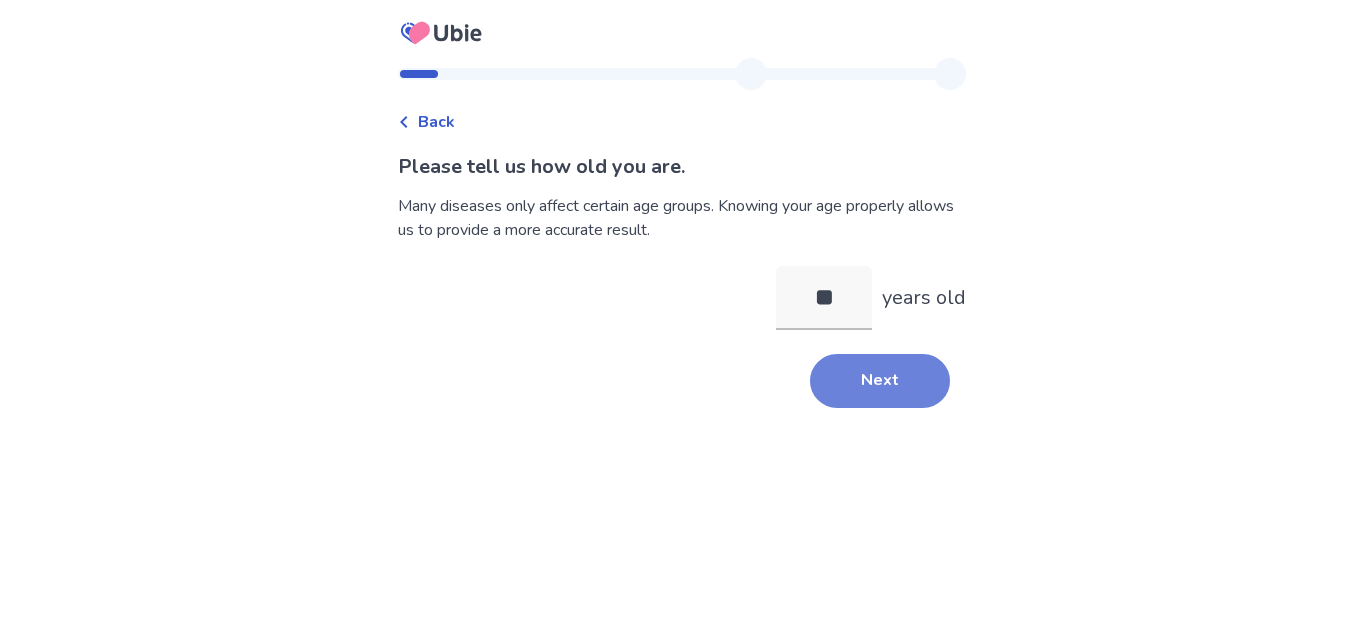 click on "Next" at bounding box center [880, 381] 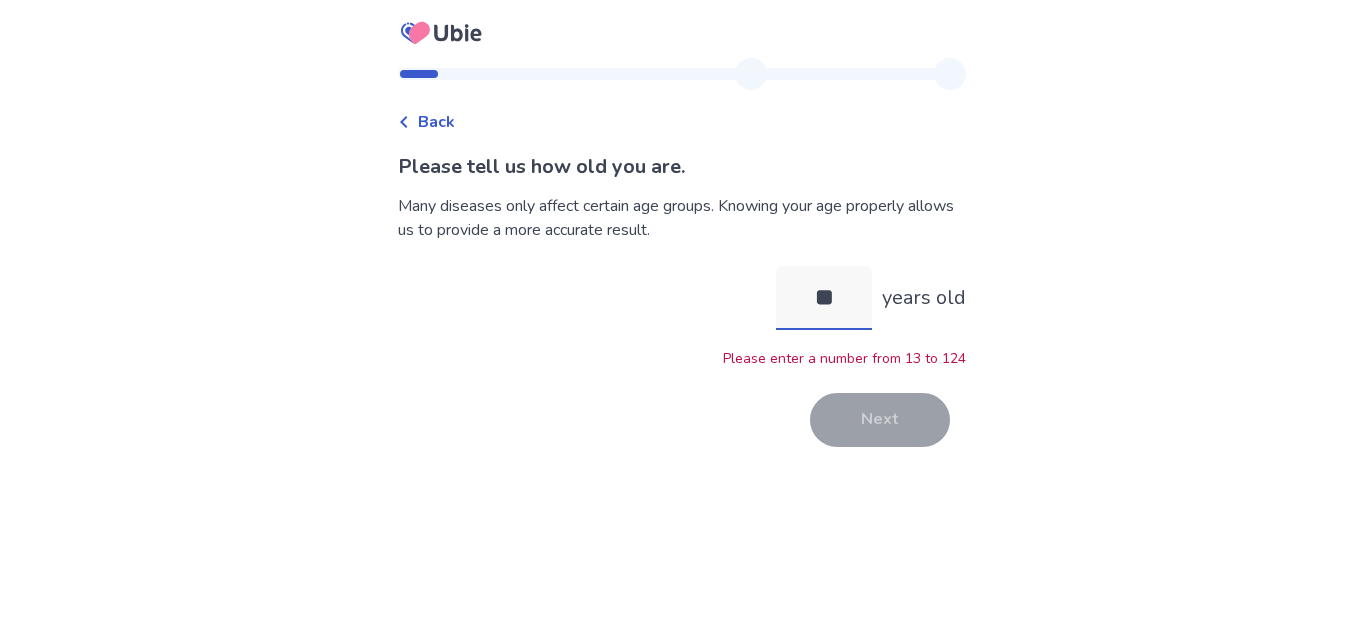 click on "**" at bounding box center [824, 298] 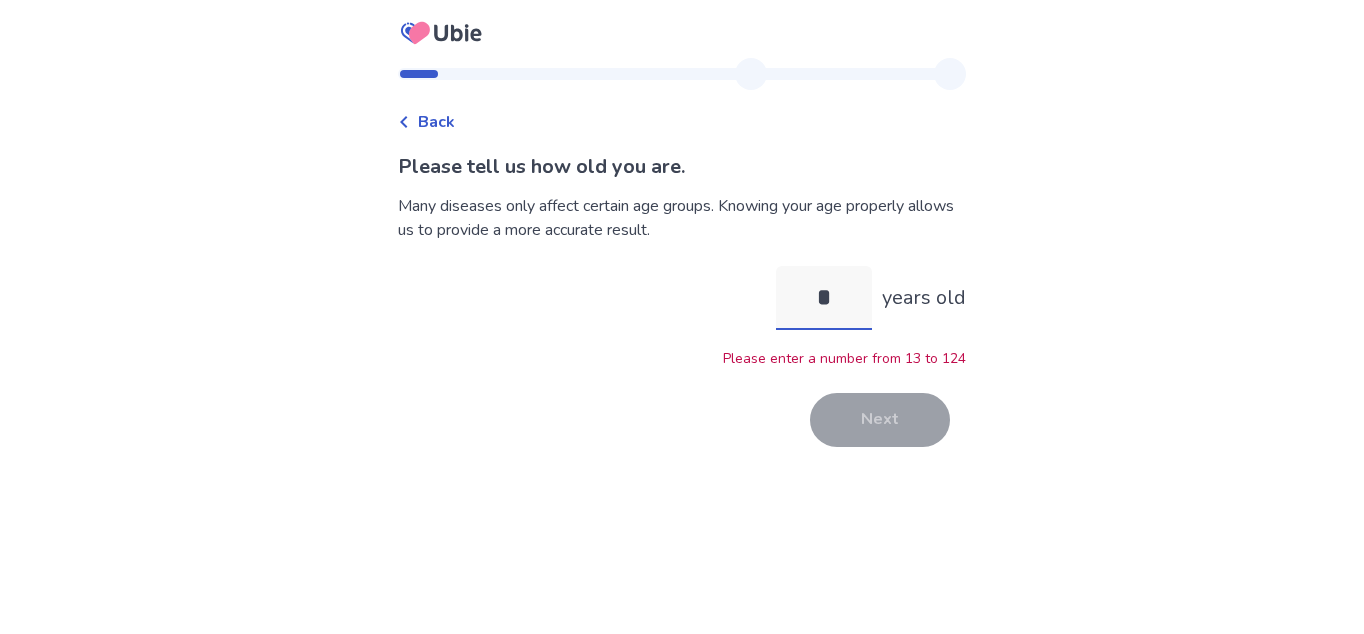 type on "**" 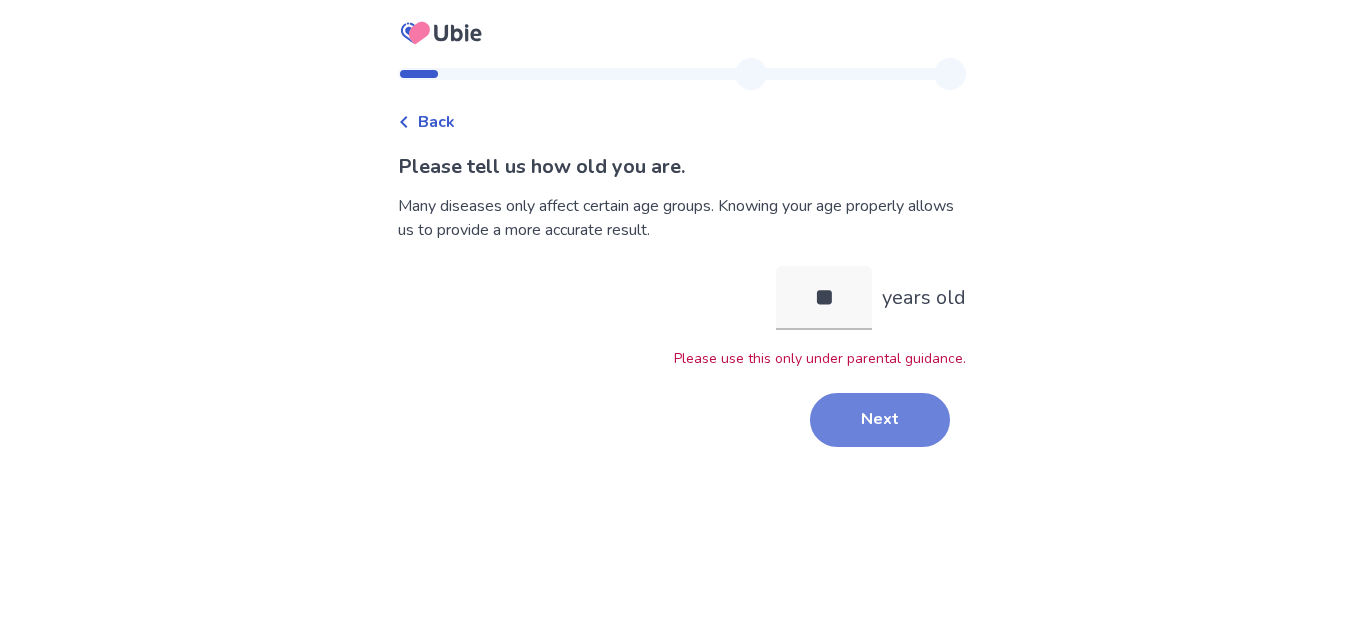 click on "Next" at bounding box center (880, 420) 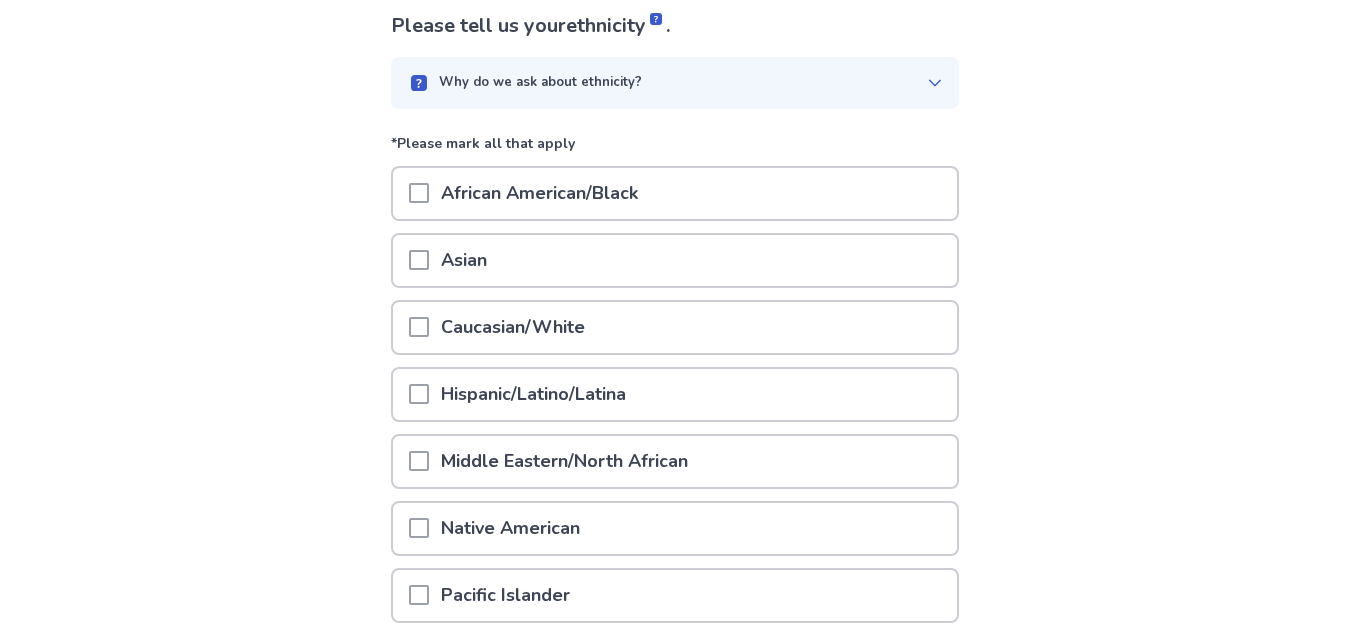 scroll, scrollTop: 162, scrollLeft: 0, axis: vertical 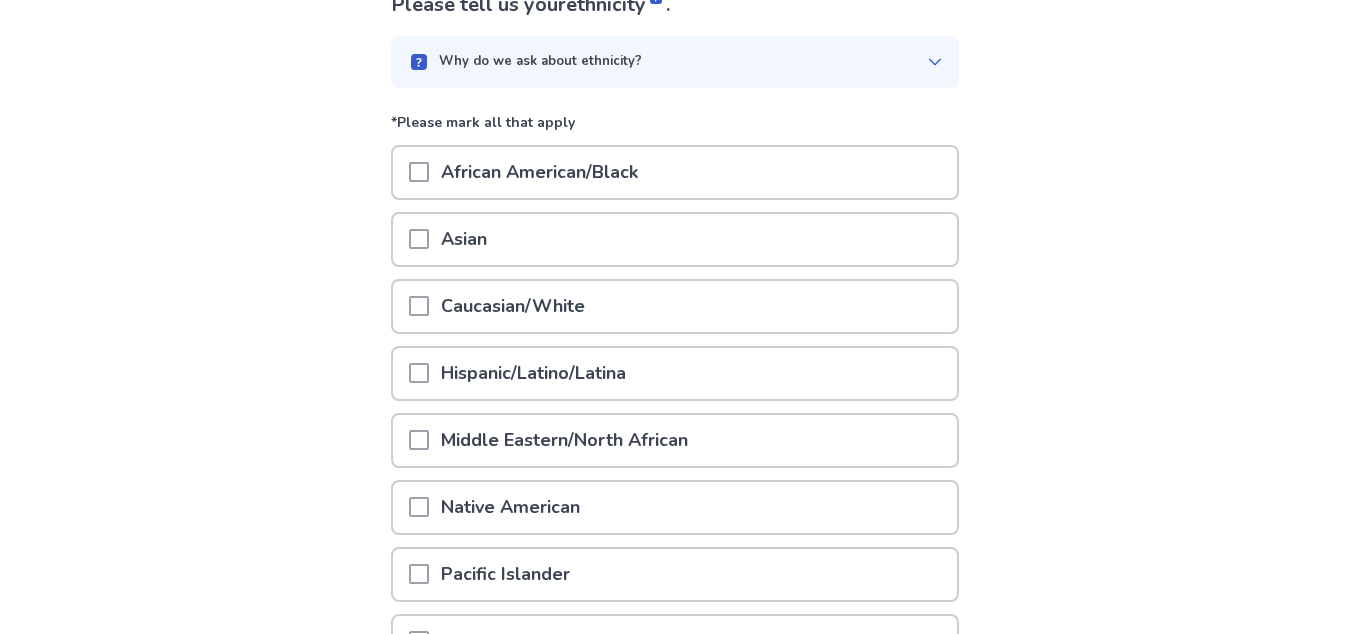 click on "Caucasian/White" at bounding box center [675, 306] 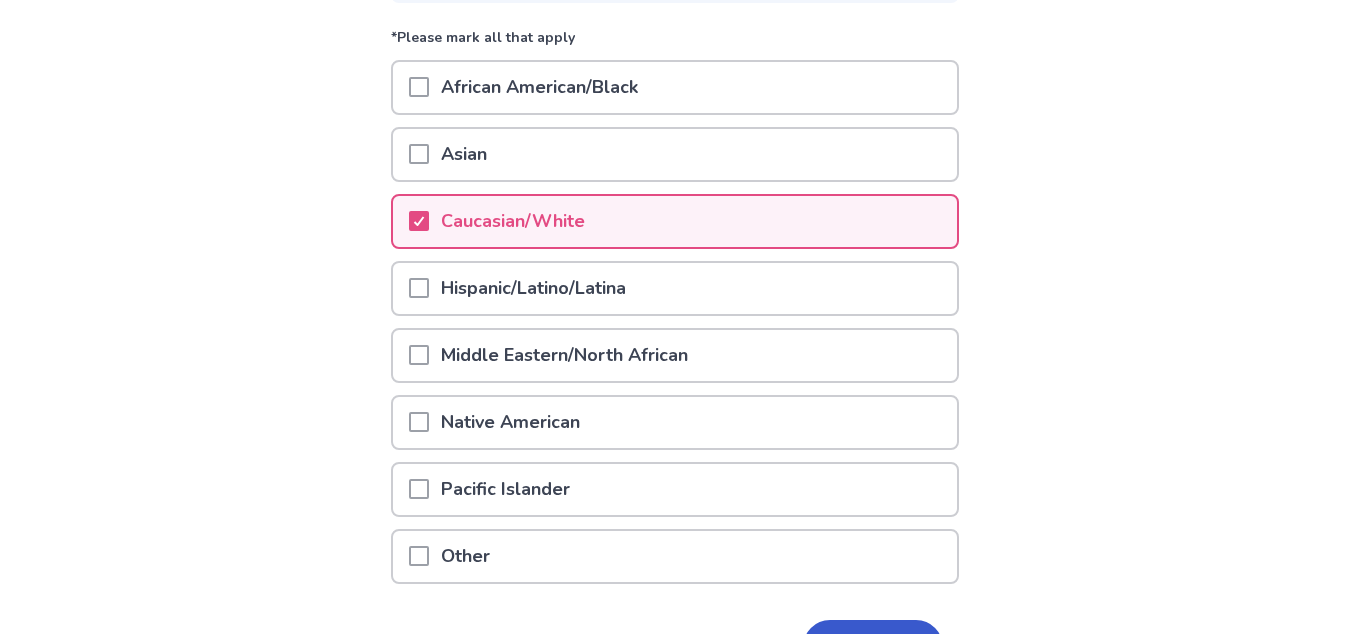 scroll, scrollTop: 375, scrollLeft: 0, axis: vertical 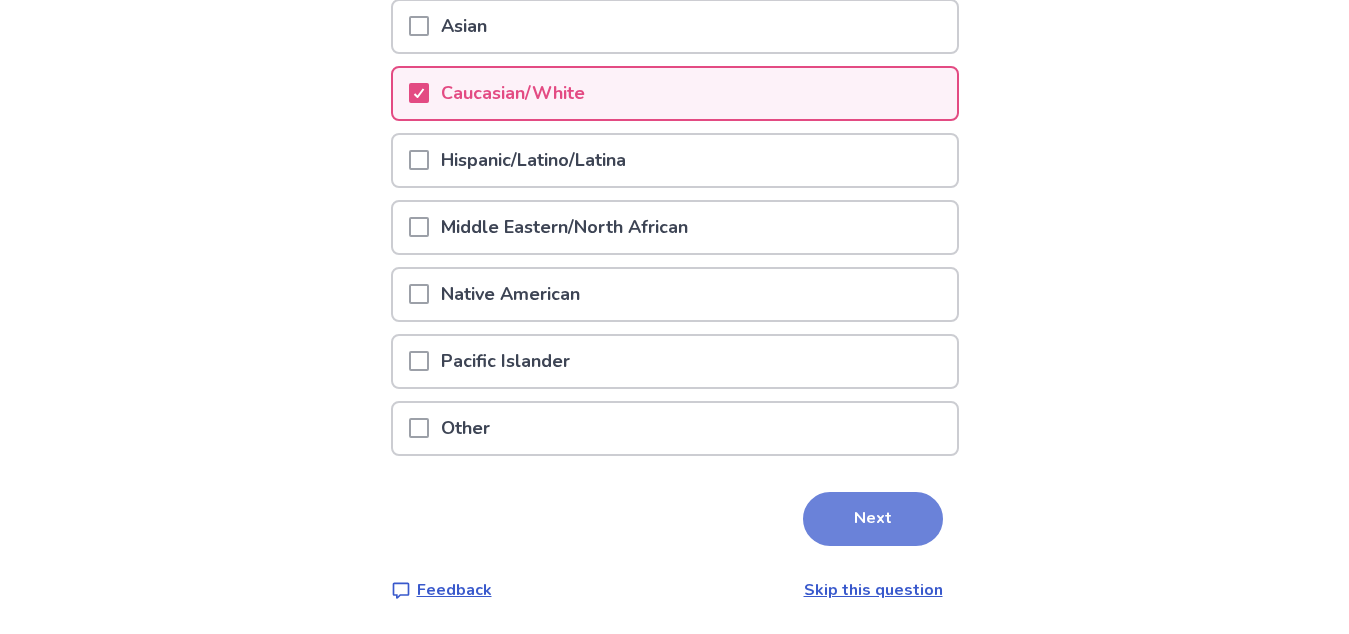 click on "Next" at bounding box center [873, 519] 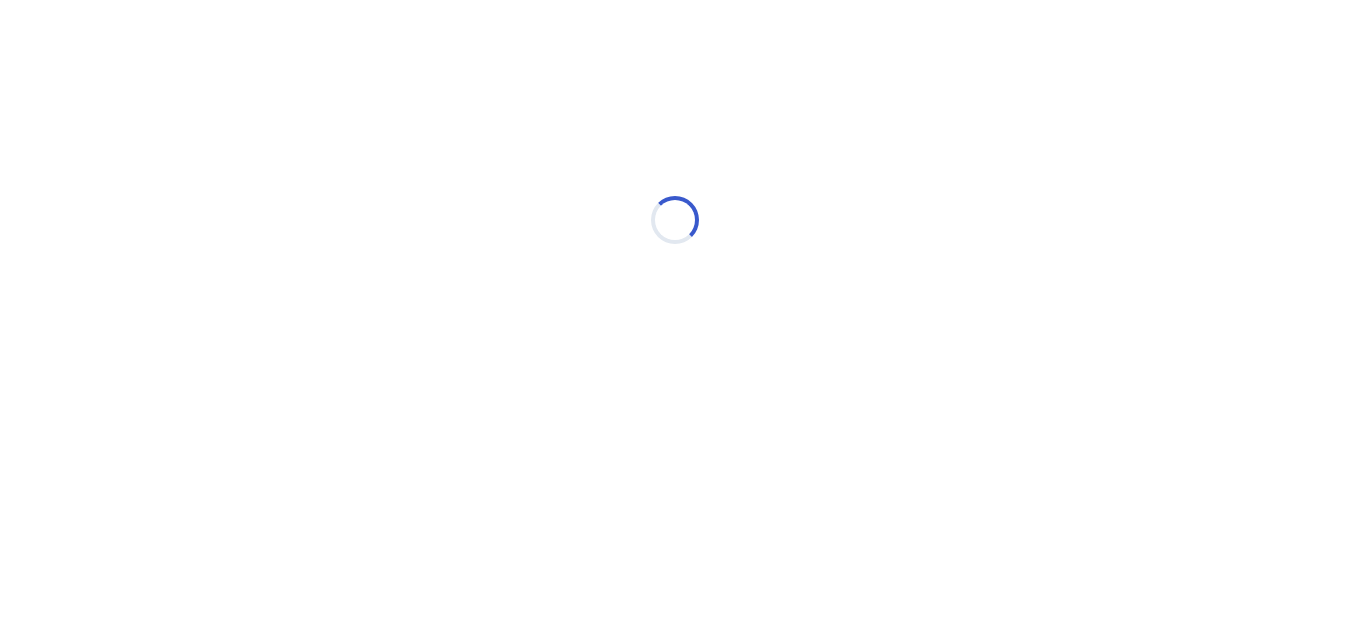 scroll, scrollTop: 0, scrollLeft: 0, axis: both 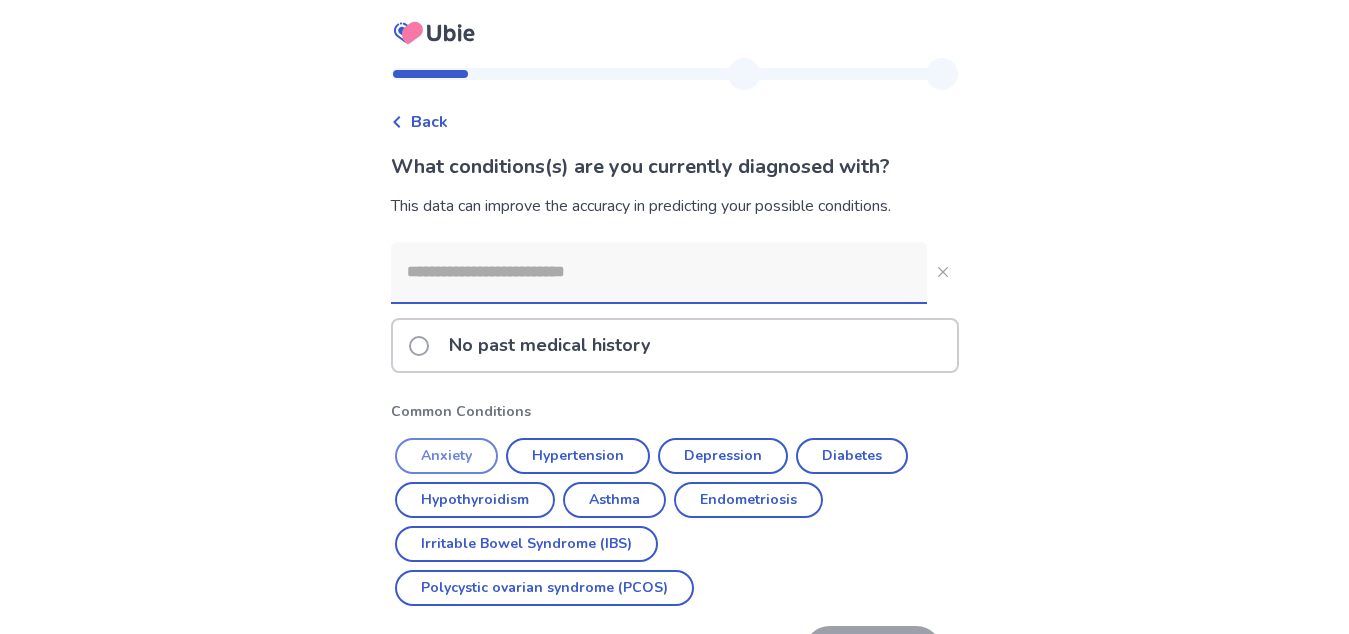 click on "Anxiety" at bounding box center [446, 456] 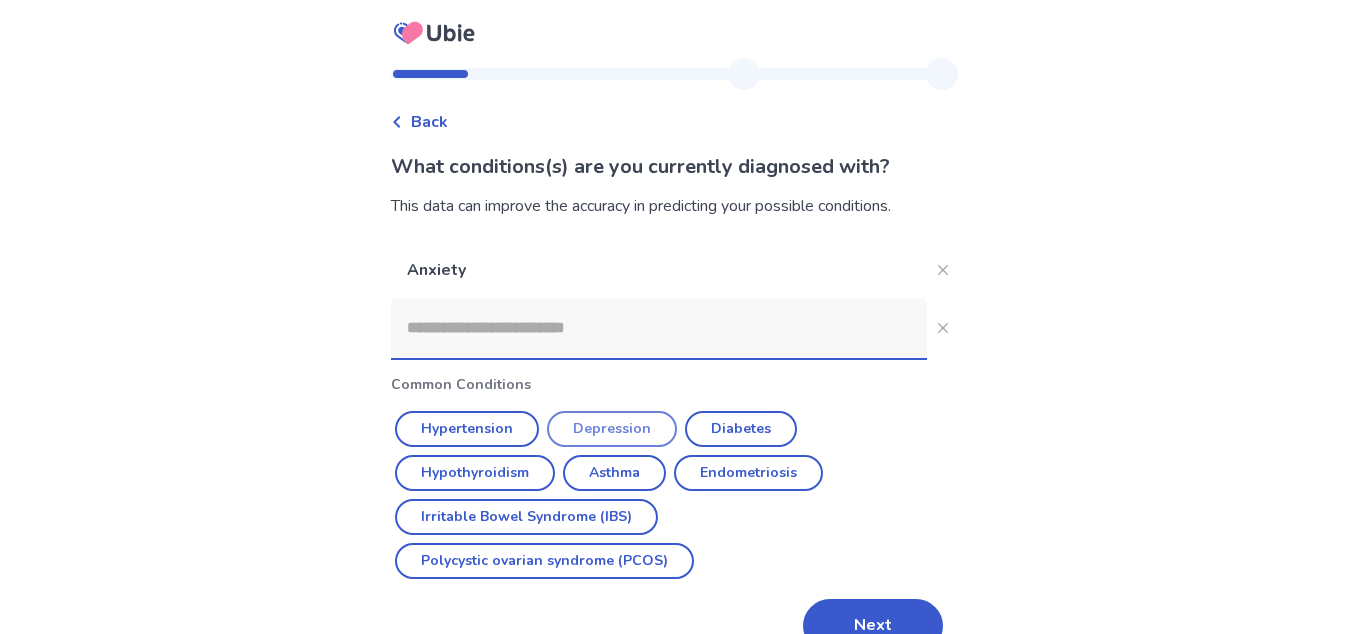 click on "Depression" at bounding box center [612, 429] 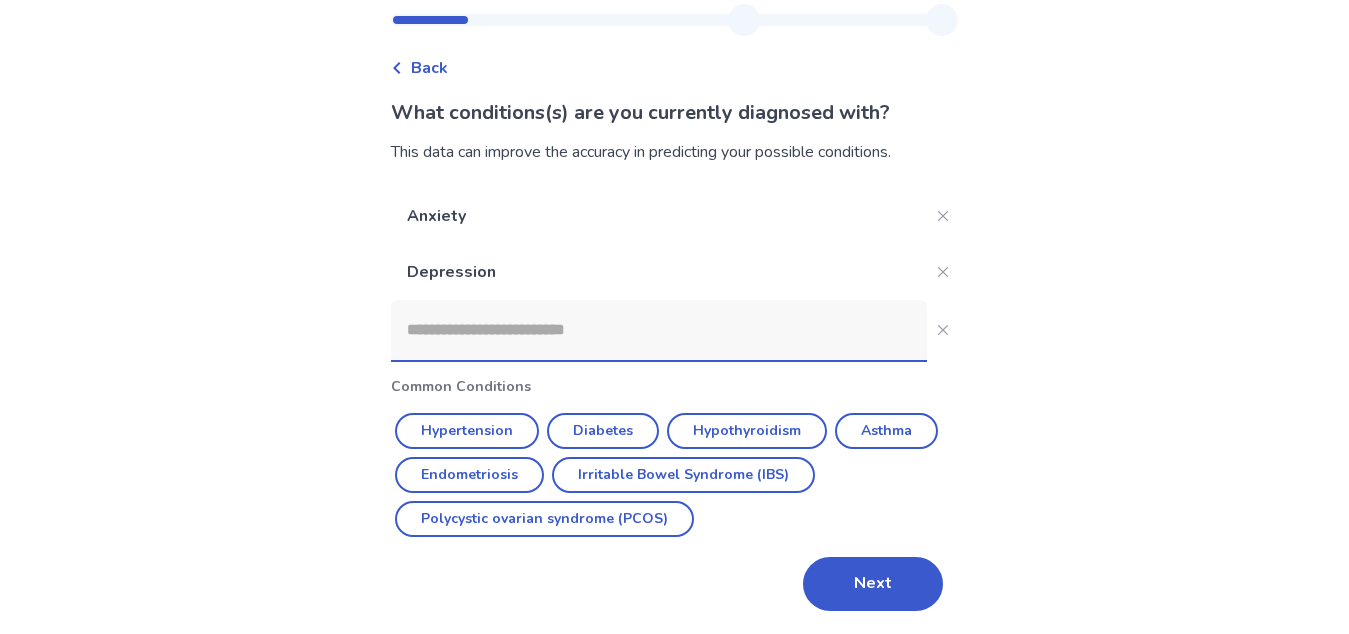 scroll, scrollTop: 55, scrollLeft: 0, axis: vertical 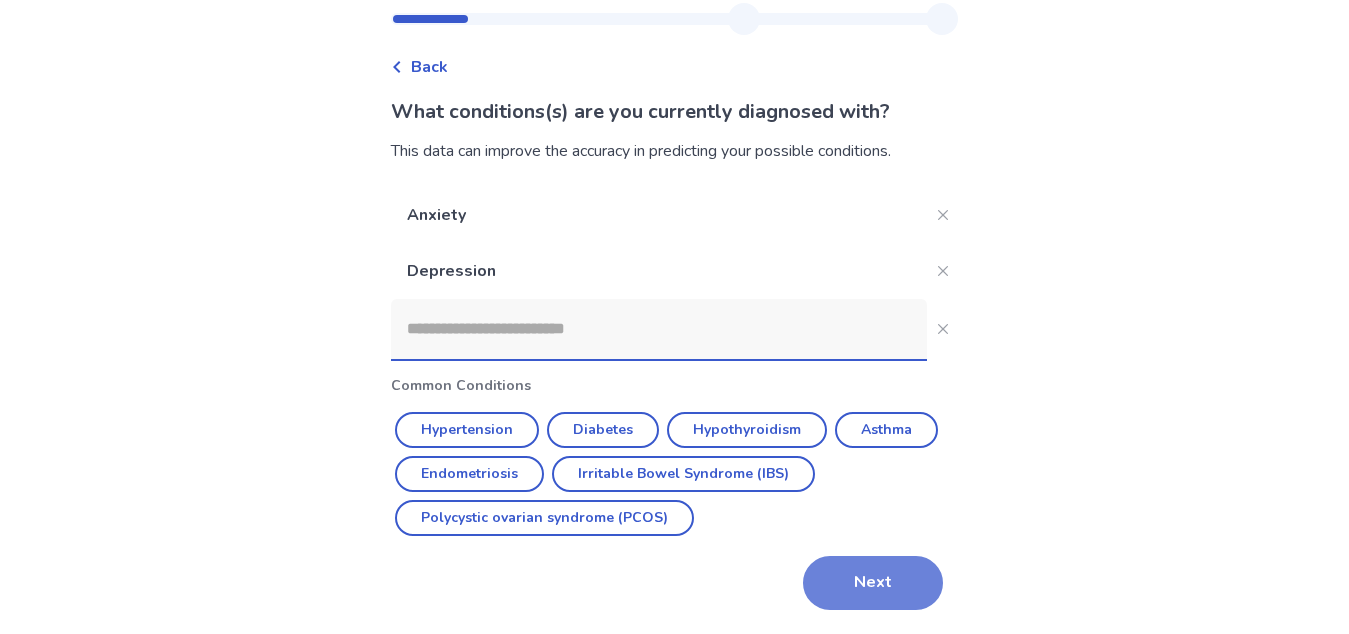 click on "Next" at bounding box center (873, 583) 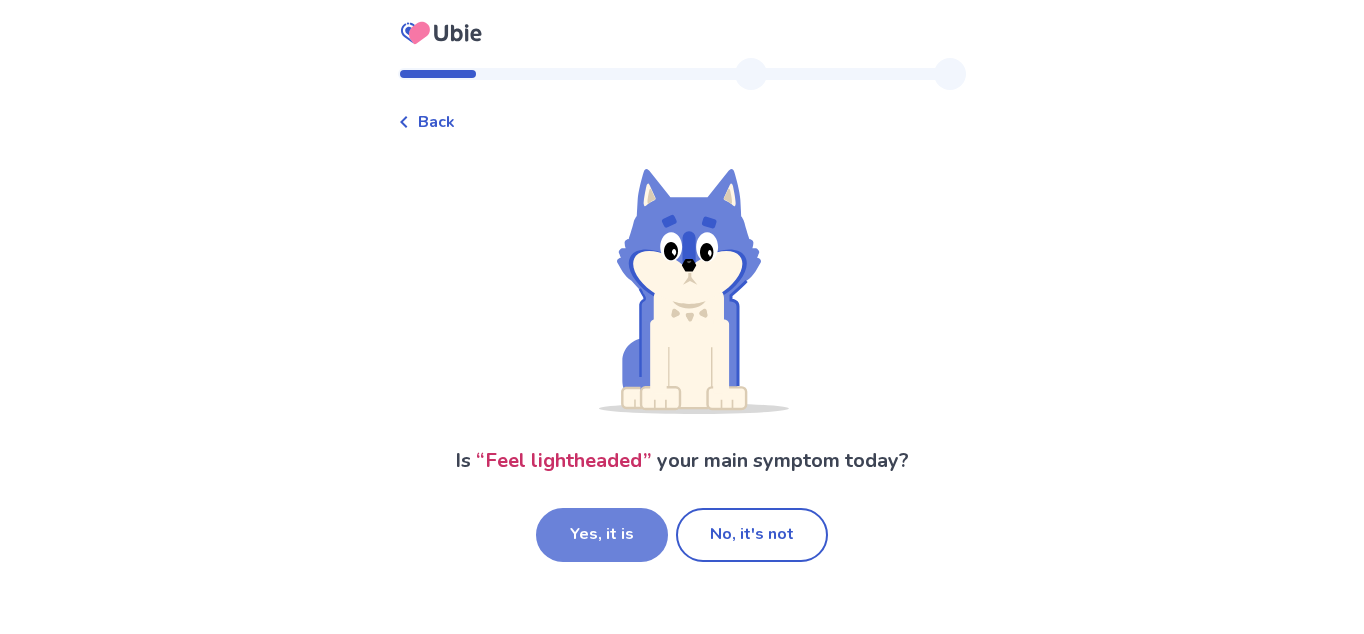 click on "Yes, it is" at bounding box center [602, 535] 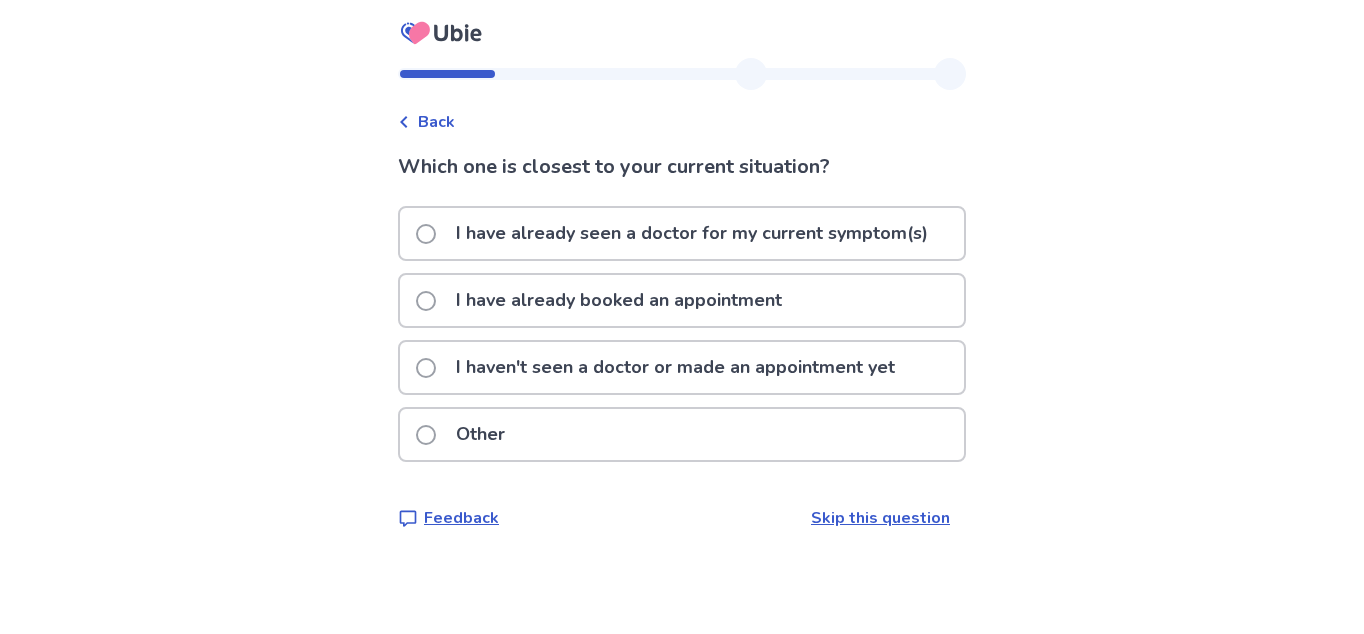 click on "I have already seen a doctor for my current symptom(s)" at bounding box center (692, 233) 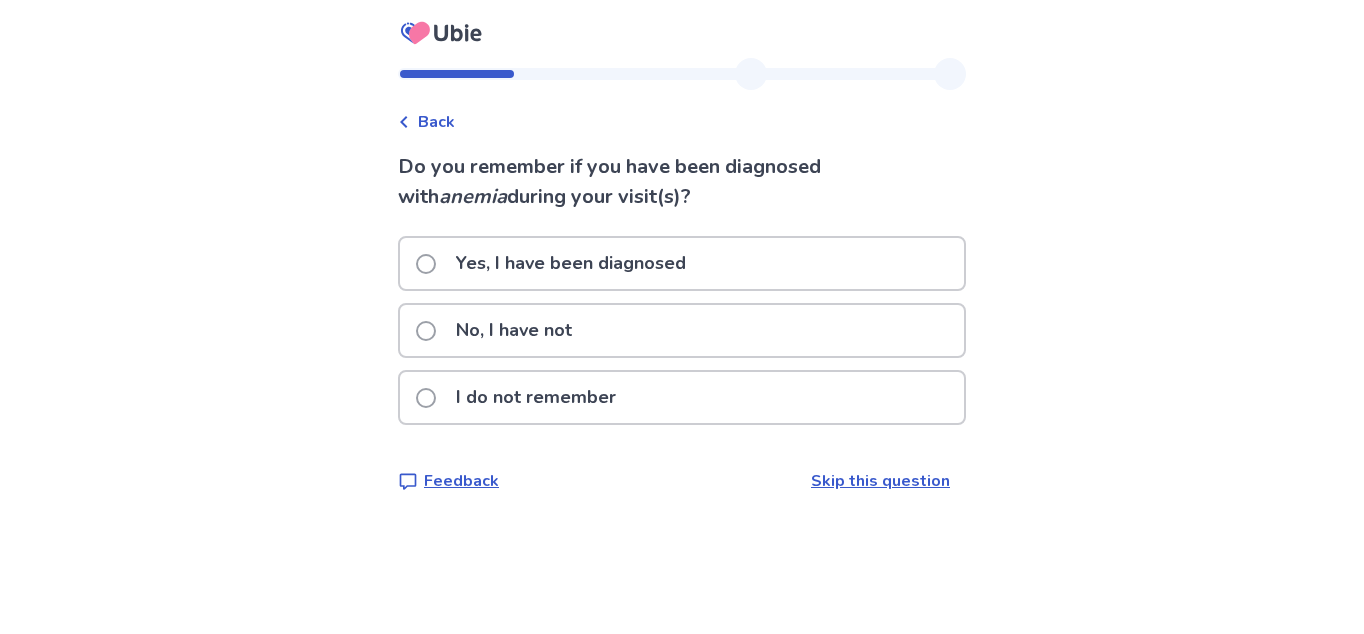 click on "No, I have not" at bounding box center (682, 330) 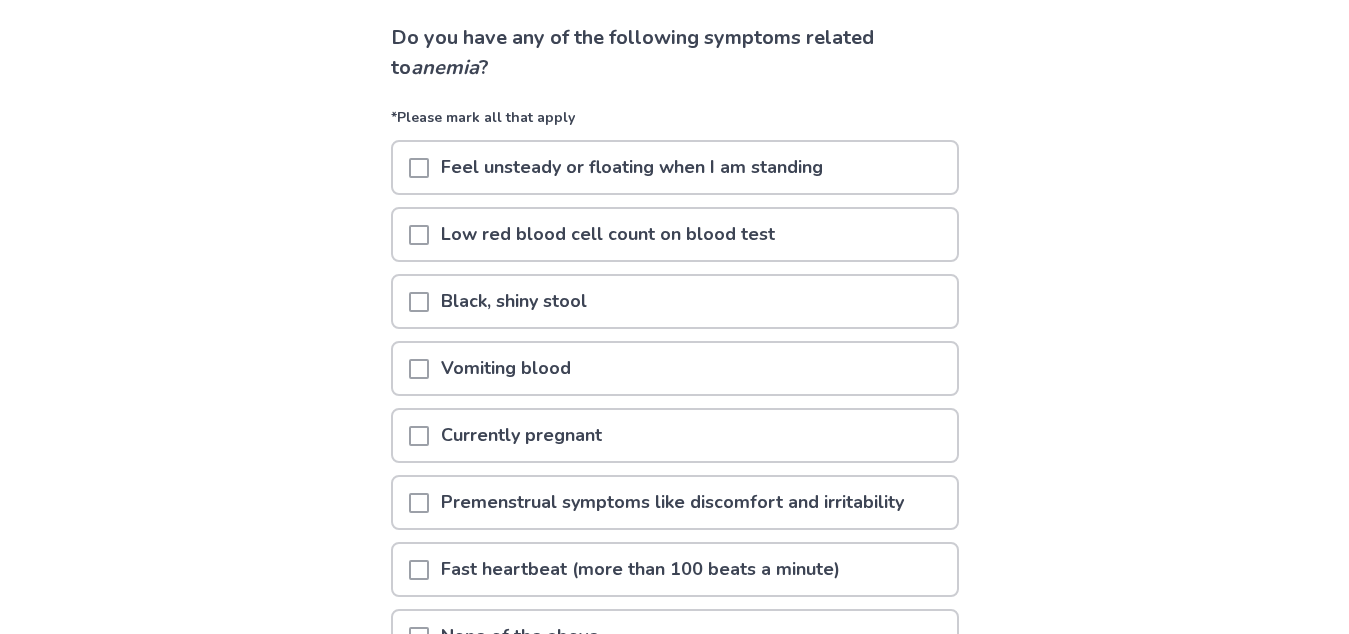 scroll, scrollTop: 130, scrollLeft: 0, axis: vertical 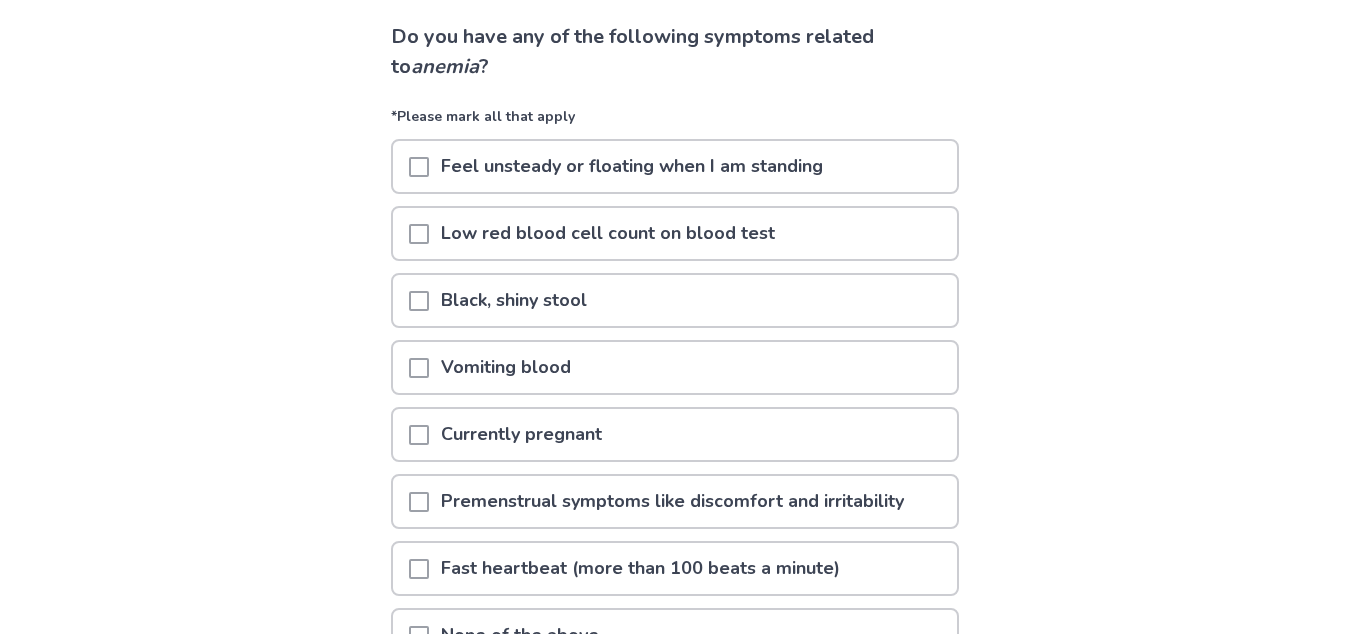 click at bounding box center [419, 167] 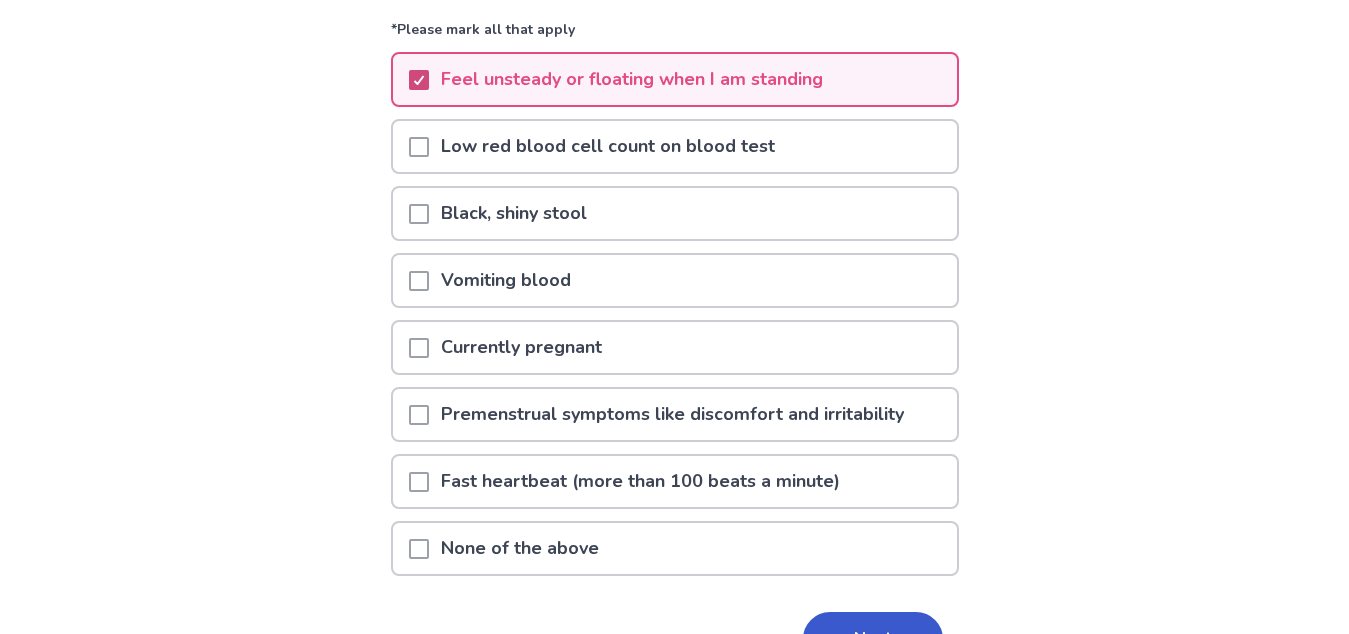 scroll, scrollTop: 222, scrollLeft: 0, axis: vertical 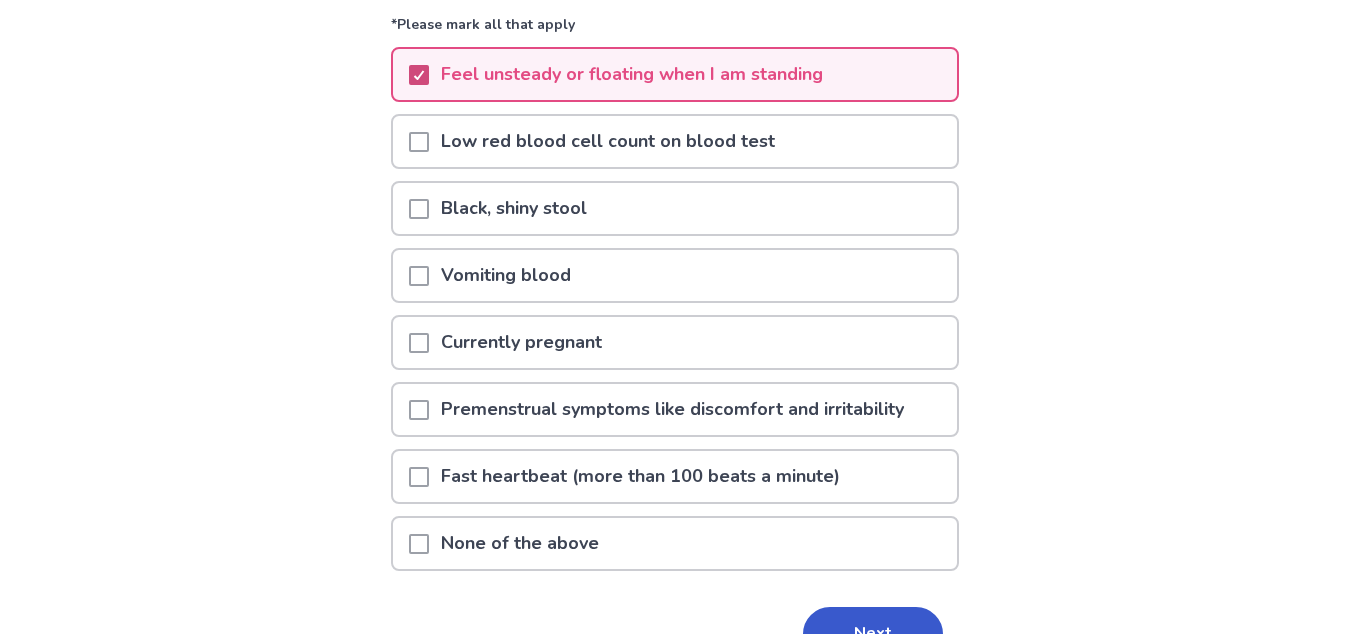 click at bounding box center (419, 410) 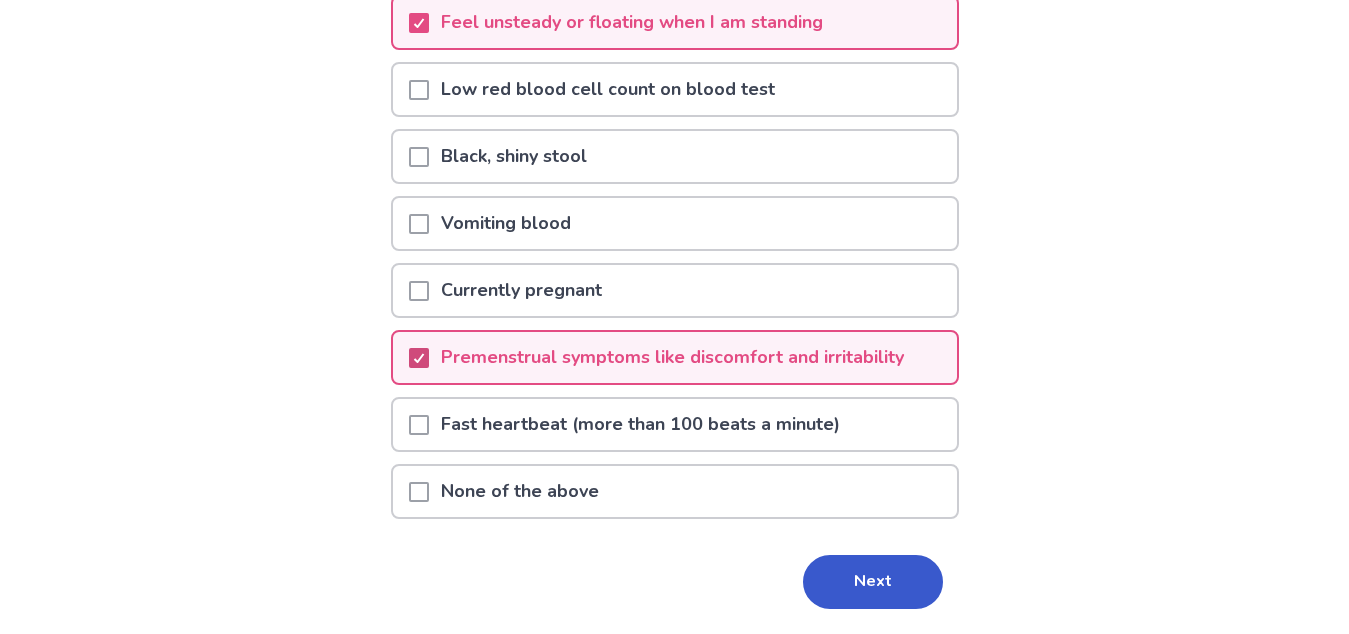 scroll, scrollTop: 292, scrollLeft: 0, axis: vertical 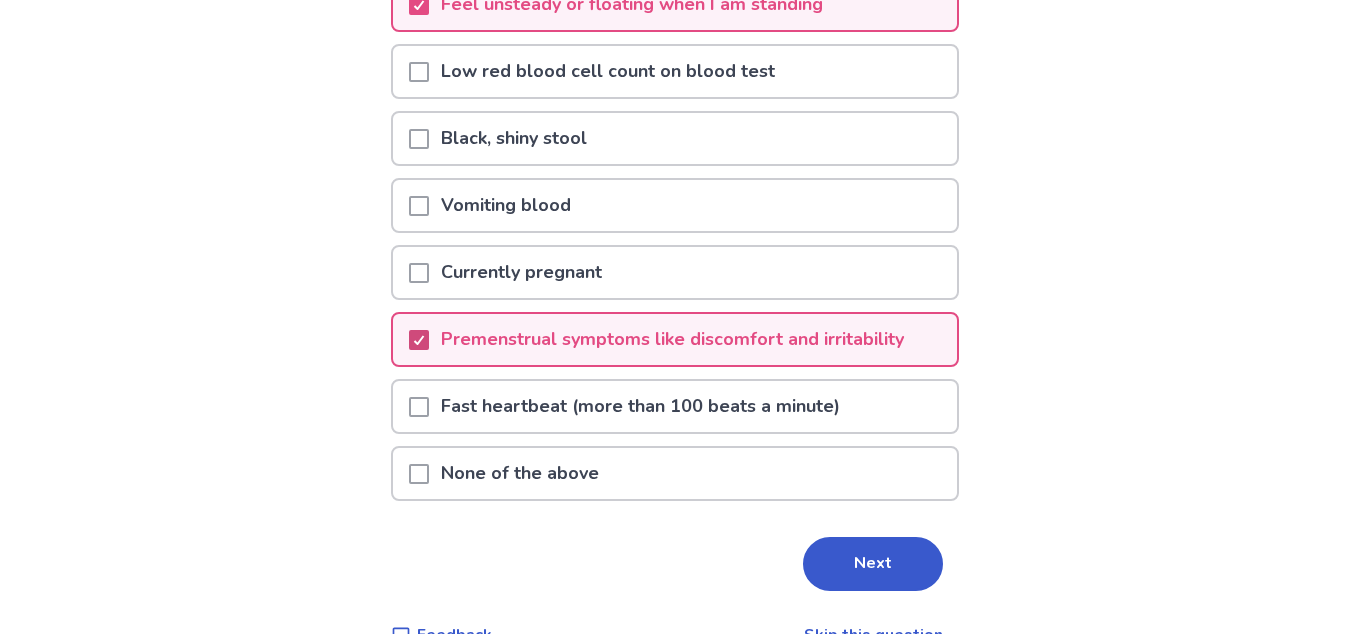 click at bounding box center (419, 407) 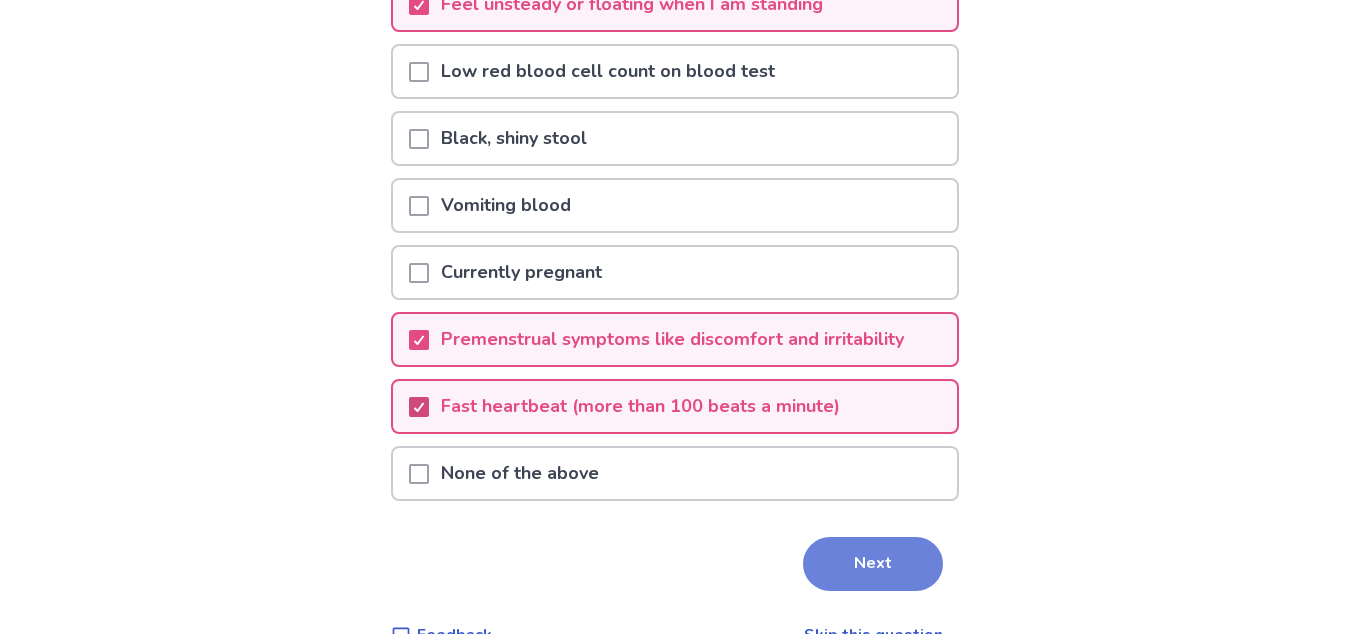 click on "Next" at bounding box center [873, 564] 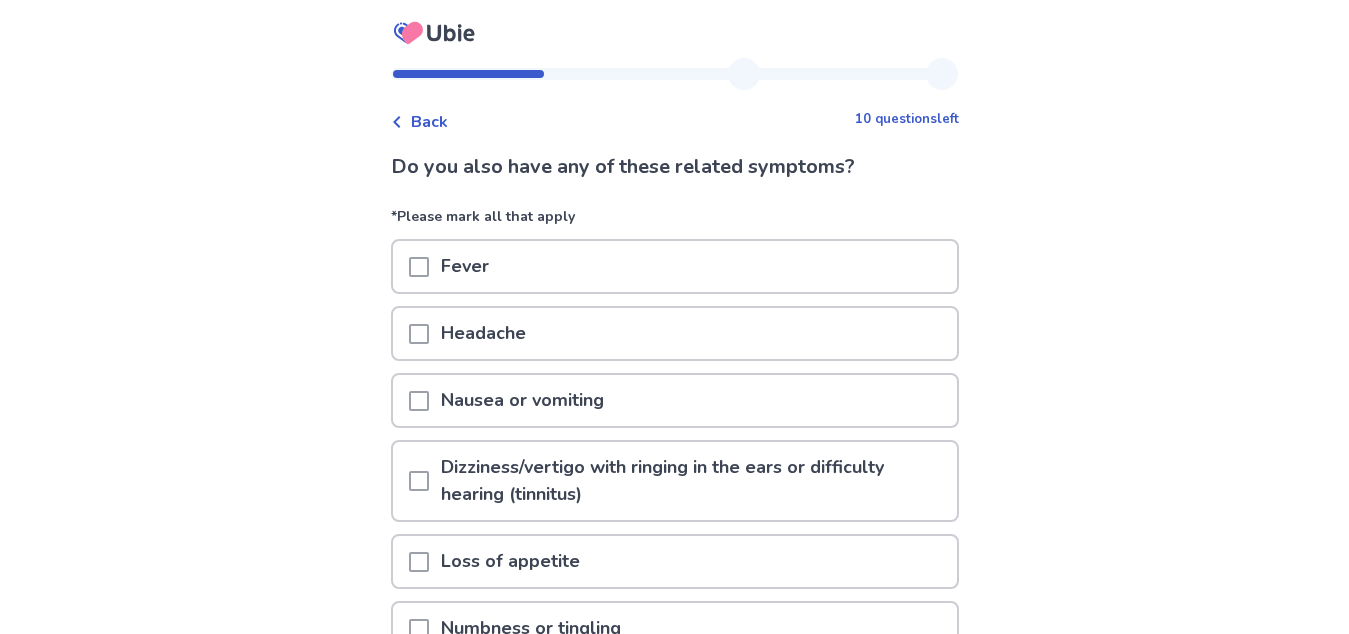 click at bounding box center [419, 334] 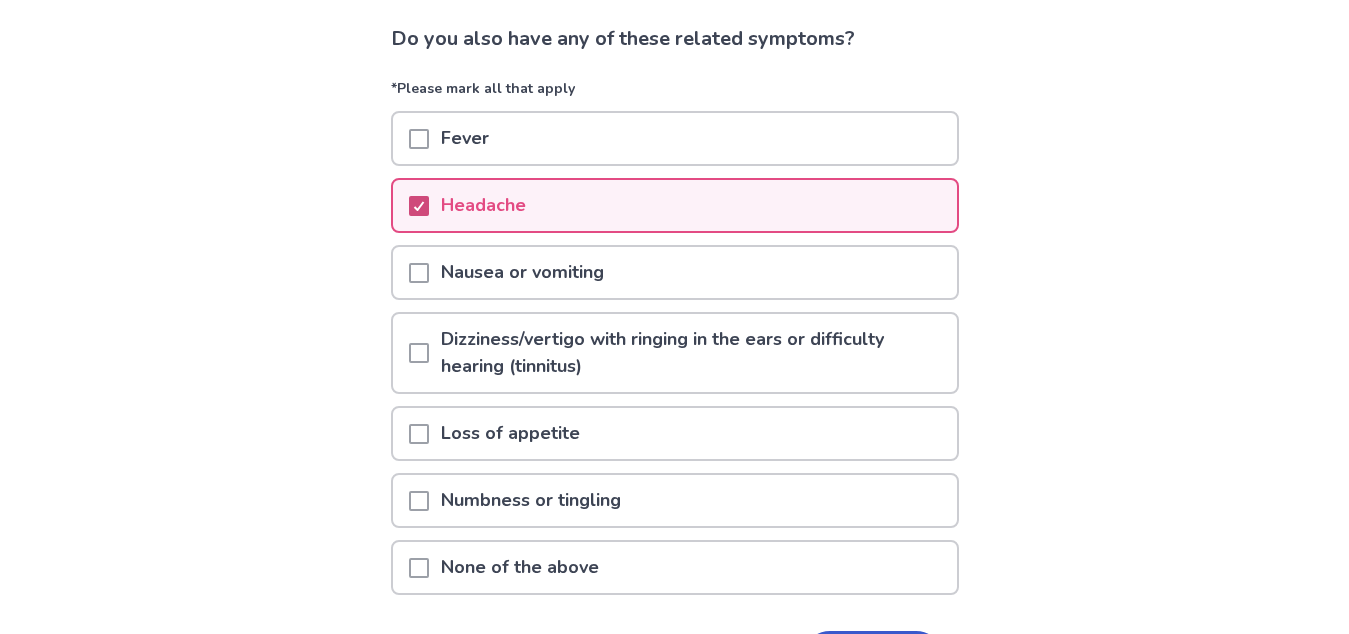 scroll, scrollTop: 131, scrollLeft: 0, axis: vertical 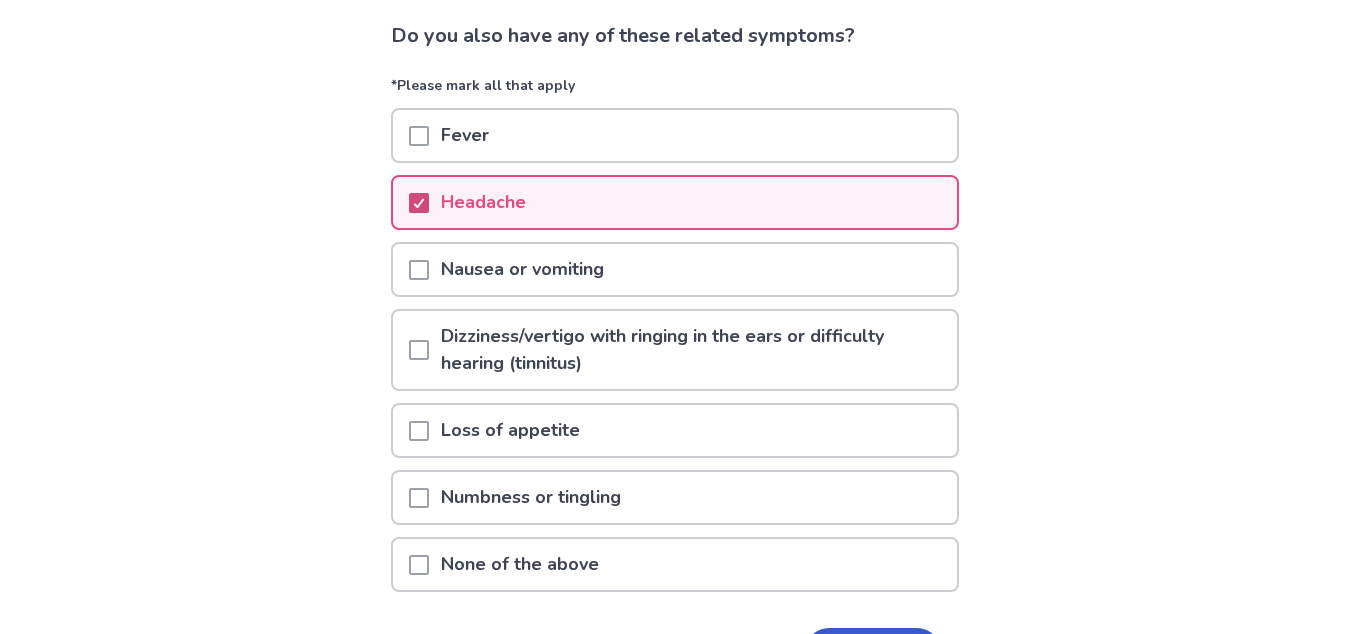 click at bounding box center [419, 350] 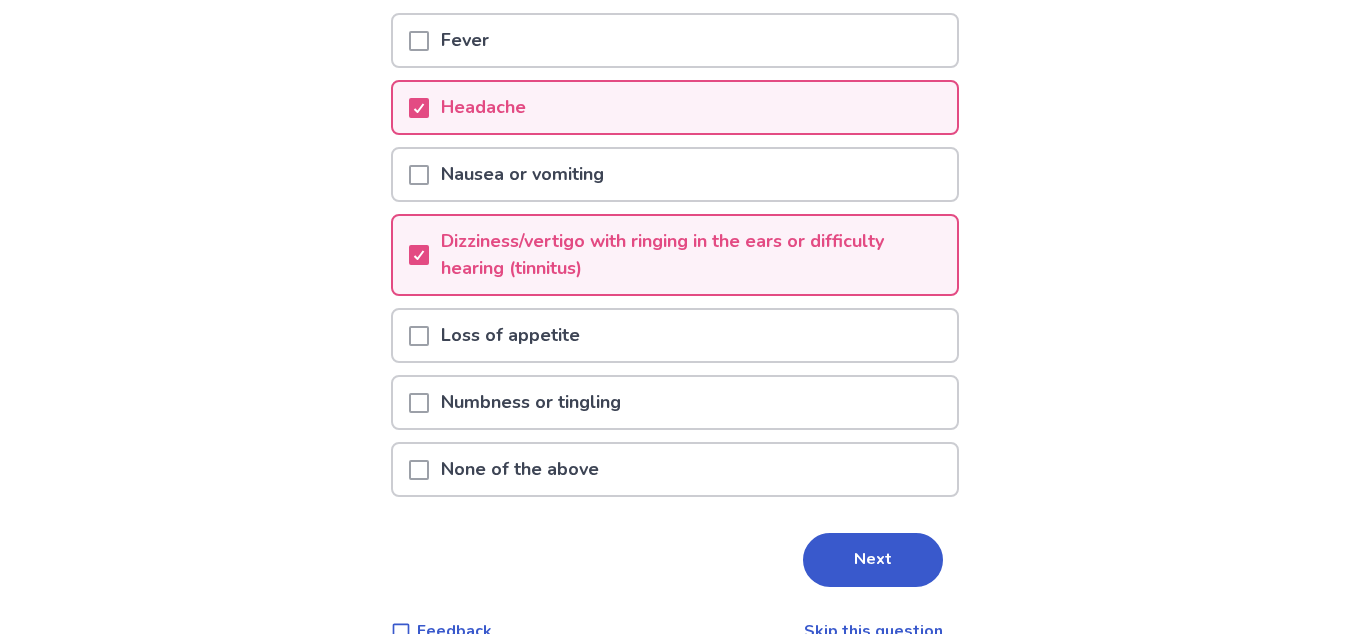 scroll, scrollTop: 227, scrollLeft: 0, axis: vertical 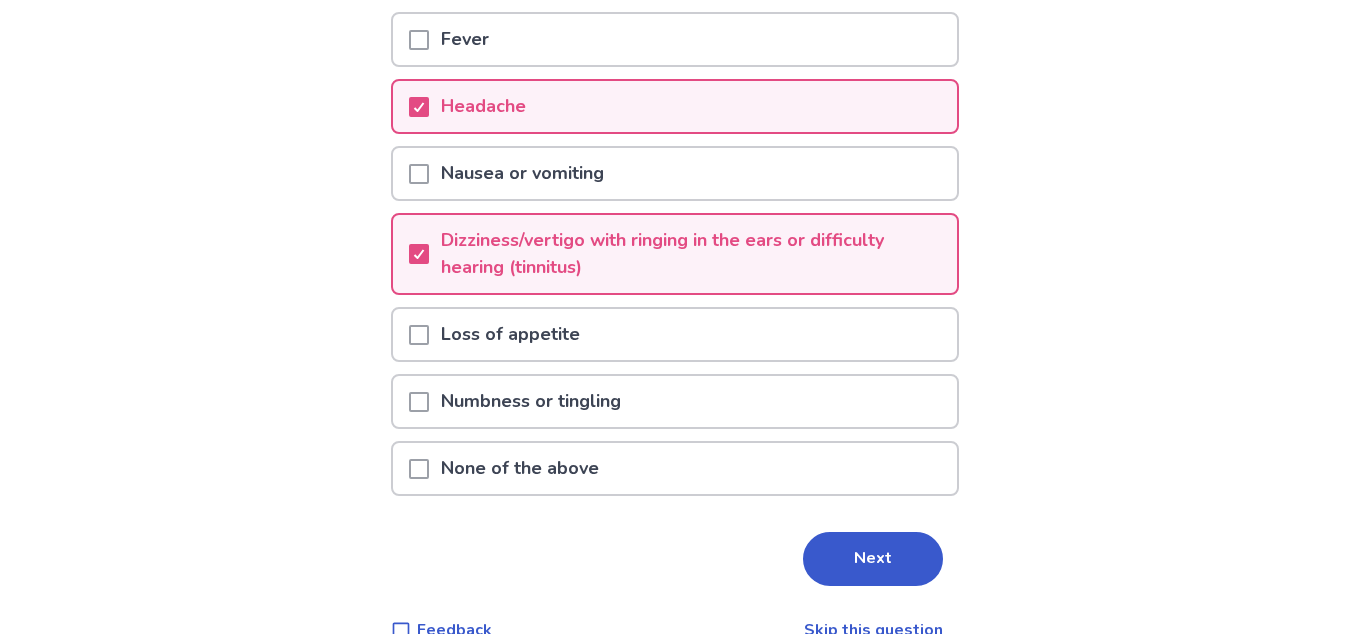click at bounding box center [419, 335] 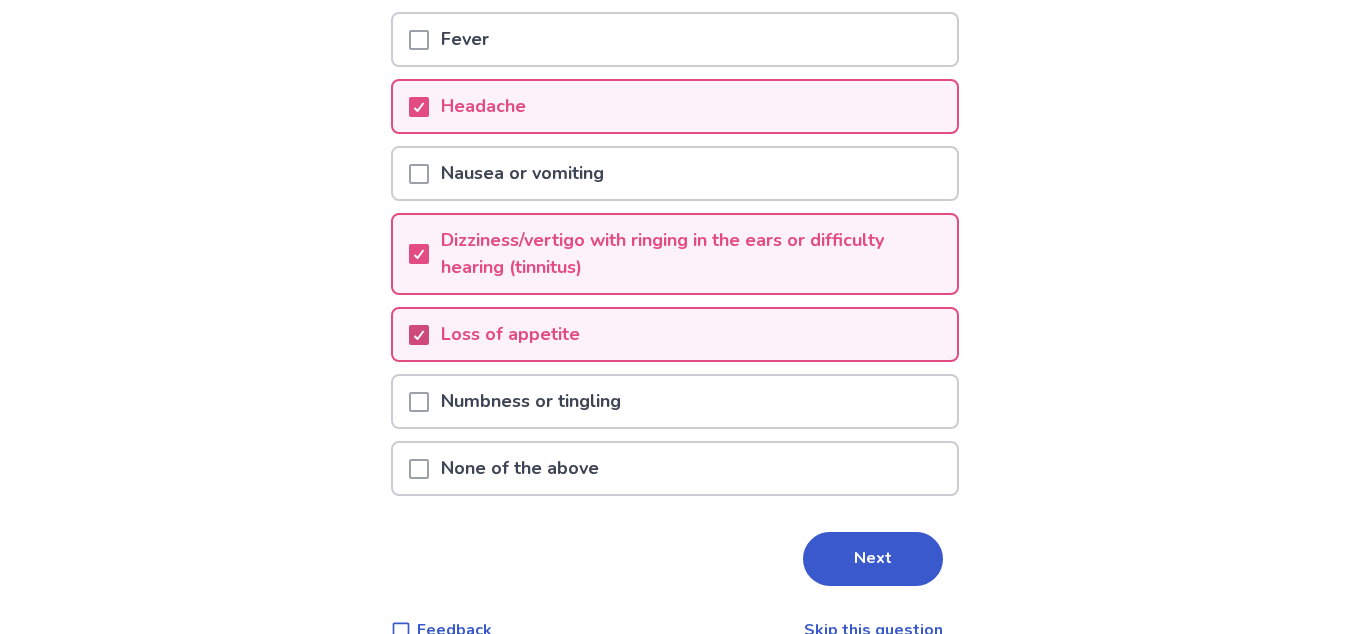 click at bounding box center (419, 402) 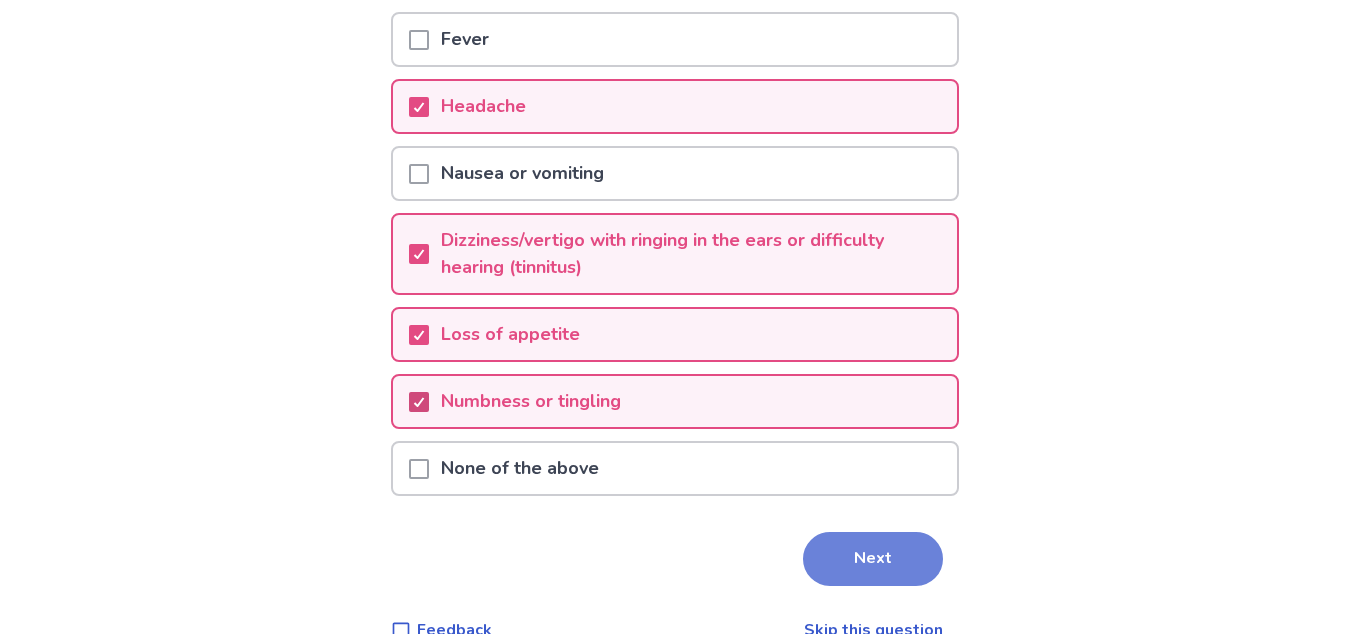 click on "Next" at bounding box center [873, 559] 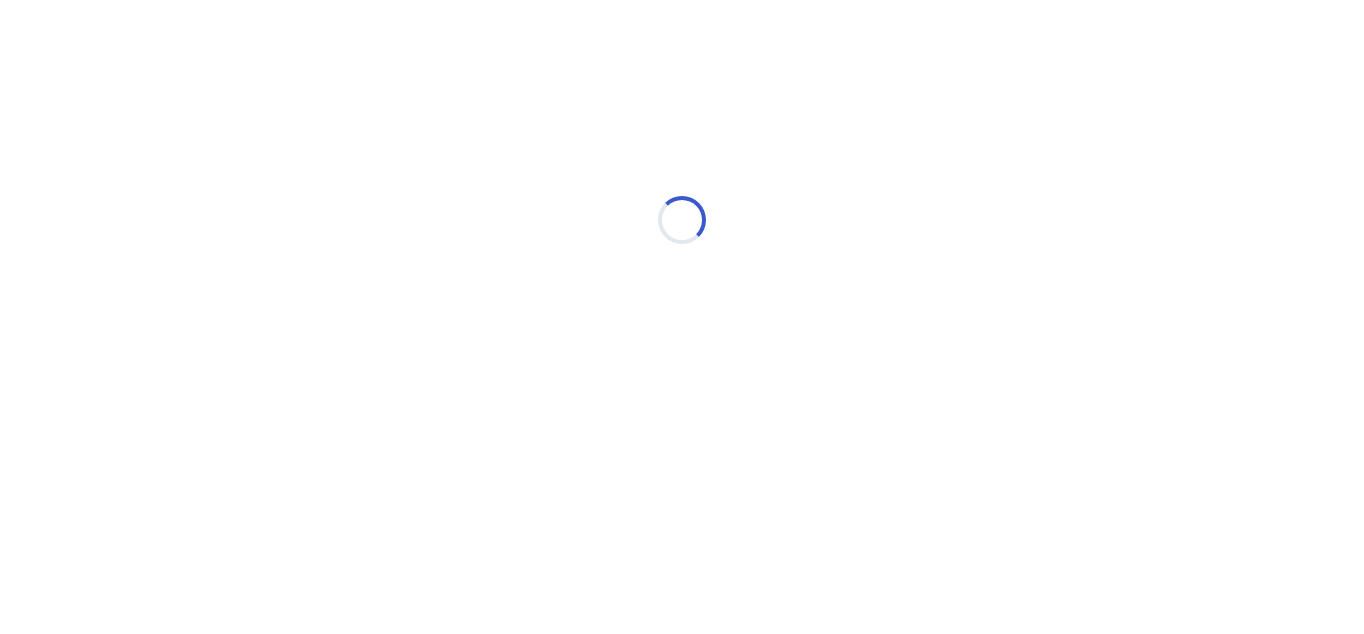 select on "*" 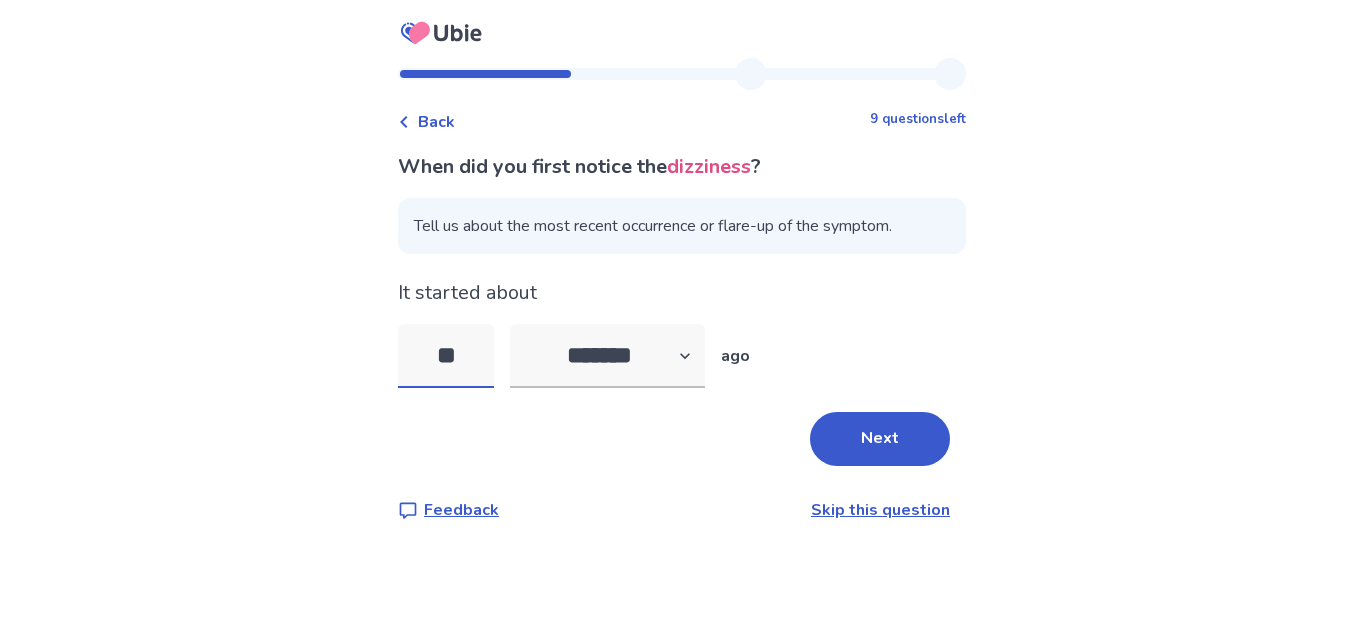 type on "*" 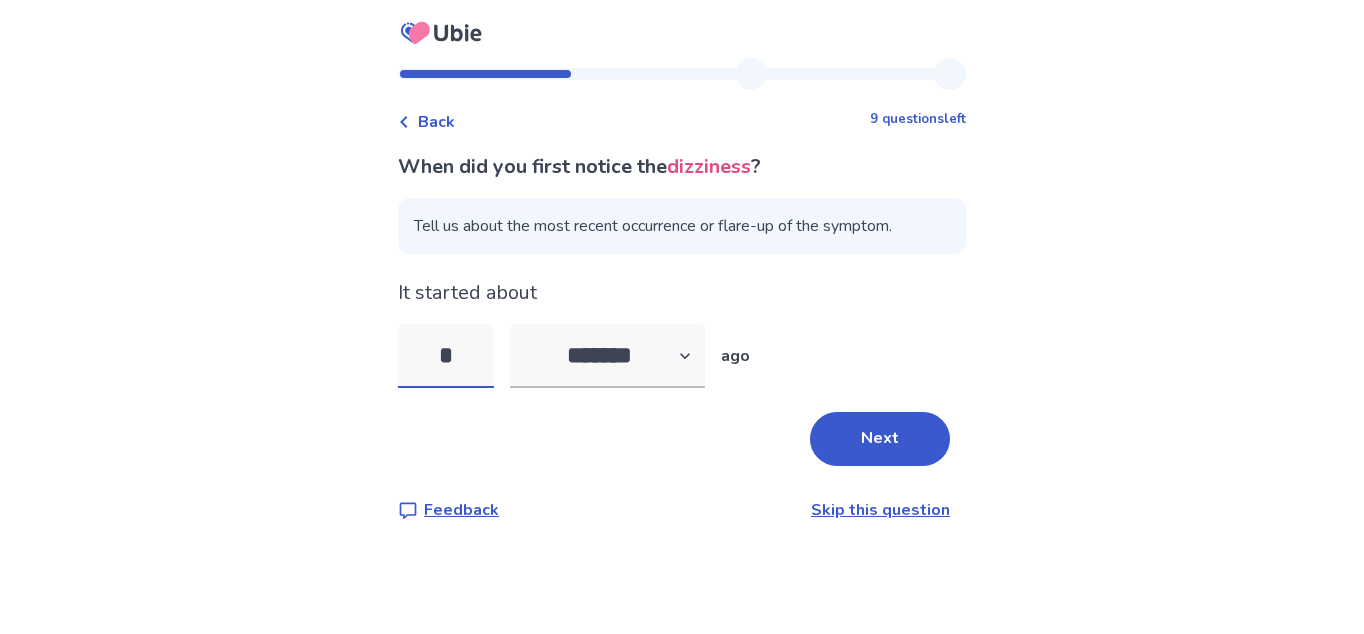 type 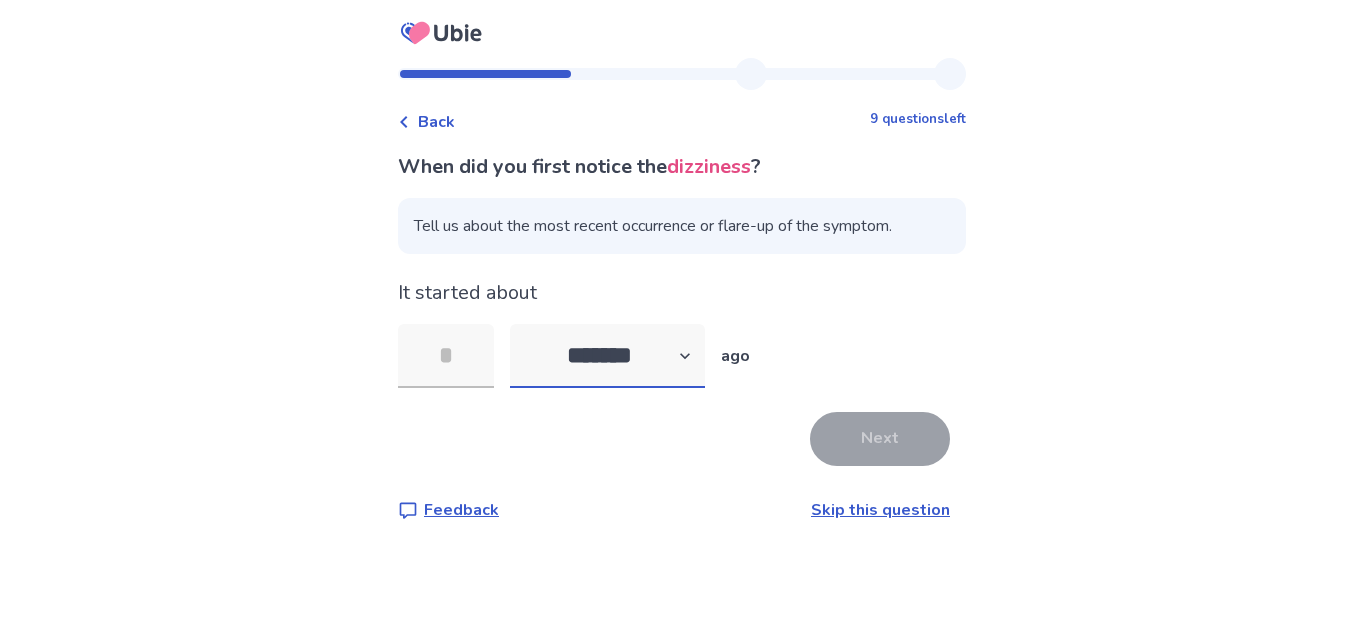 click on "******* ****** ******* ******** *******" at bounding box center [607, 356] 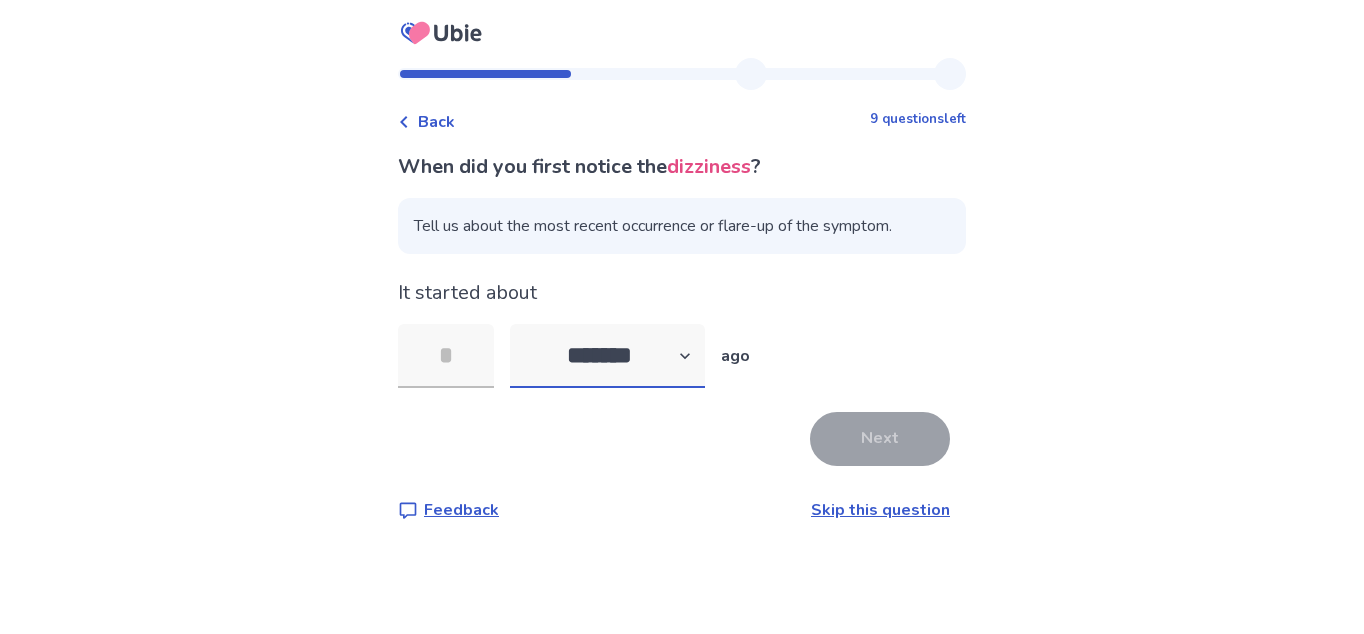 select on "*" 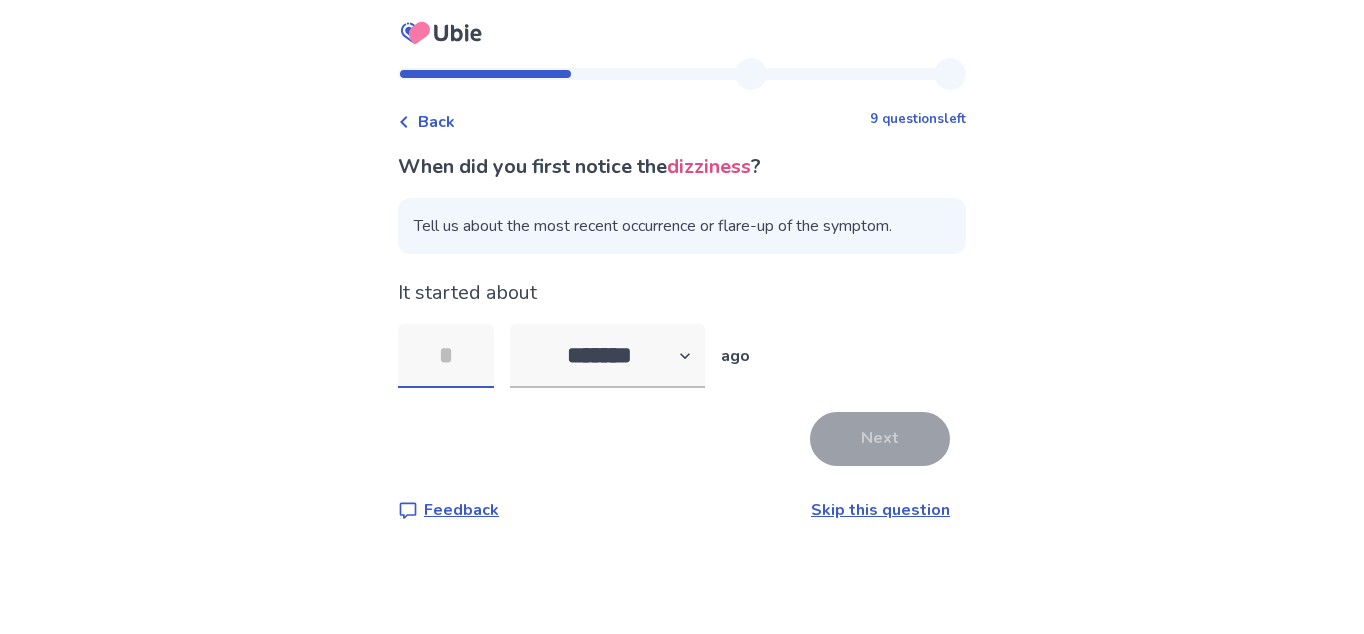 click at bounding box center [446, 356] 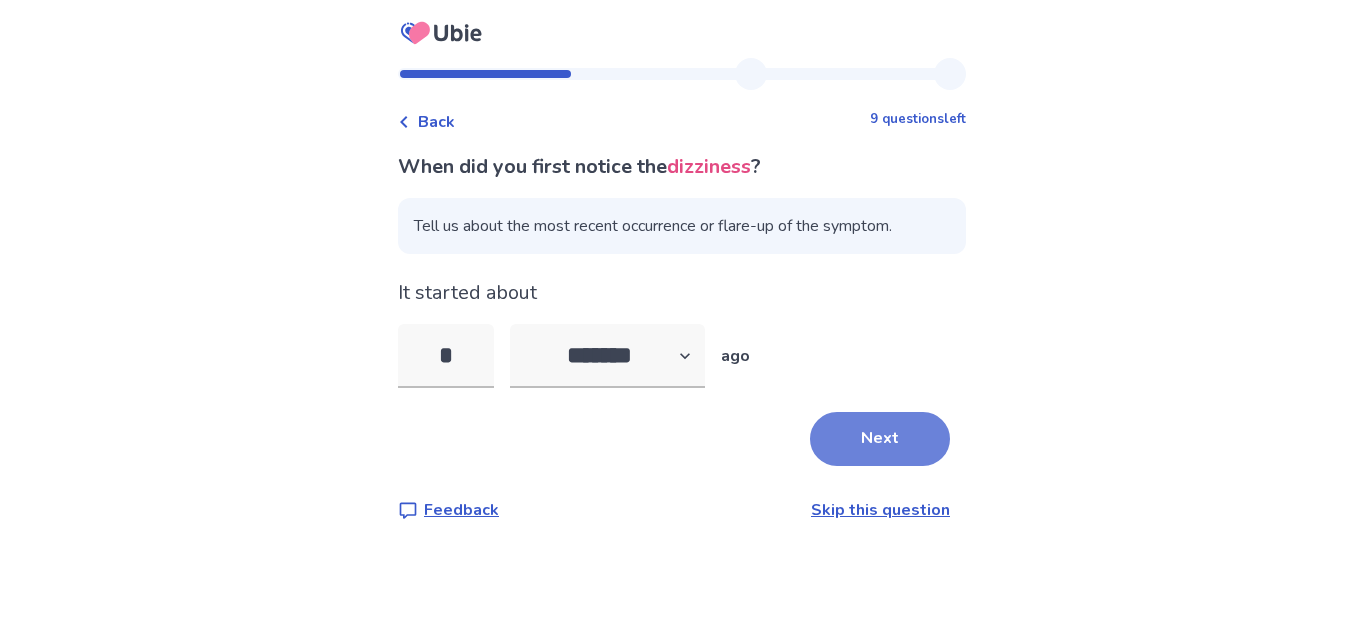 click on "Next" at bounding box center [880, 439] 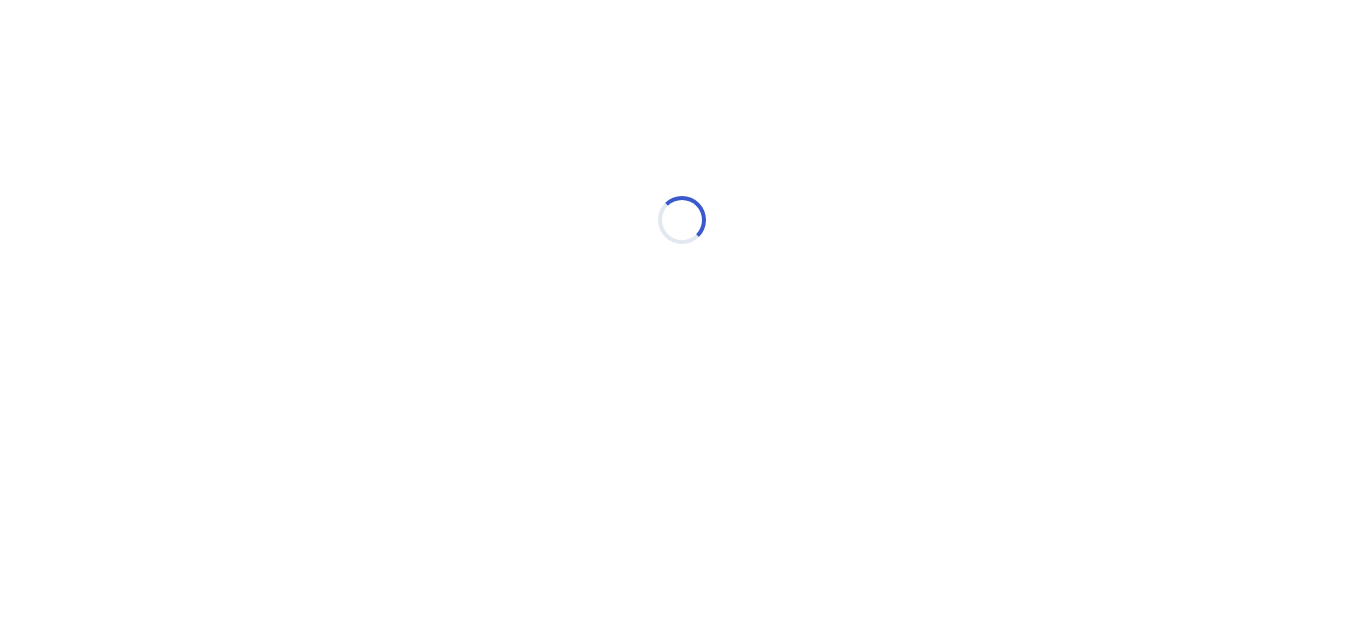 select on "*" 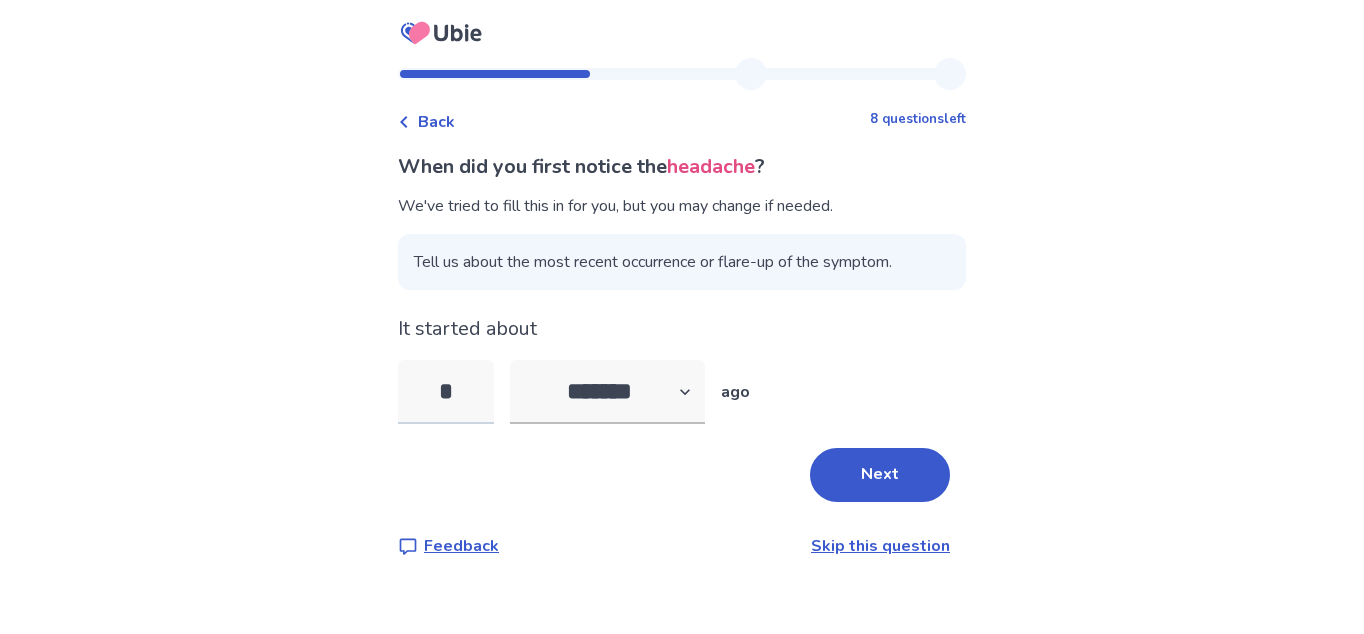 click on "*" at bounding box center [446, 392] 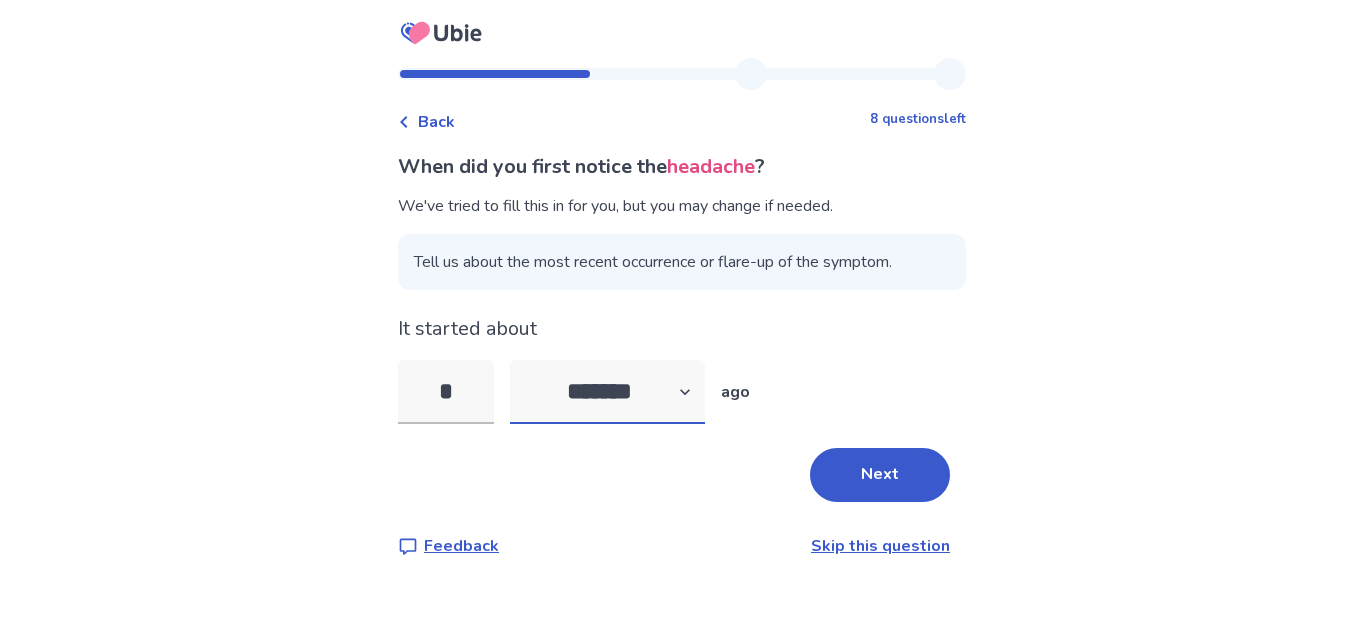 click on "******* ****** ******* ******** *******" at bounding box center [607, 392] 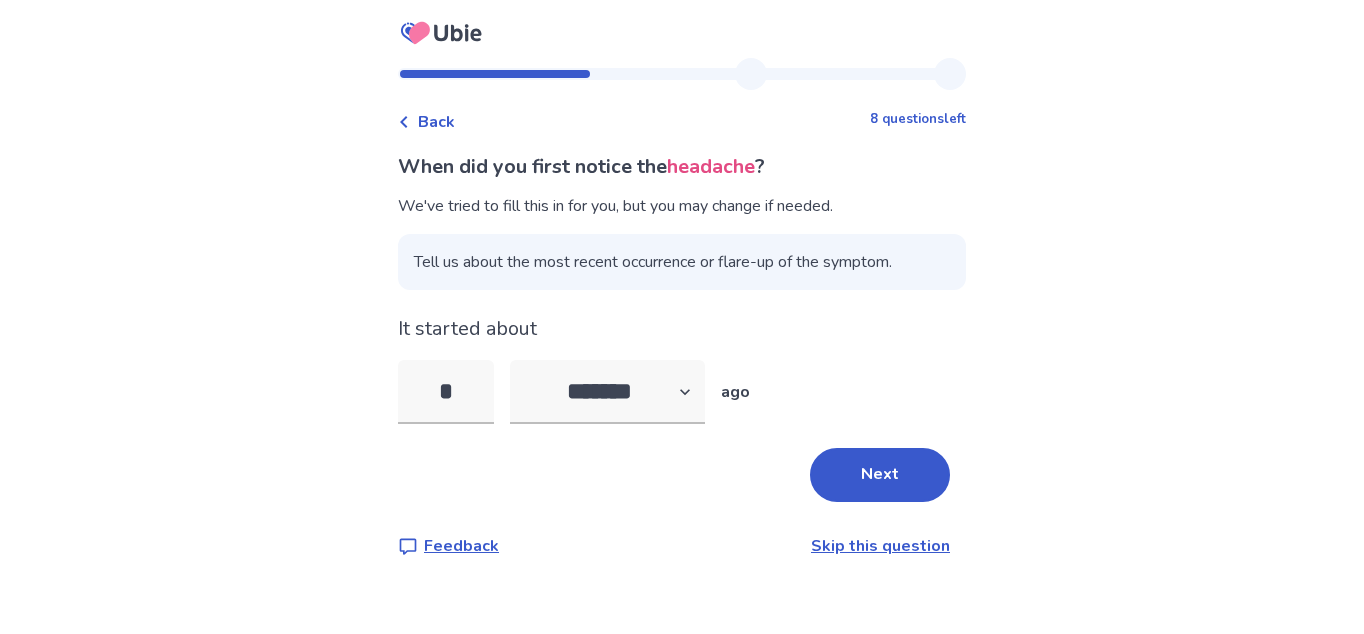 click on "When did you first notice the headache ? We've tried to fill this in for you, but you may change if needed. Tell us about the most recent occurrence or flare-up of the symptom. It started about [DATE] ago Next Feedback Skip this question" at bounding box center (682, 355) 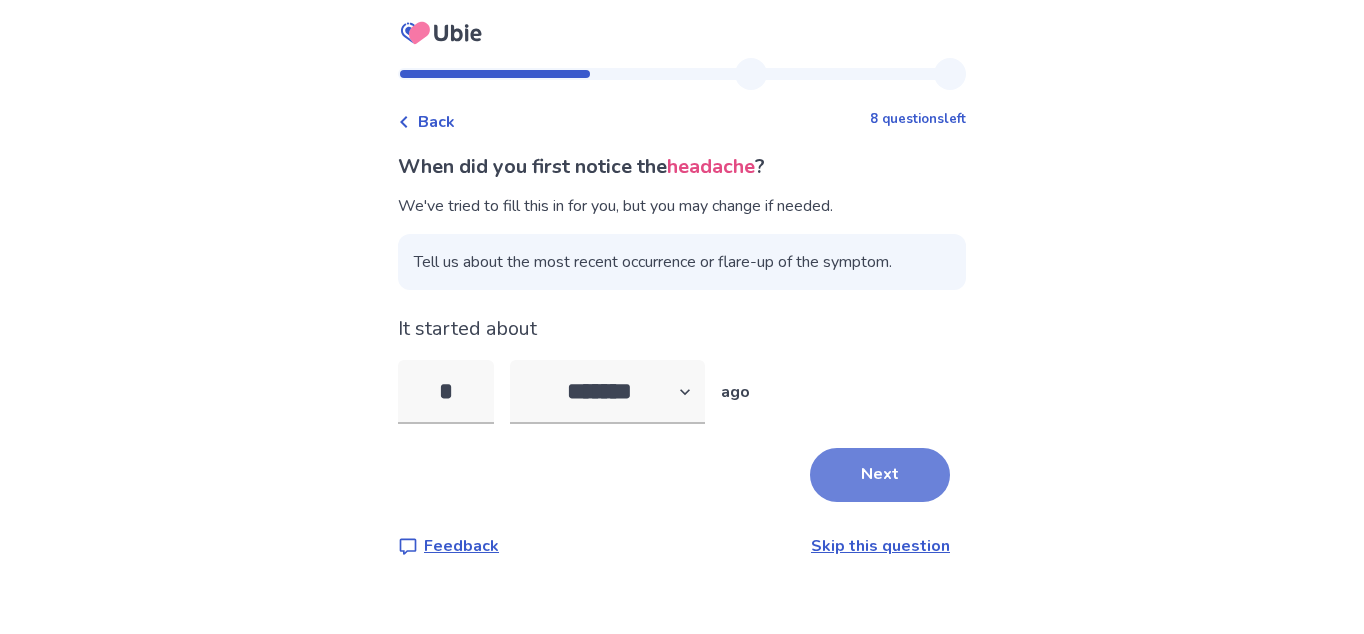 click on "Next" at bounding box center (880, 475) 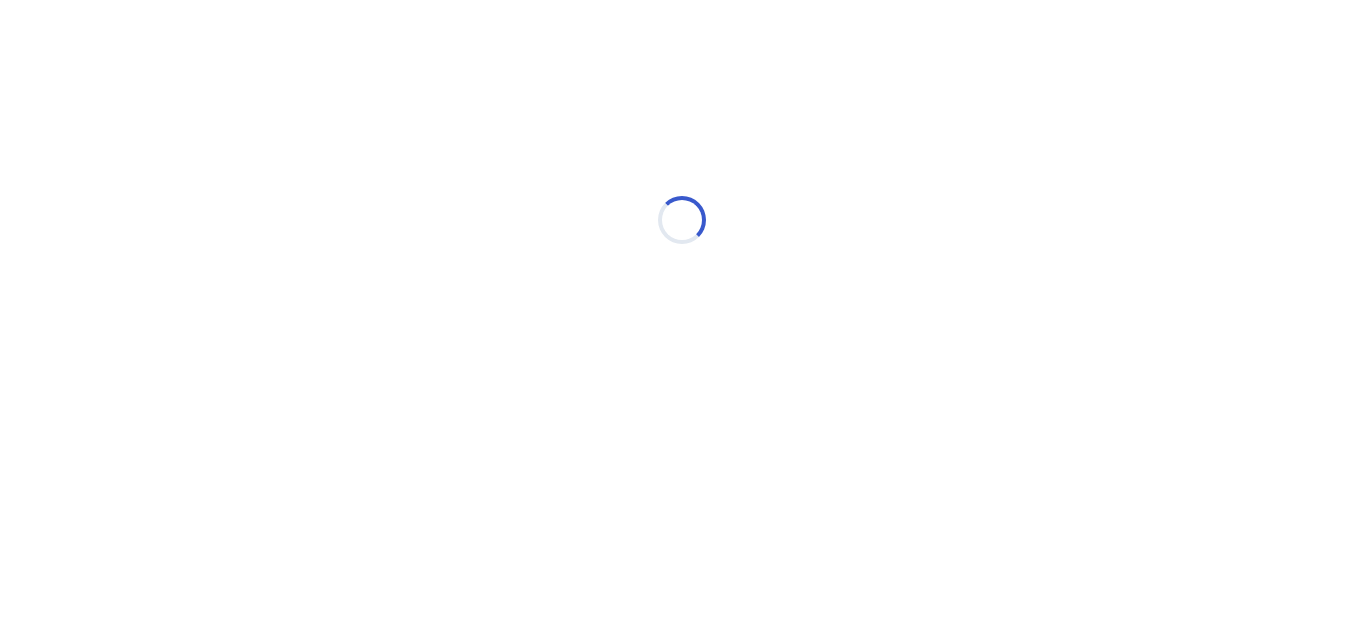 select on "*" 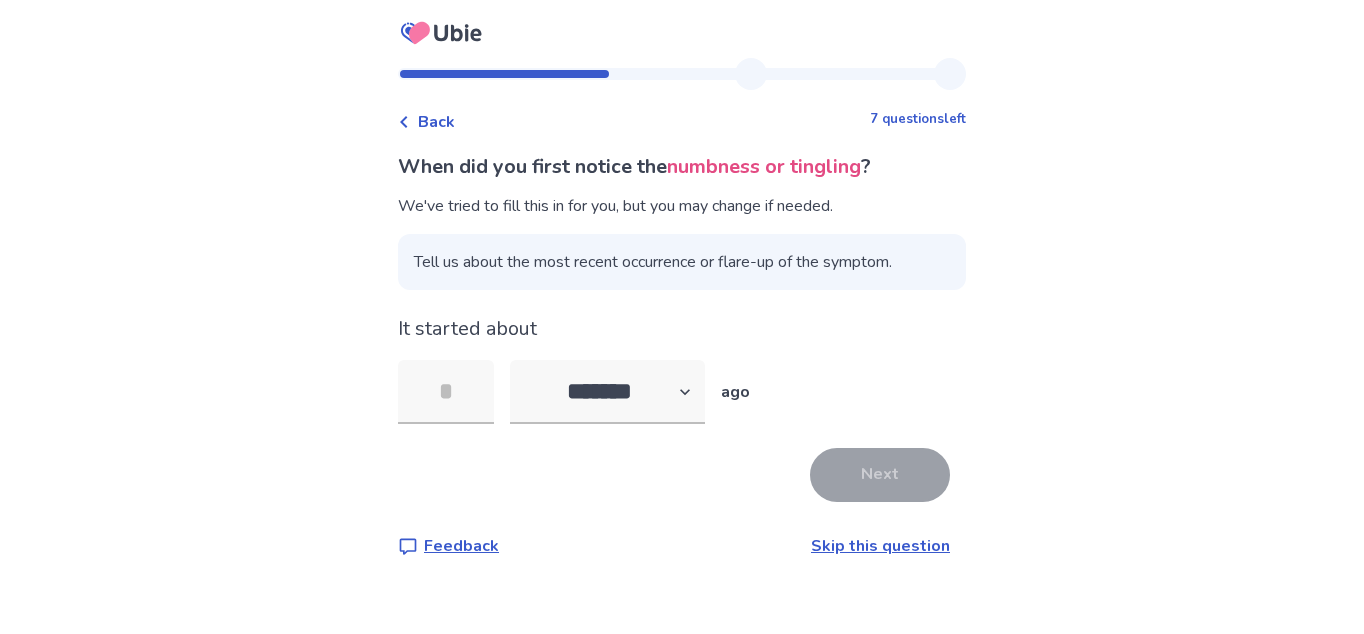 type 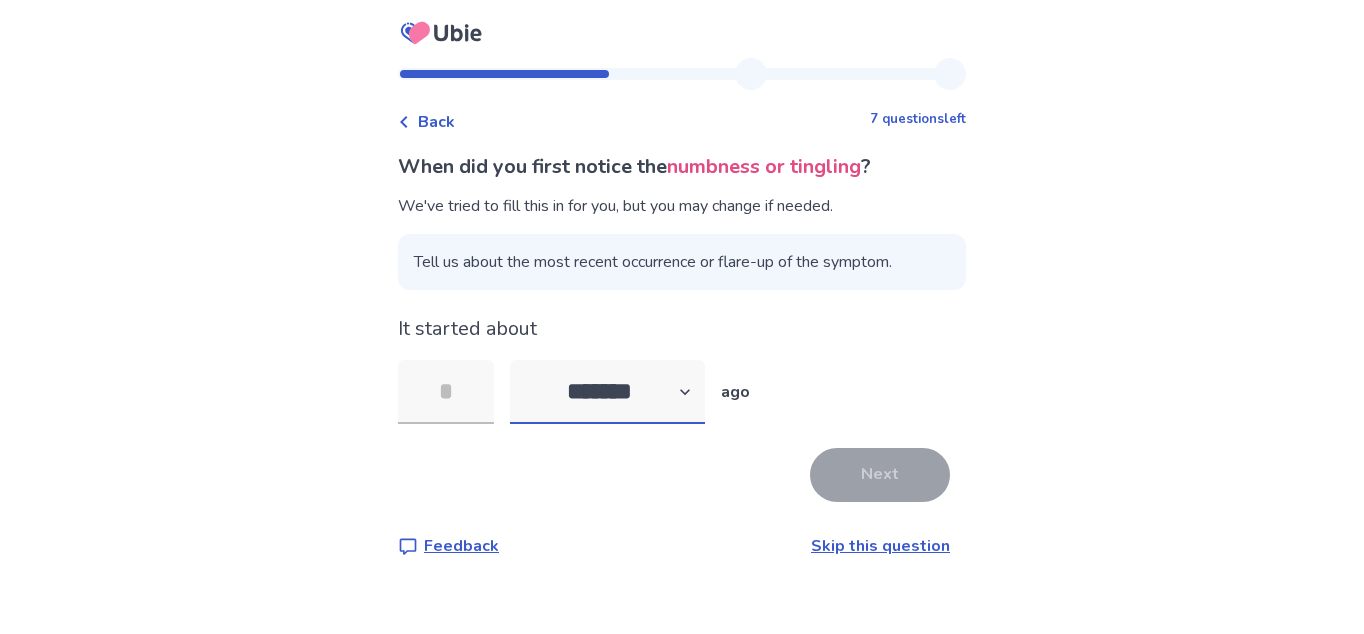 click on "******* ****** ******* ******** *******" at bounding box center (607, 392) 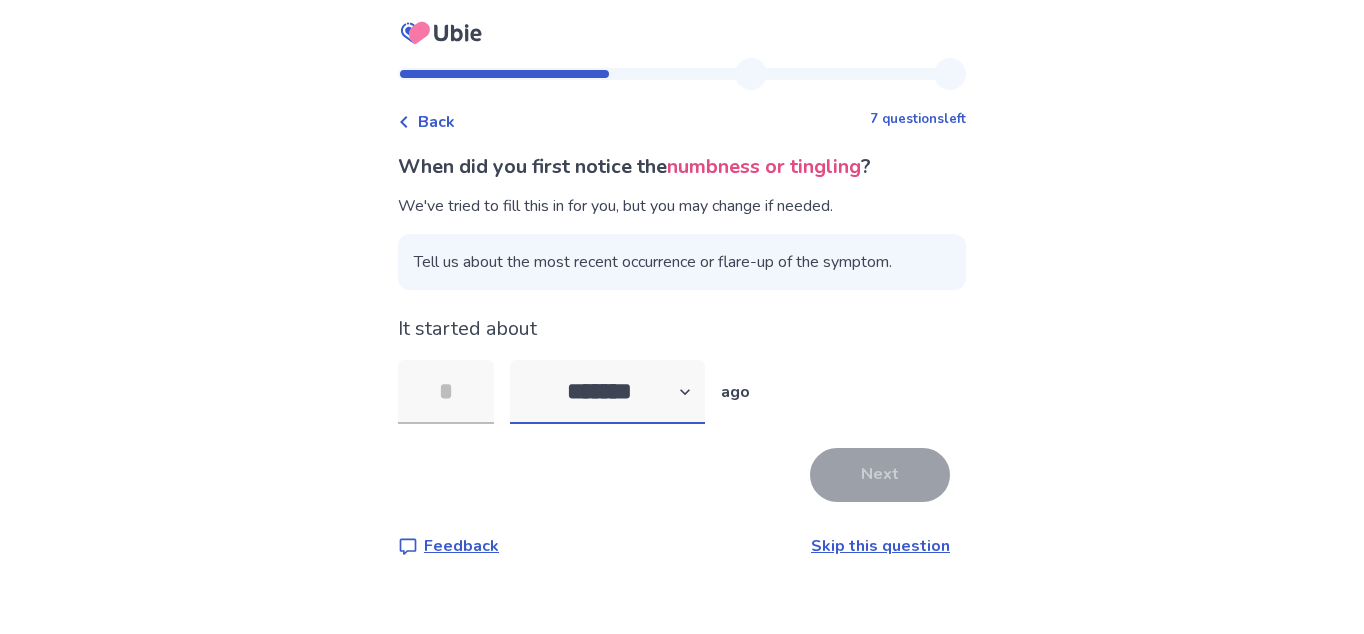 select on "*" 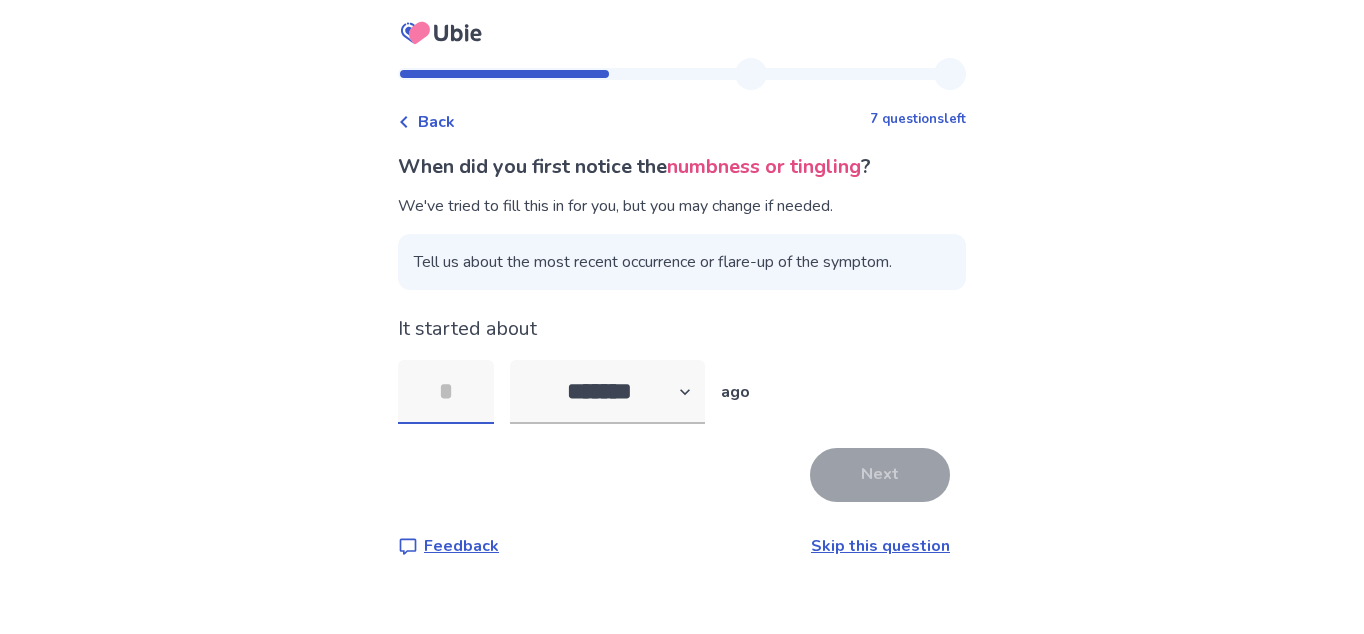 click at bounding box center [446, 392] 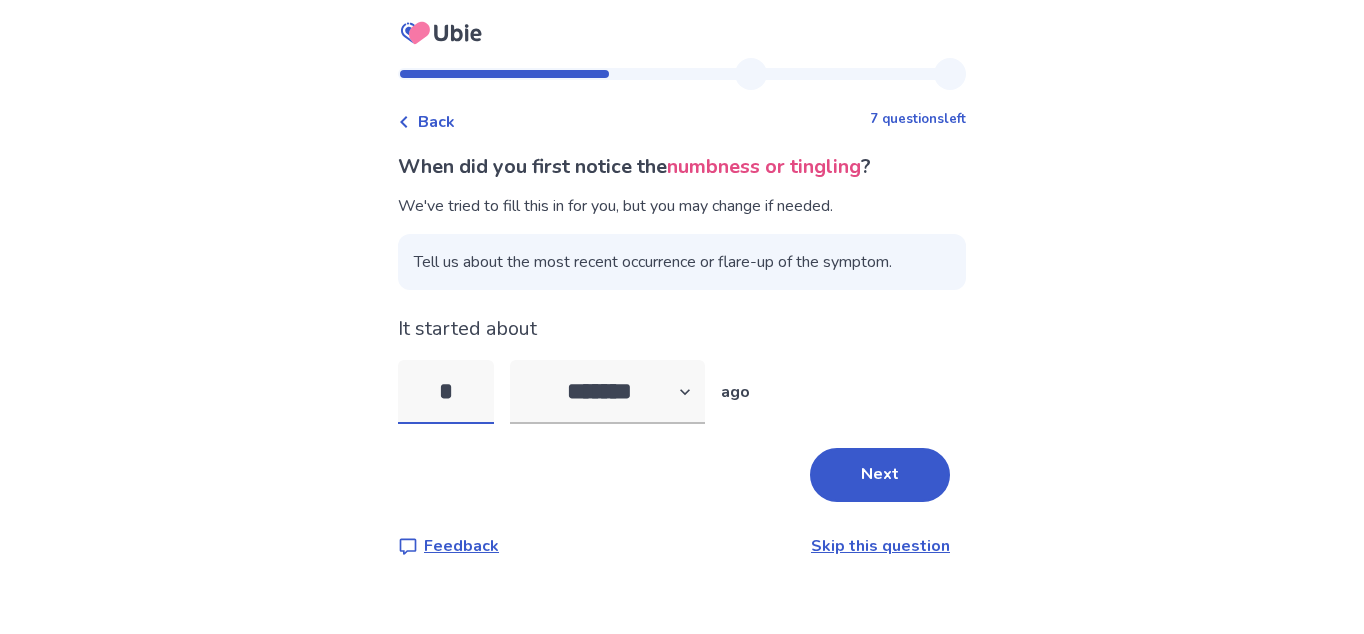 type on "**" 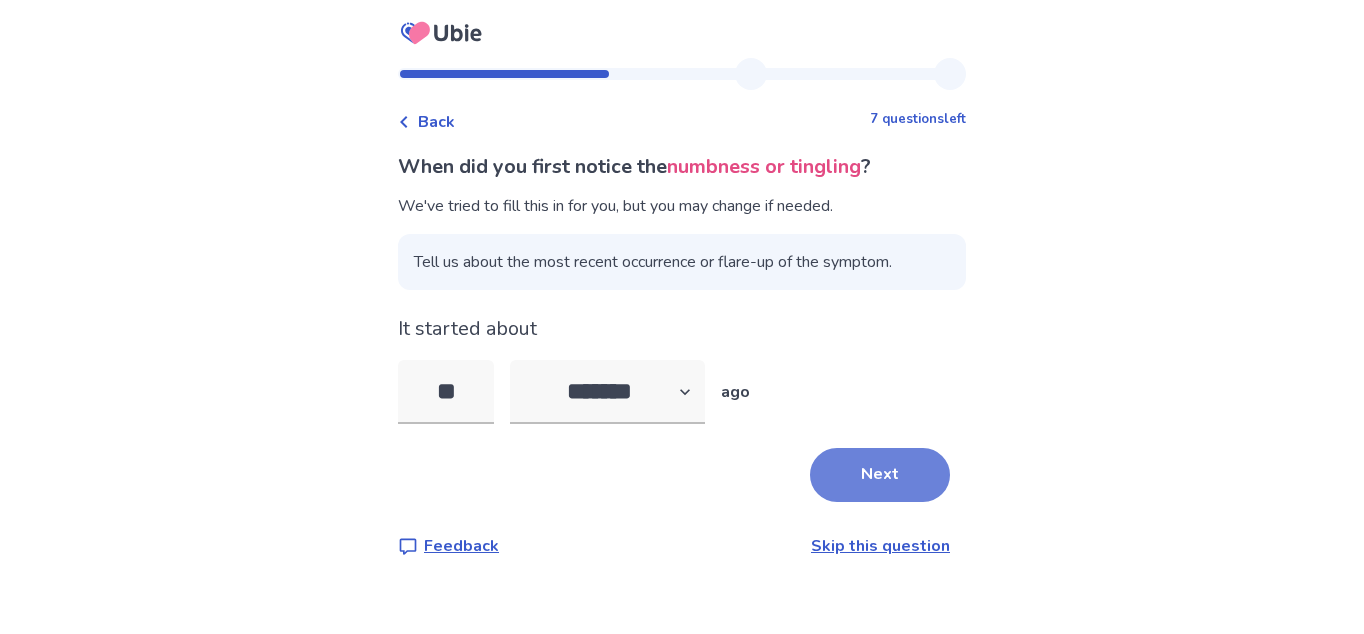 click on "Next" at bounding box center (880, 475) 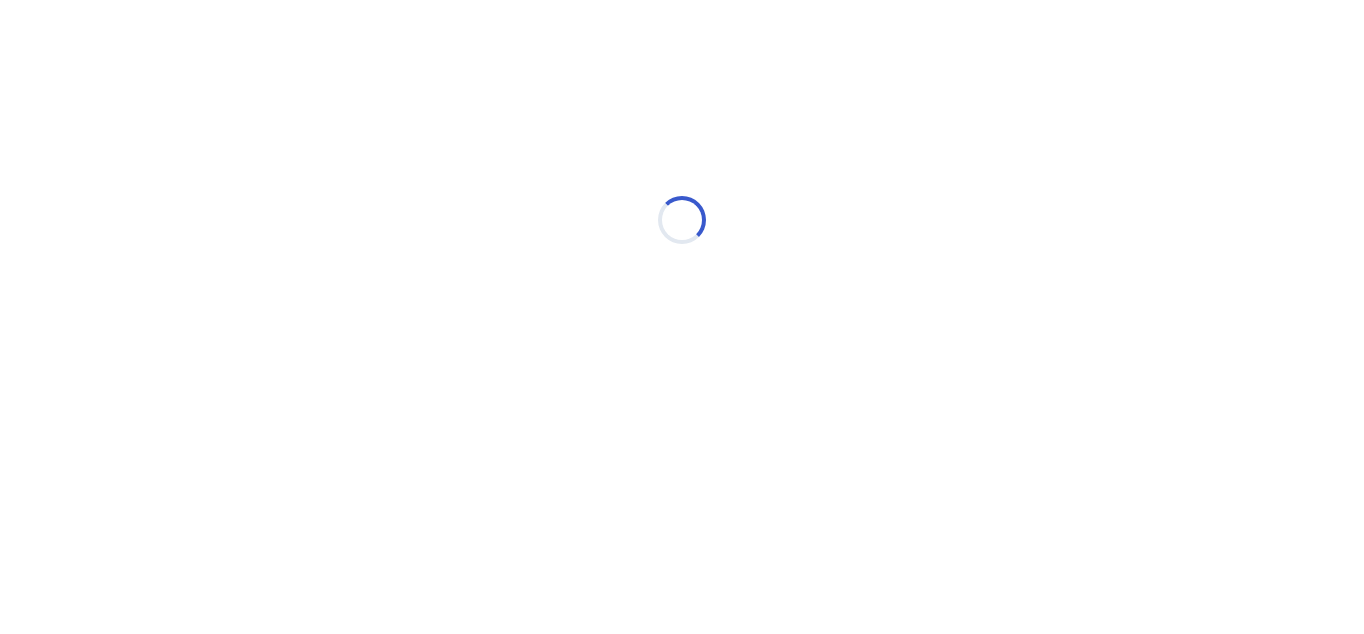 select on "*" 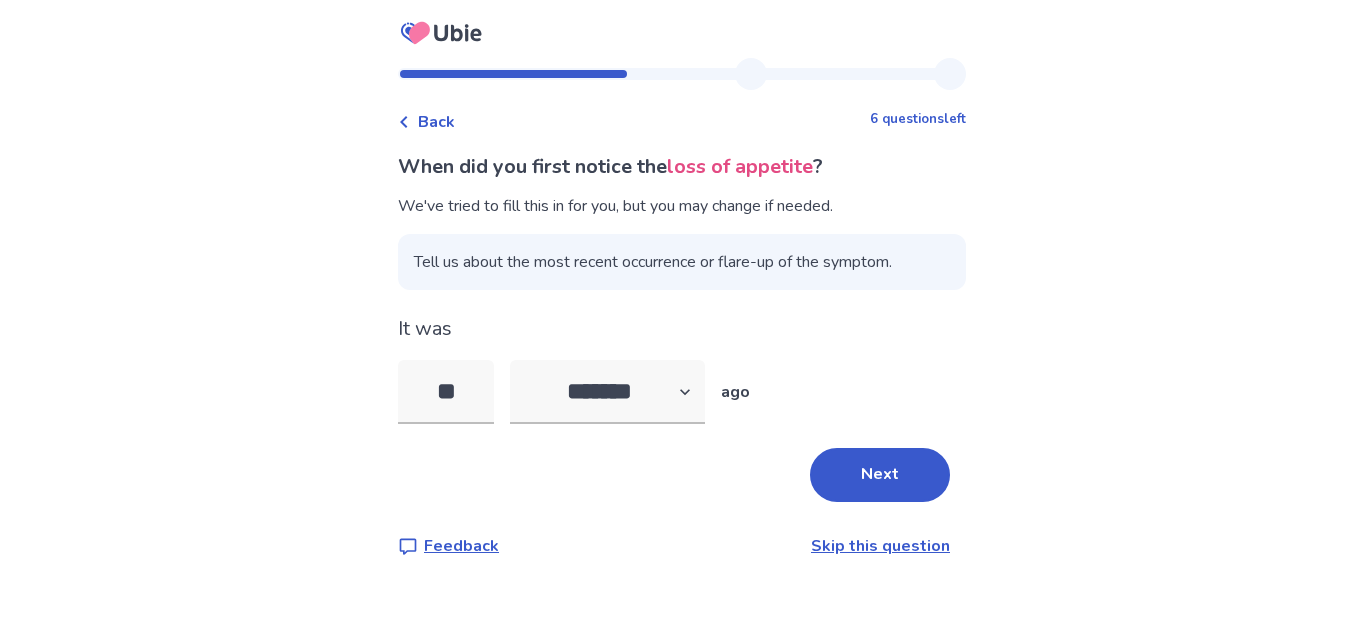 type on "*" 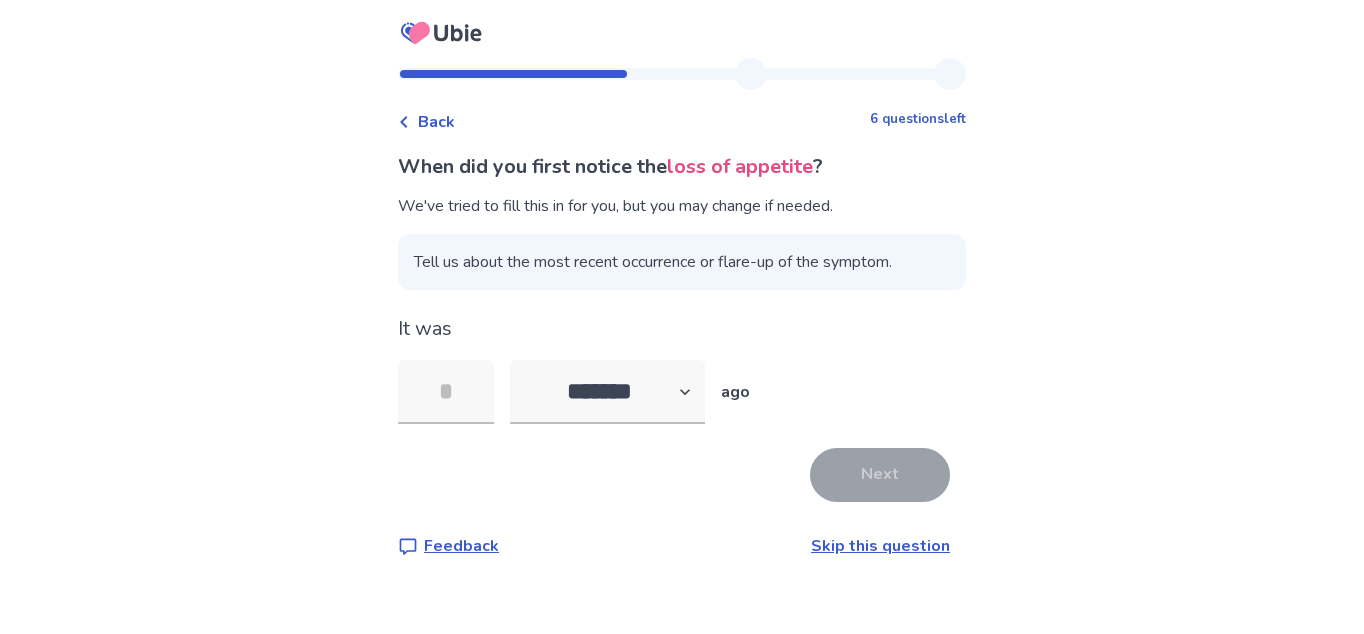 type on "*" 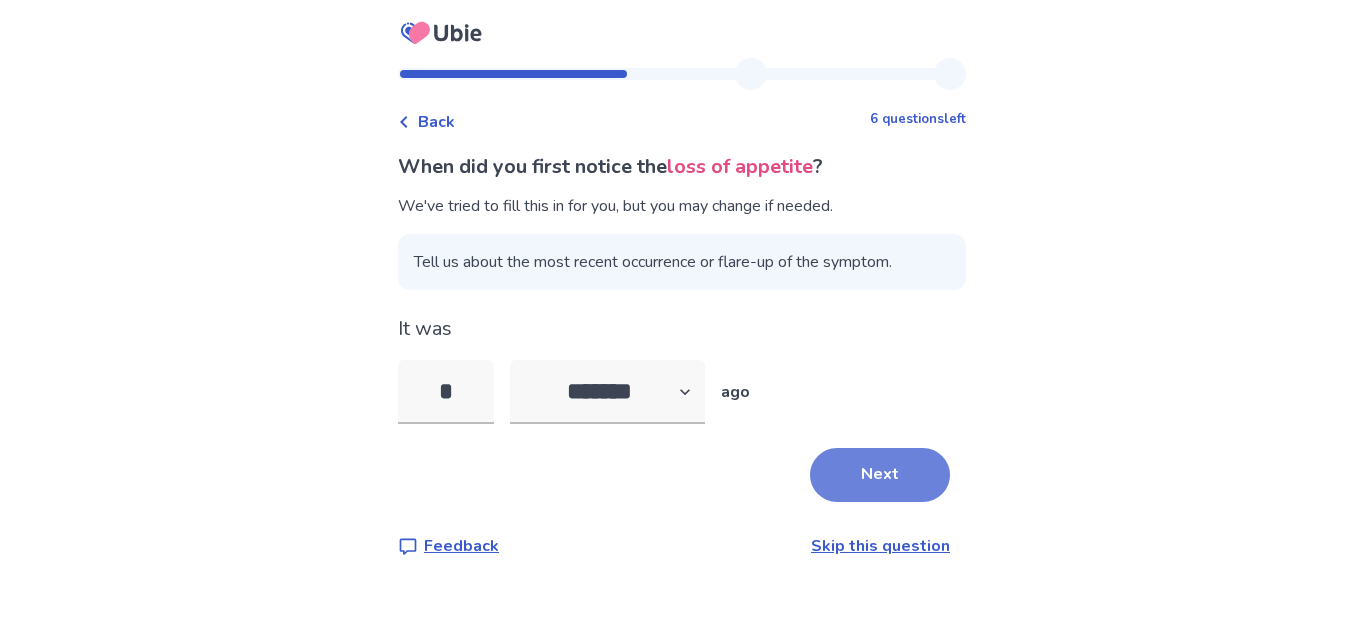 click on "Next" at bounding box center [880, 475] 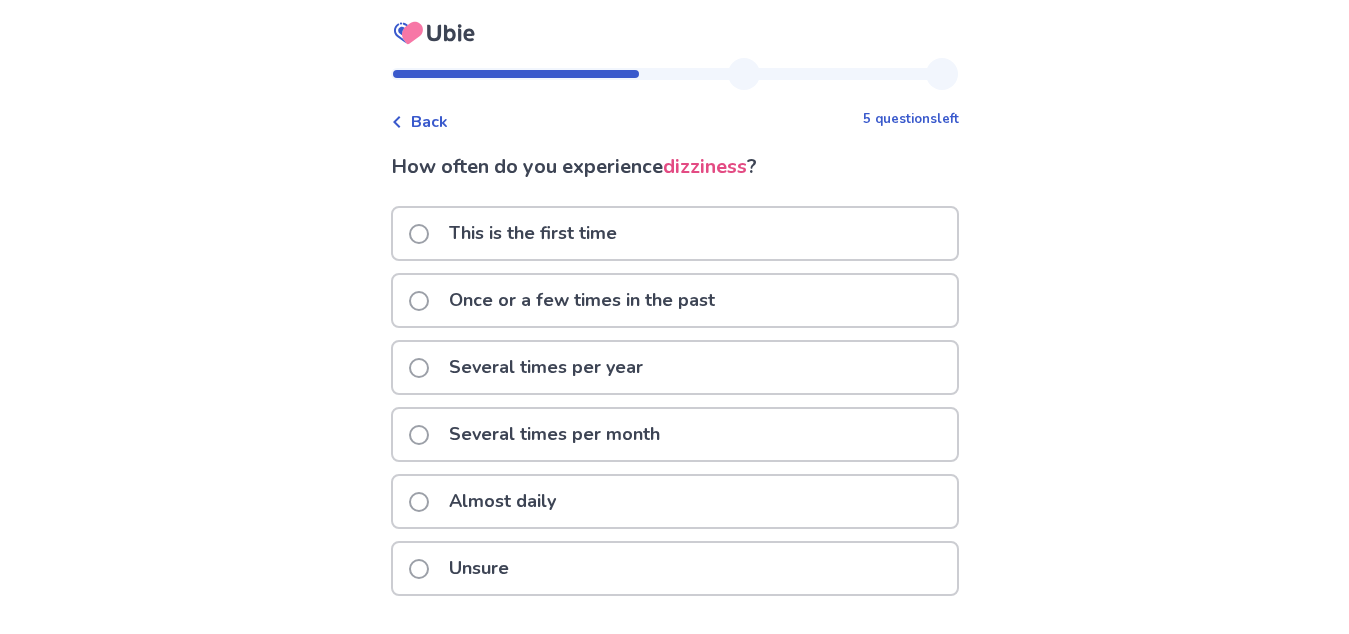 click on "Almost daily" at bounding box center [675, 501] 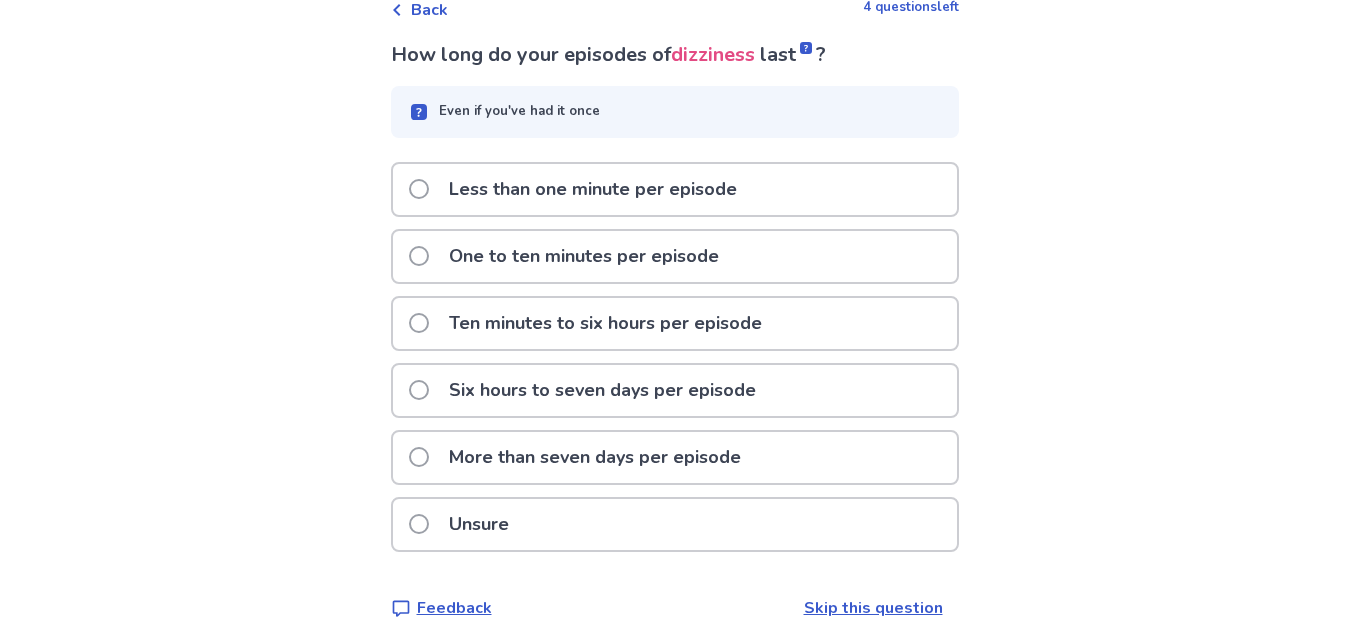 scroll, scrollTop: 130, scrollLeft: 0, axis: vertical 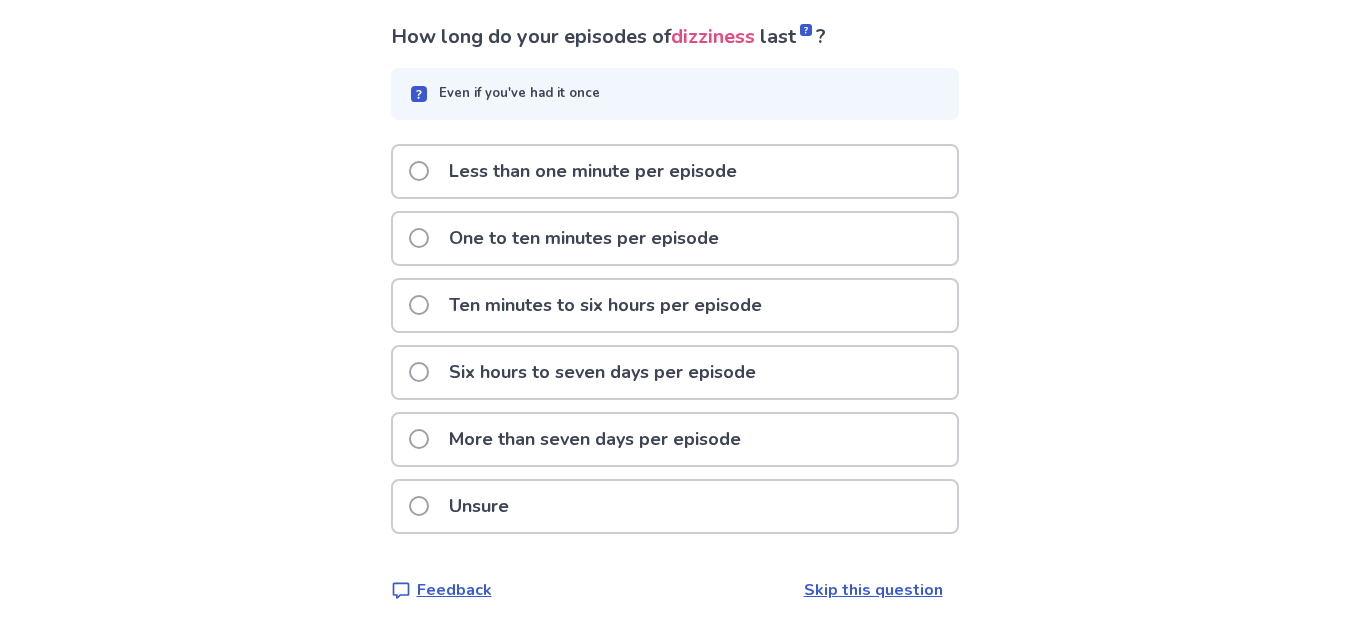 click on "Ten minutes to six hours per episode" at bounding box center [675, 305] 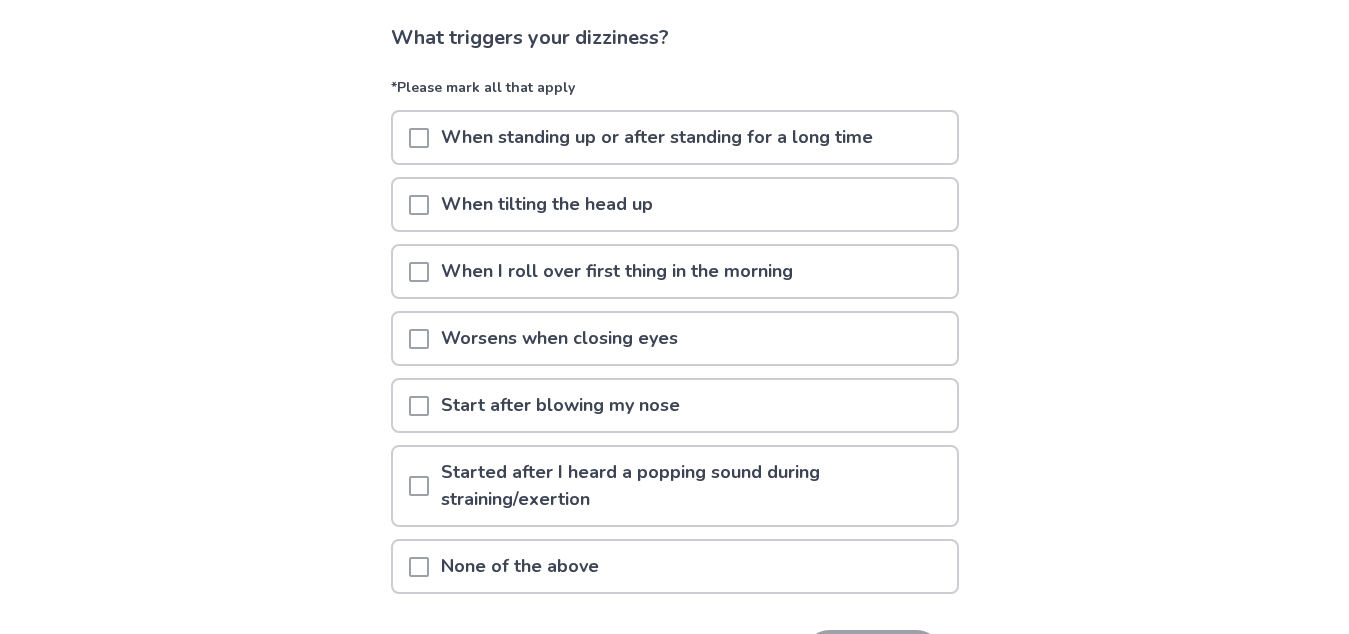 scroll, scrollTop: 127, scrollLeft: 0, axis: vertical 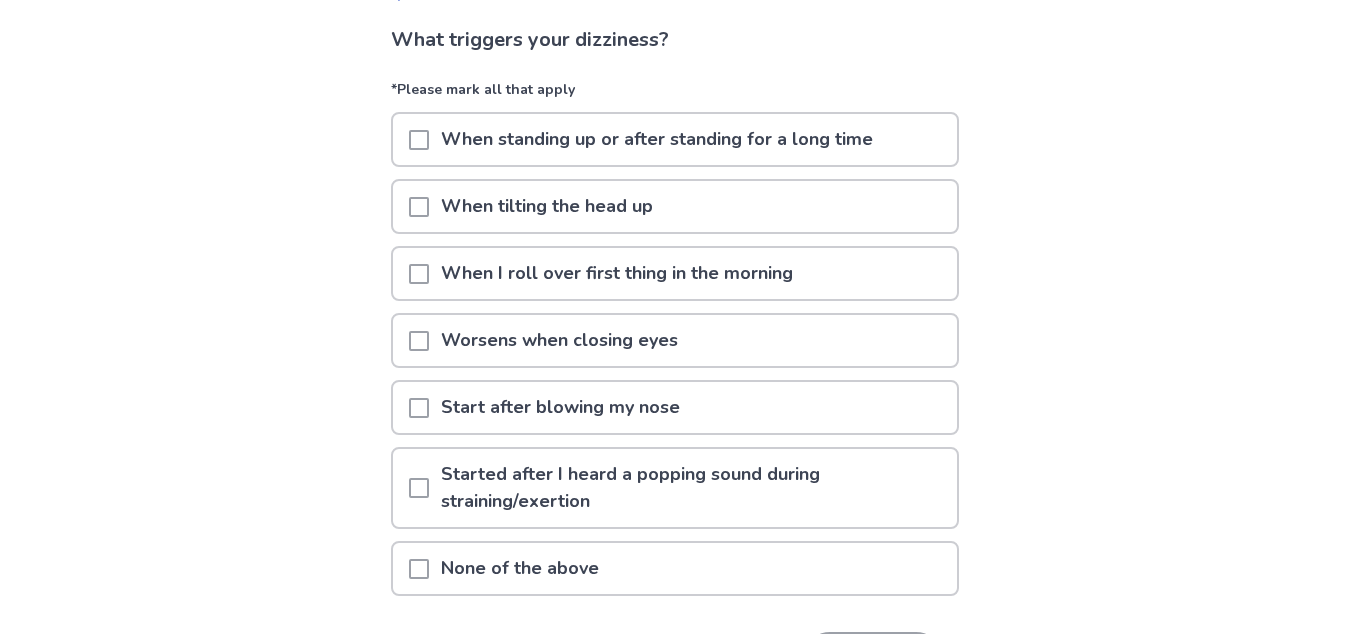 click at bounding box center [419, 340] 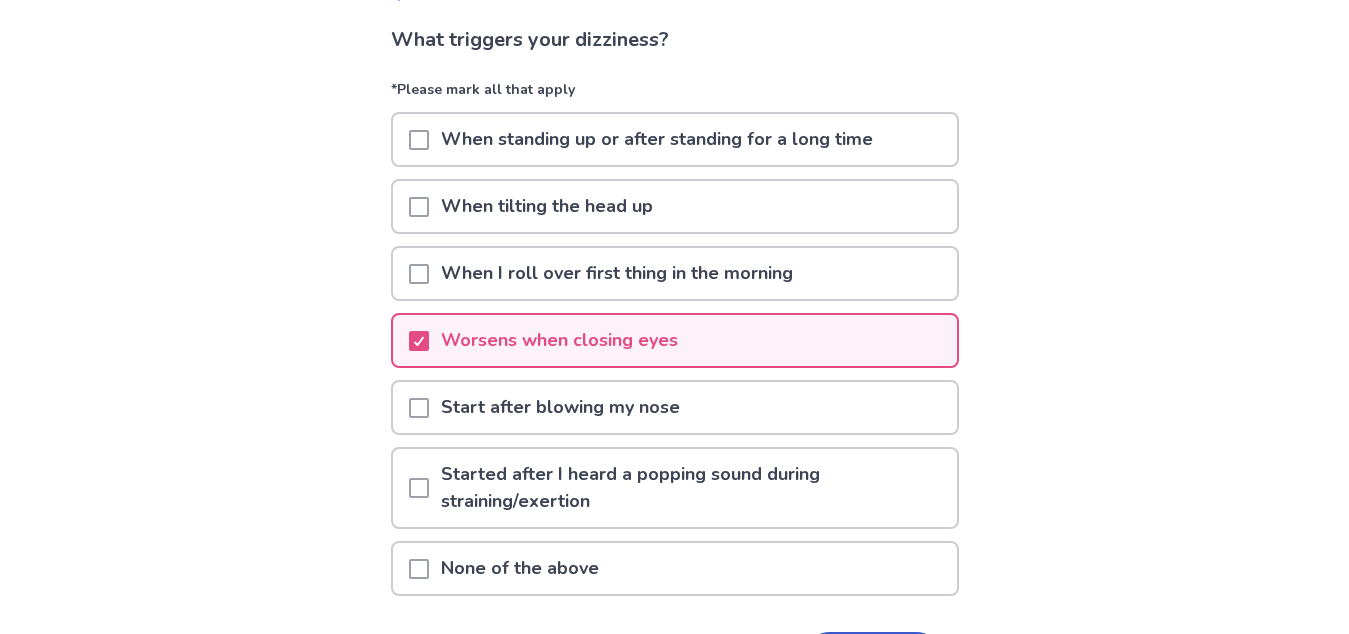 click at bounding box center [419, 140] 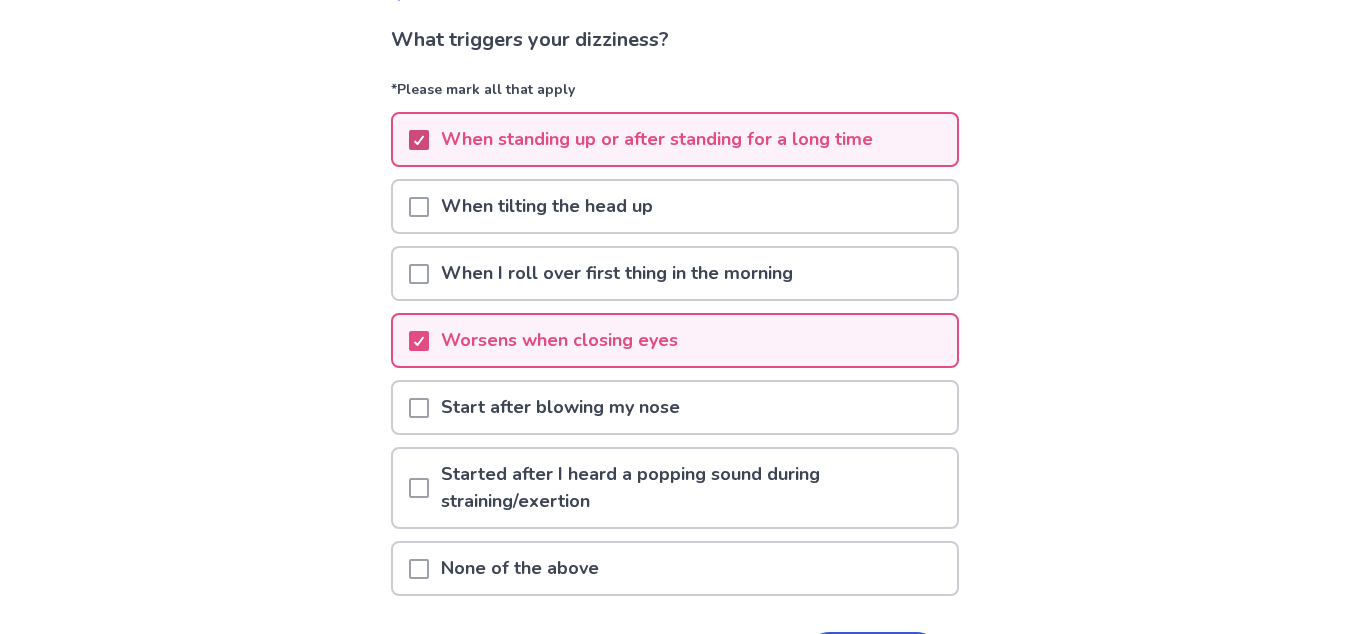 click at bounding box center [419, 274] 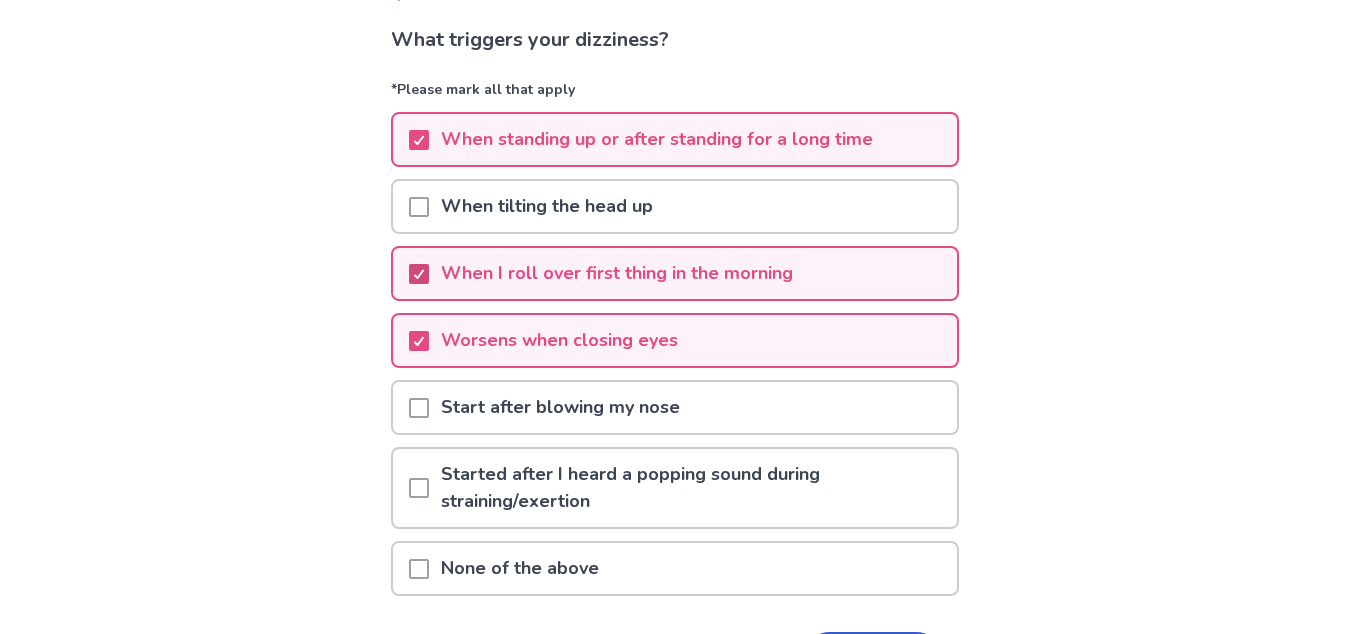 click at bounding box center [419, 488] 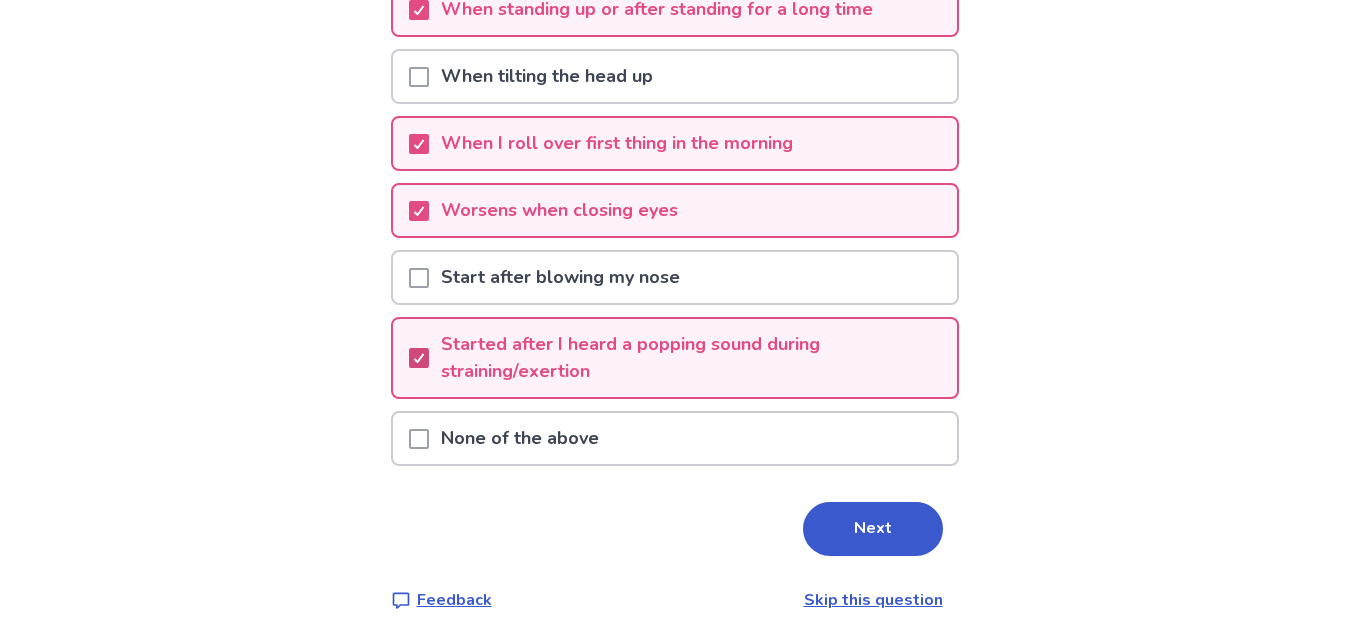 scroll, scrollTop: 267, scrollLeft: 0, axis: vertical 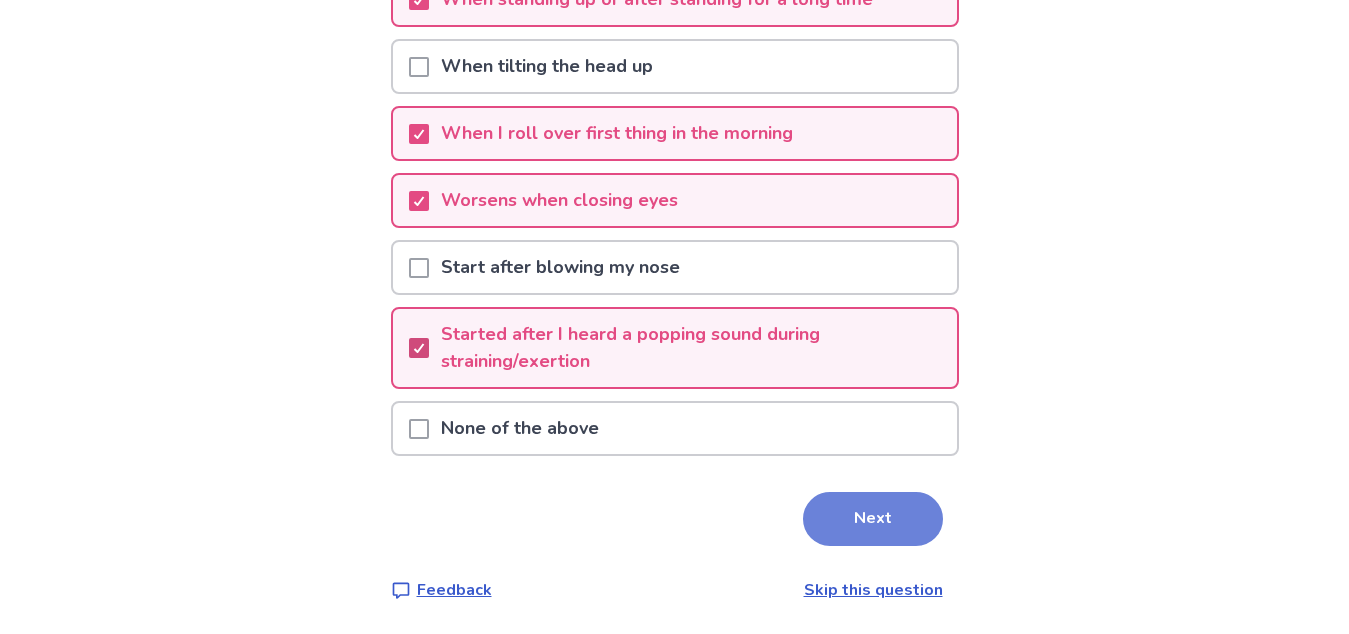 click on "Next" at bounding box center [873, 519] 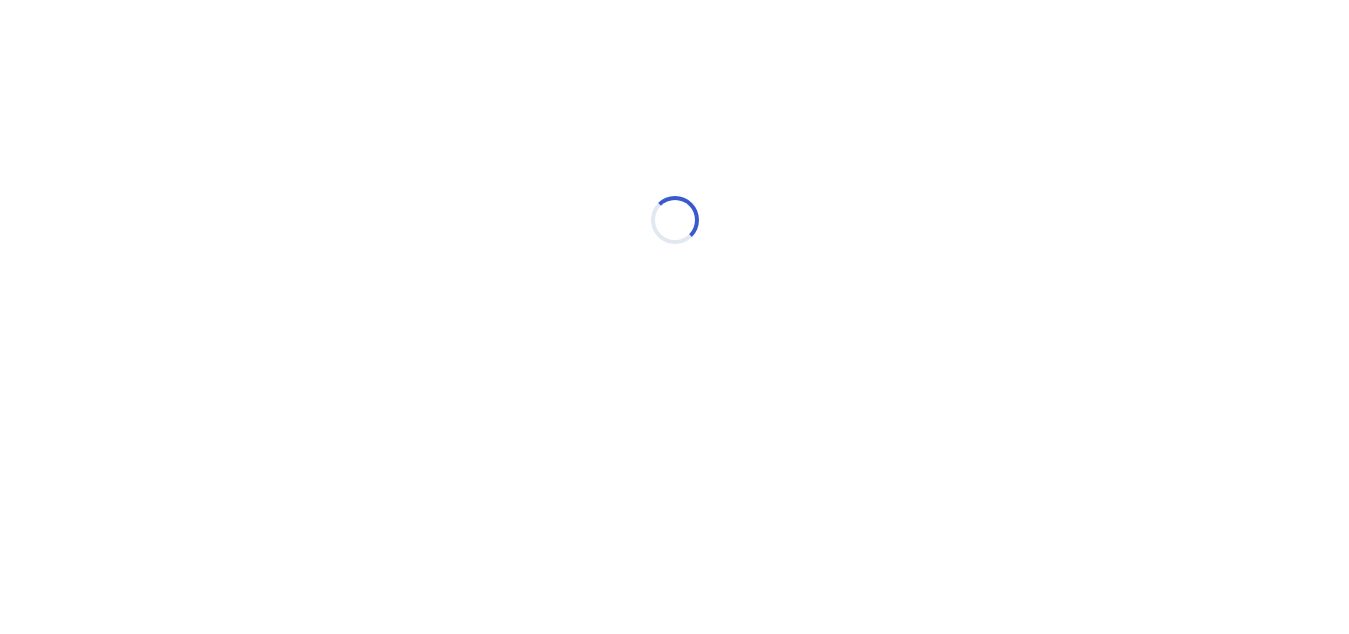 scroll, scrollTop: 0, scrollLeft: 0, axis: both 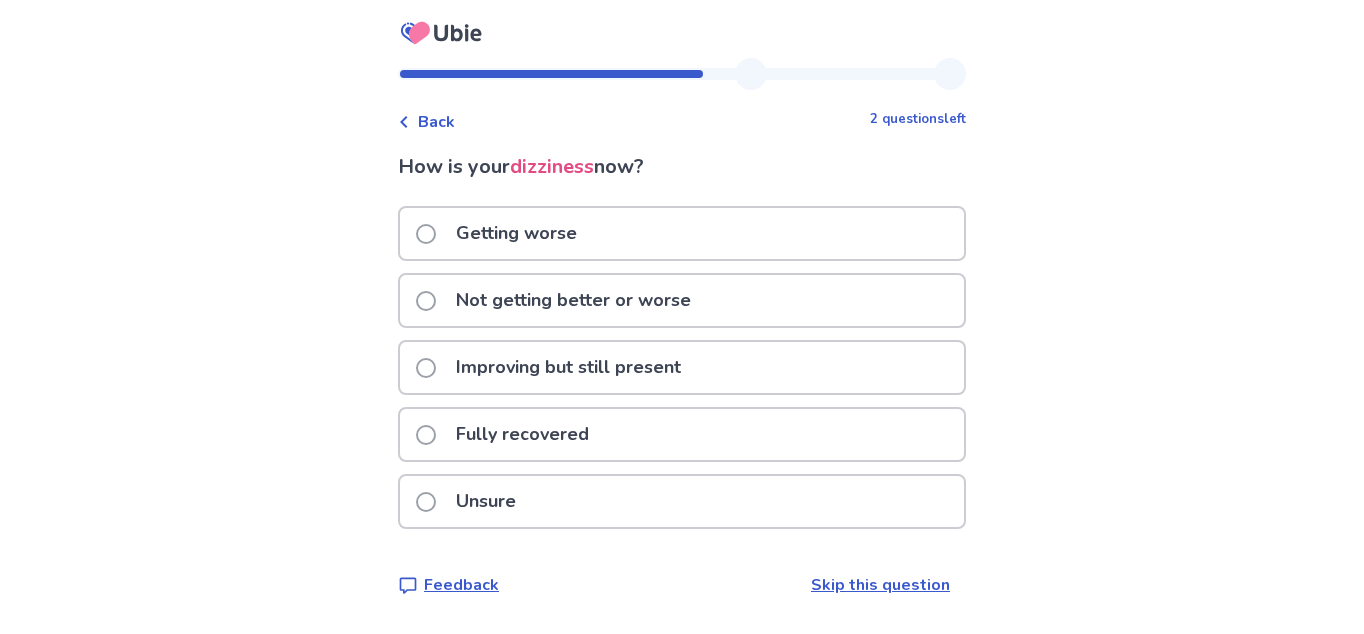click on "Getting worse" at bounding box center [682, 233] 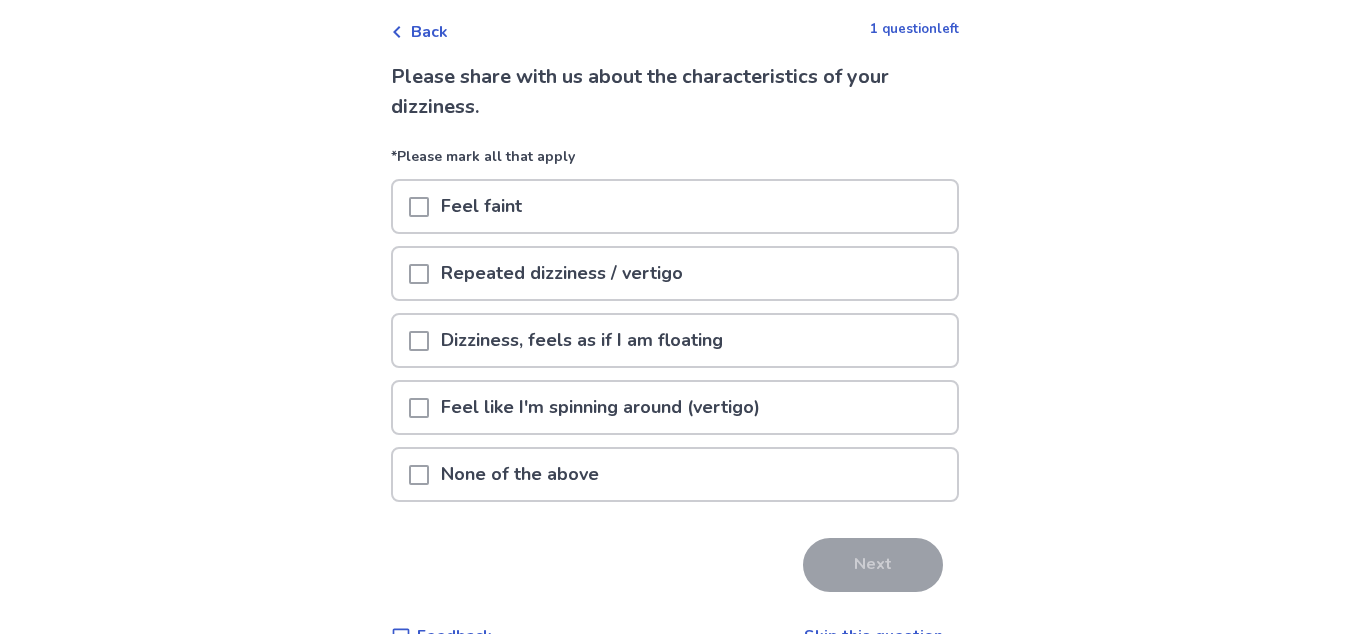 scroll, scrollTop: 89, scrollLeft: 0, axis: vertical 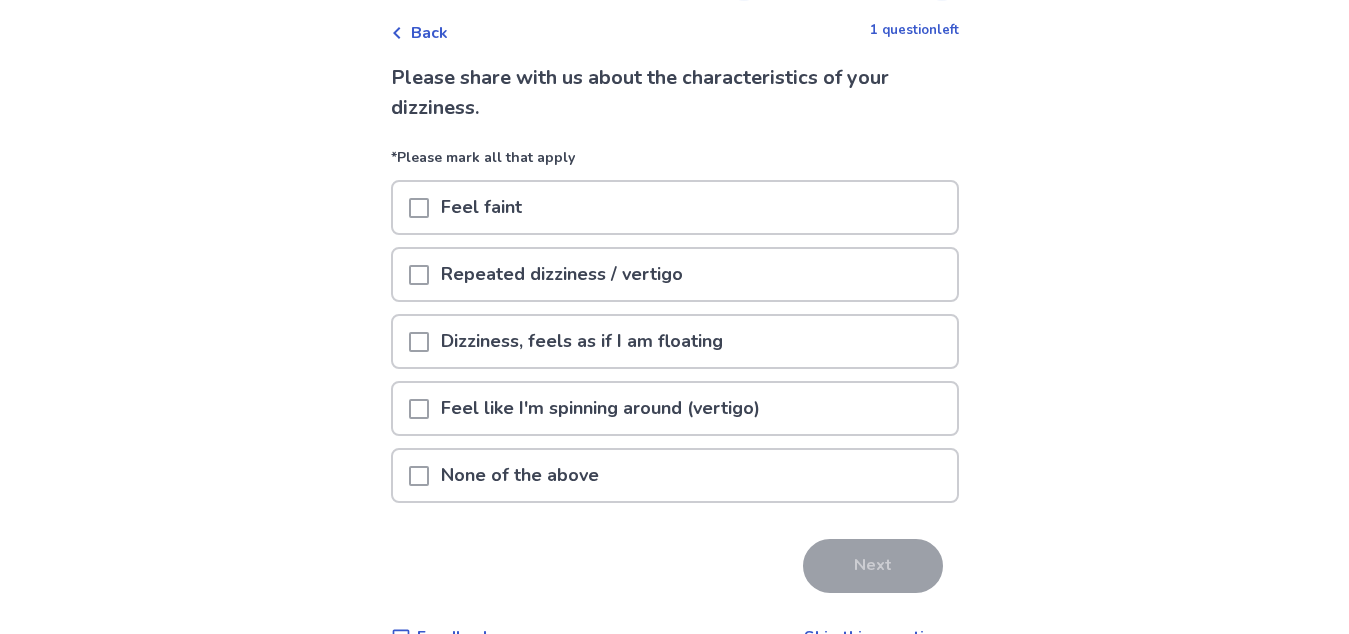 click at bounding box center [419, 208] 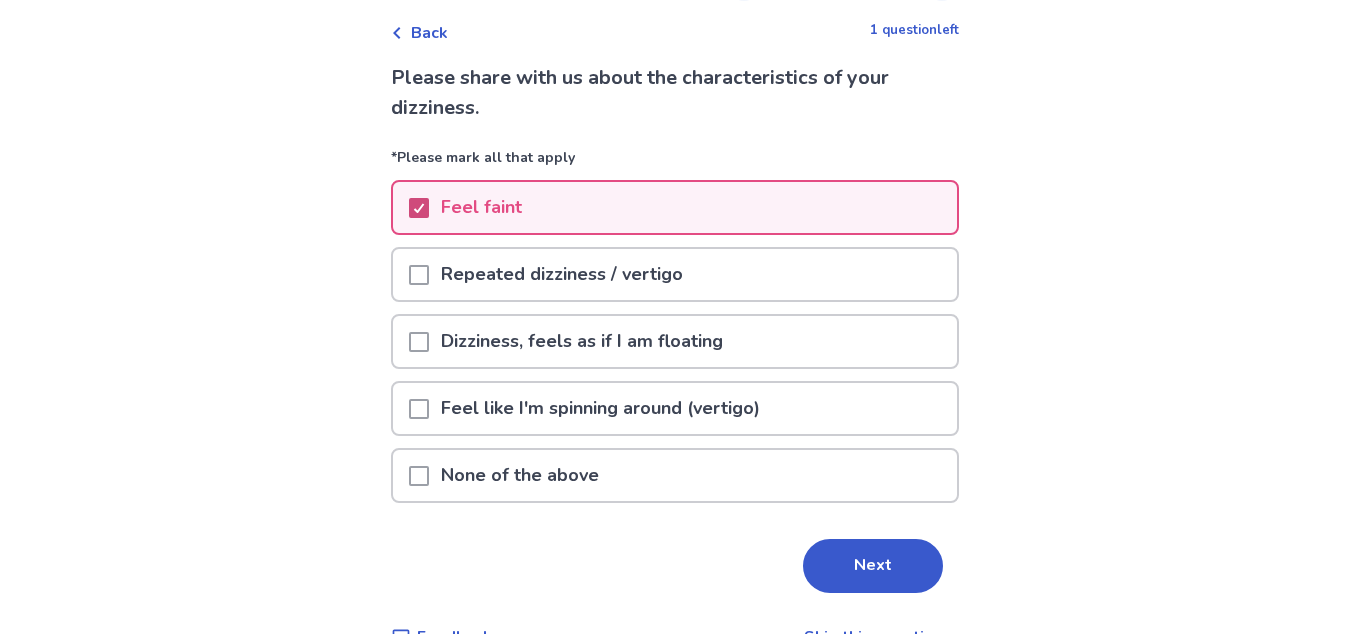 click at bounding box center (419, 341) 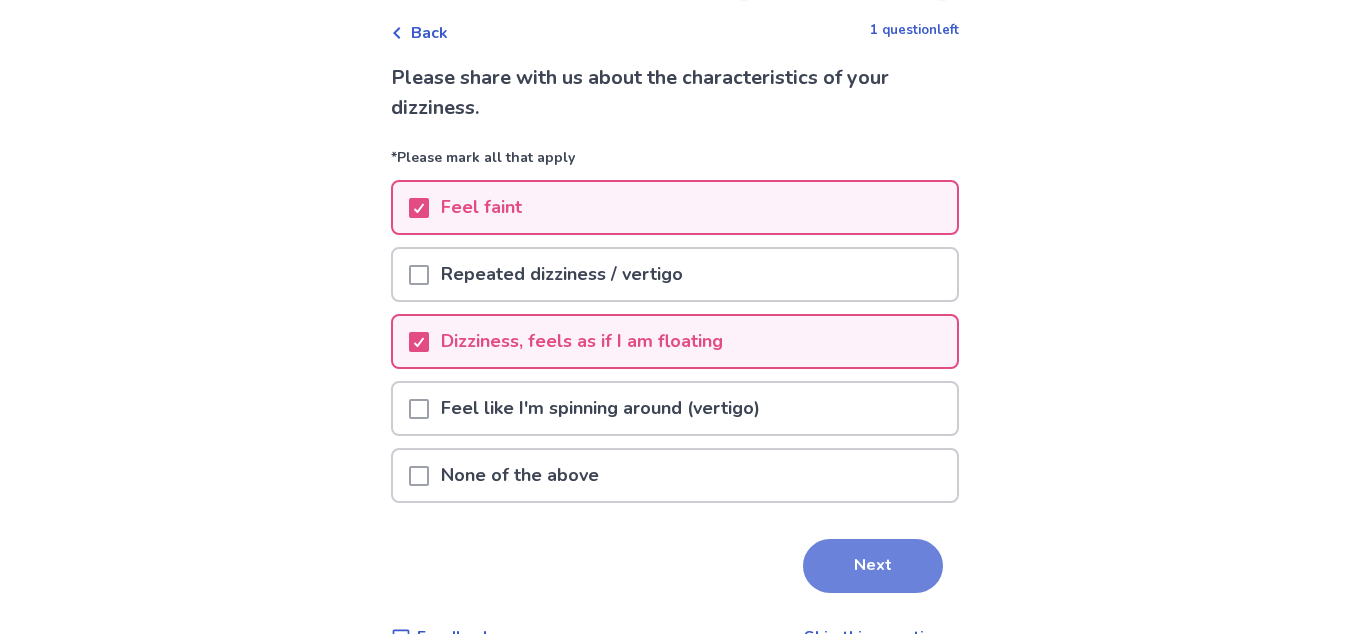 click on "Next" at bounding box center [873, 566] 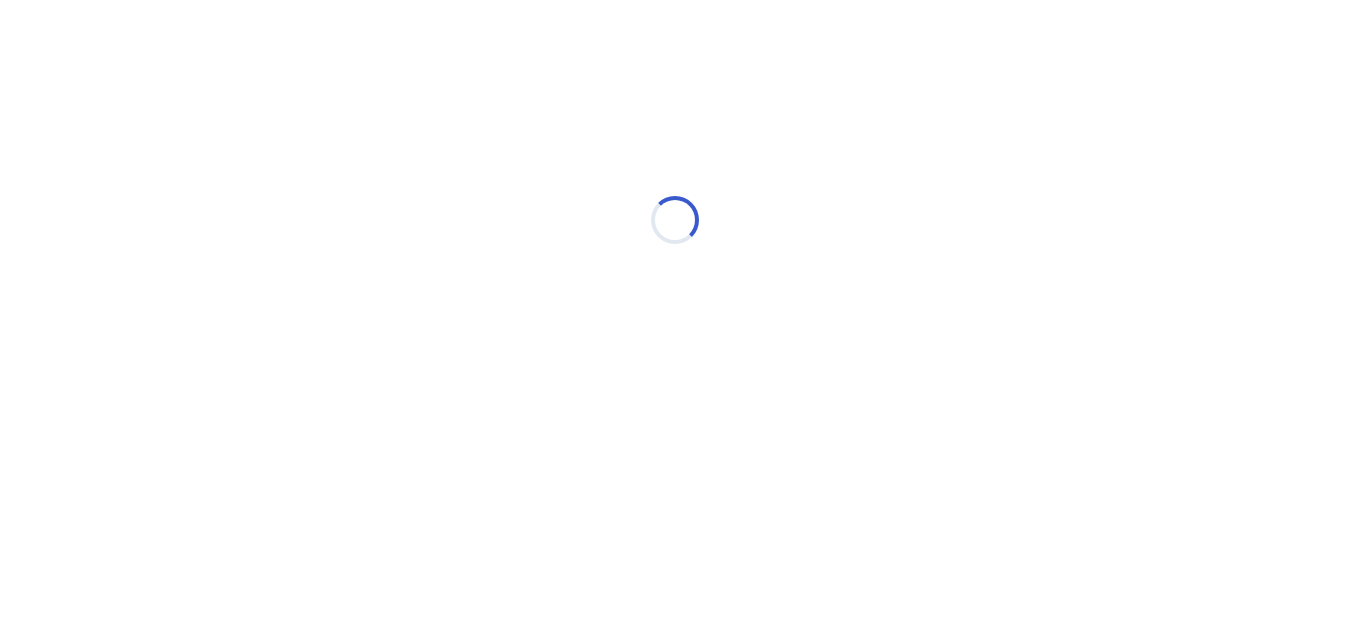 scroll, scrollTop: 0, scrollLeft: 0, axis: both 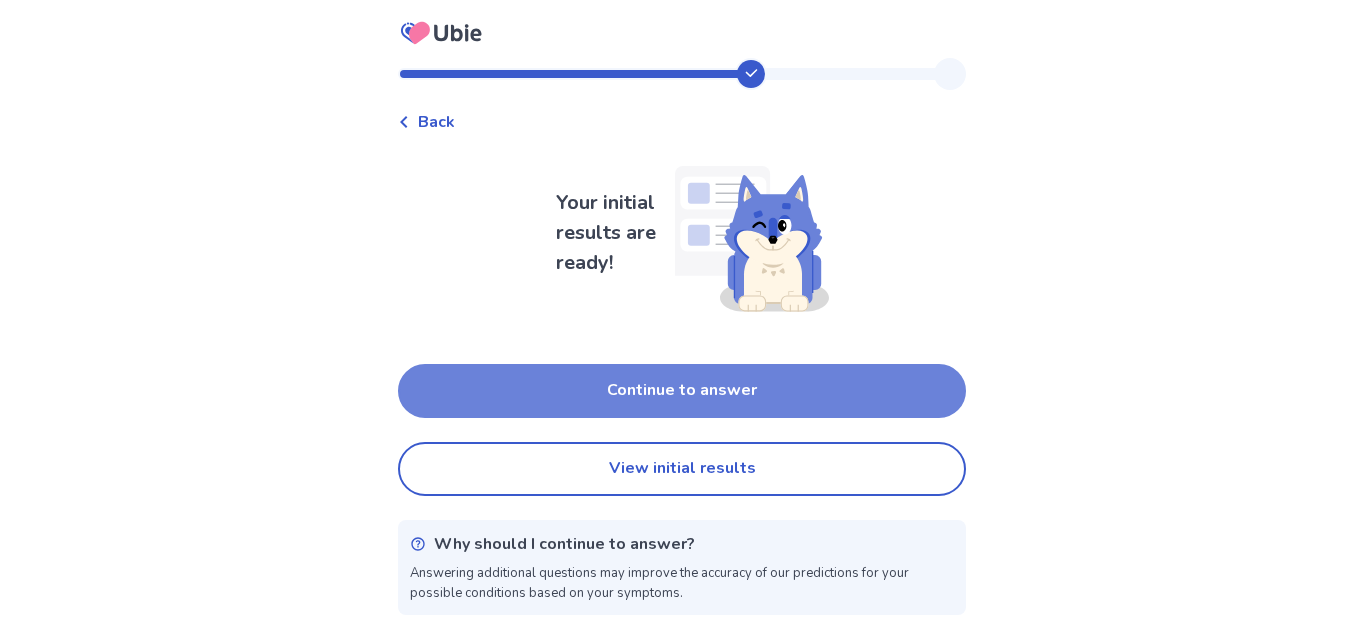 click on "Continue to answer" at bounding box center [682, 391] 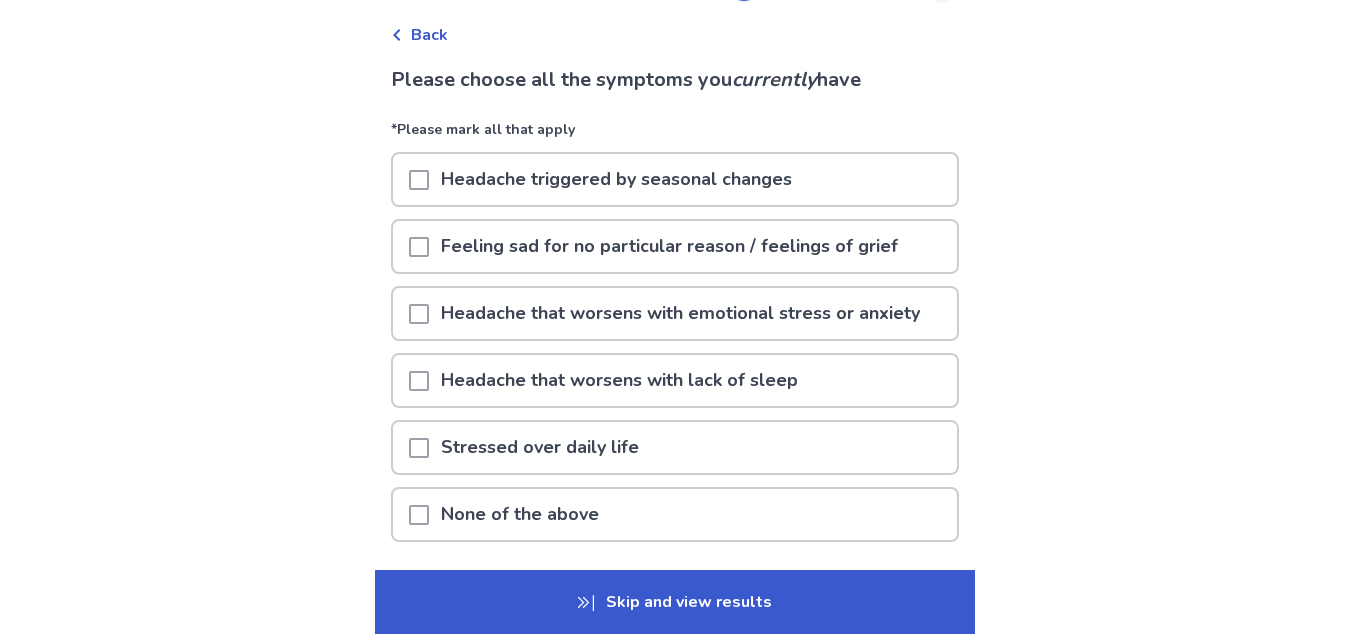 scroll, scrollTop: 93, scrollLeft: 0, axis: vertical 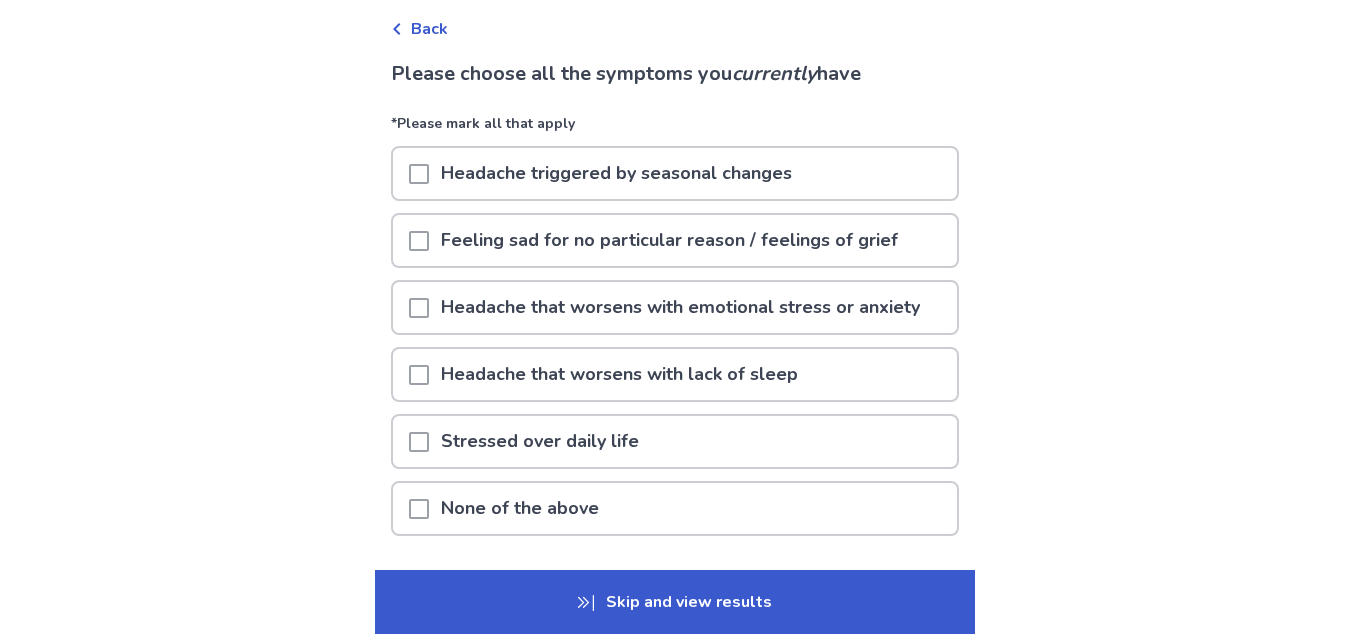 click at bounding box center [419, 375] 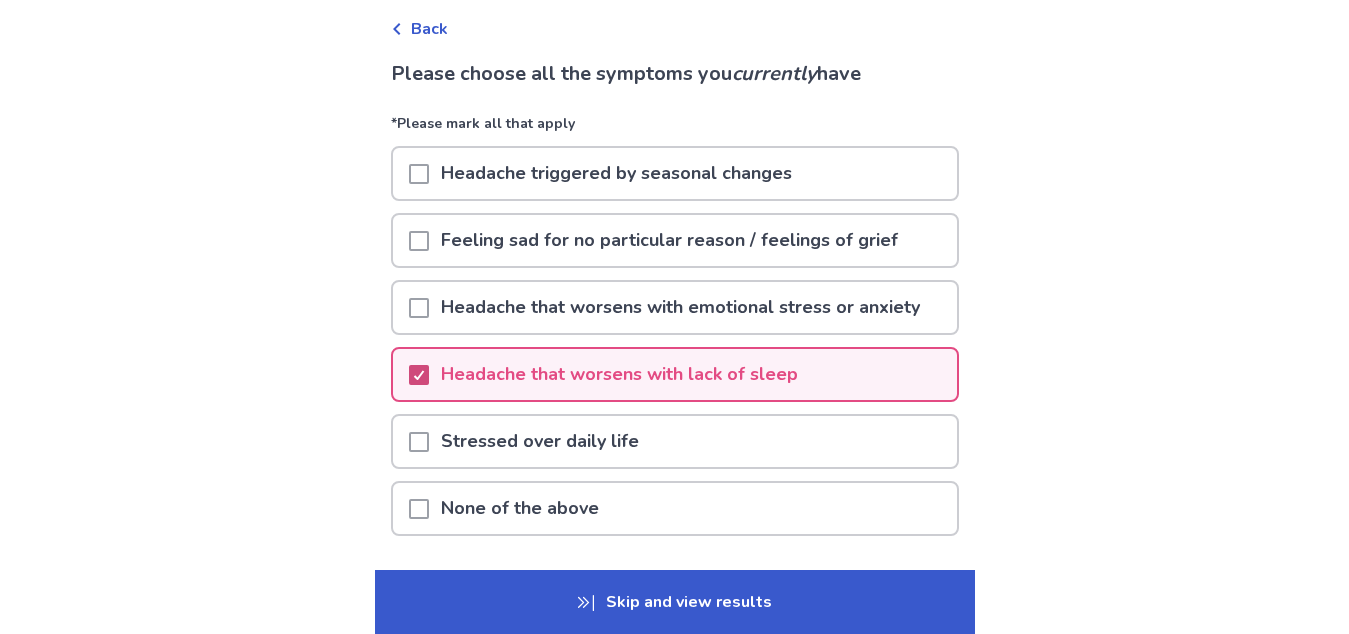 click at bounding box center [419, 241] 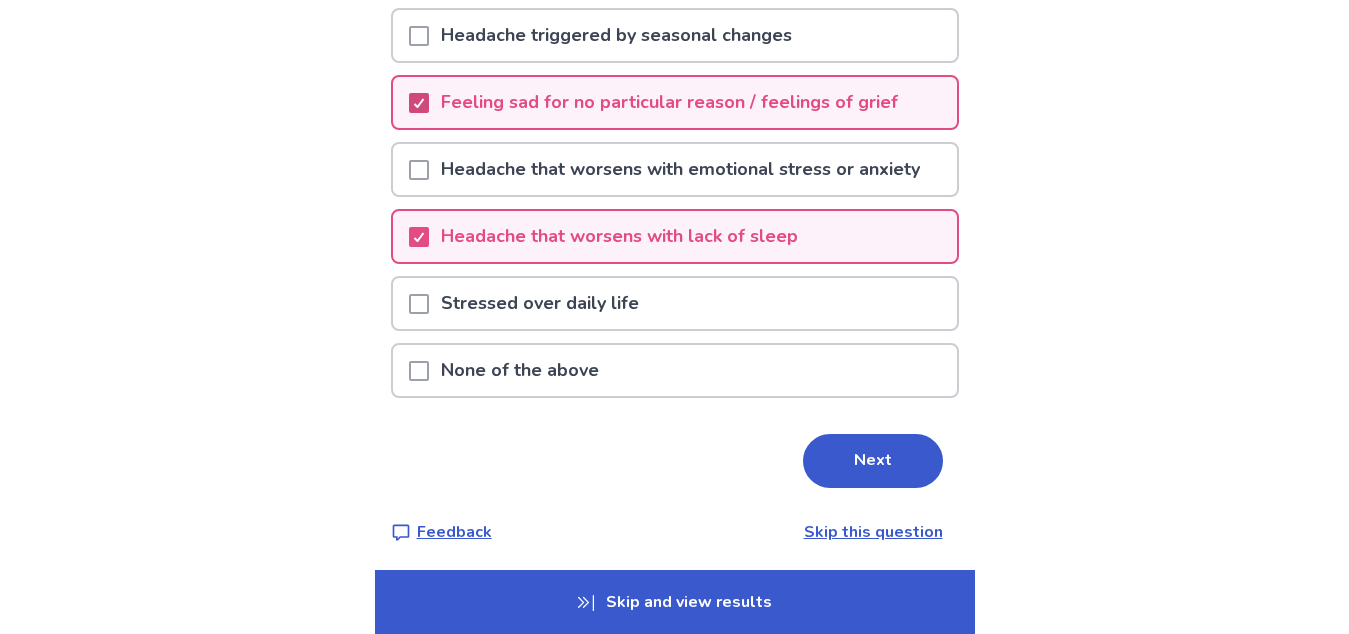 scroll, scrollTop: 237, scrollLeft: 0, axis: vertical 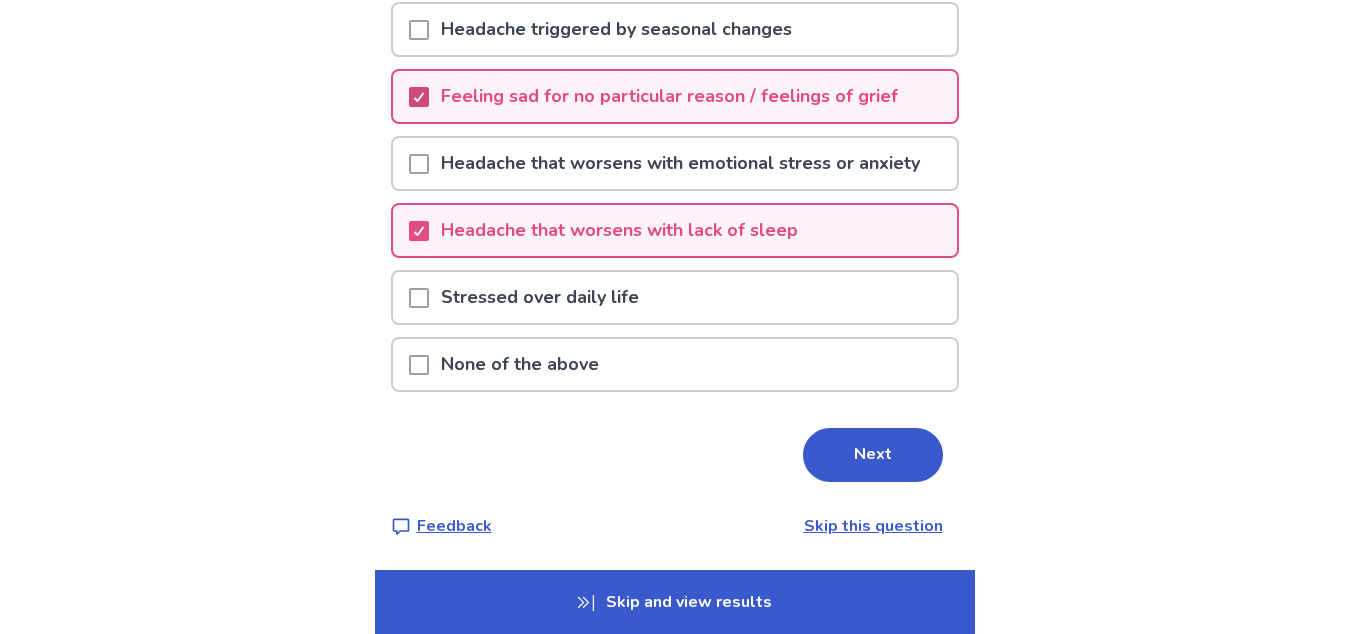 click on "Stressed over daily life" at bounding box center (675, 297) 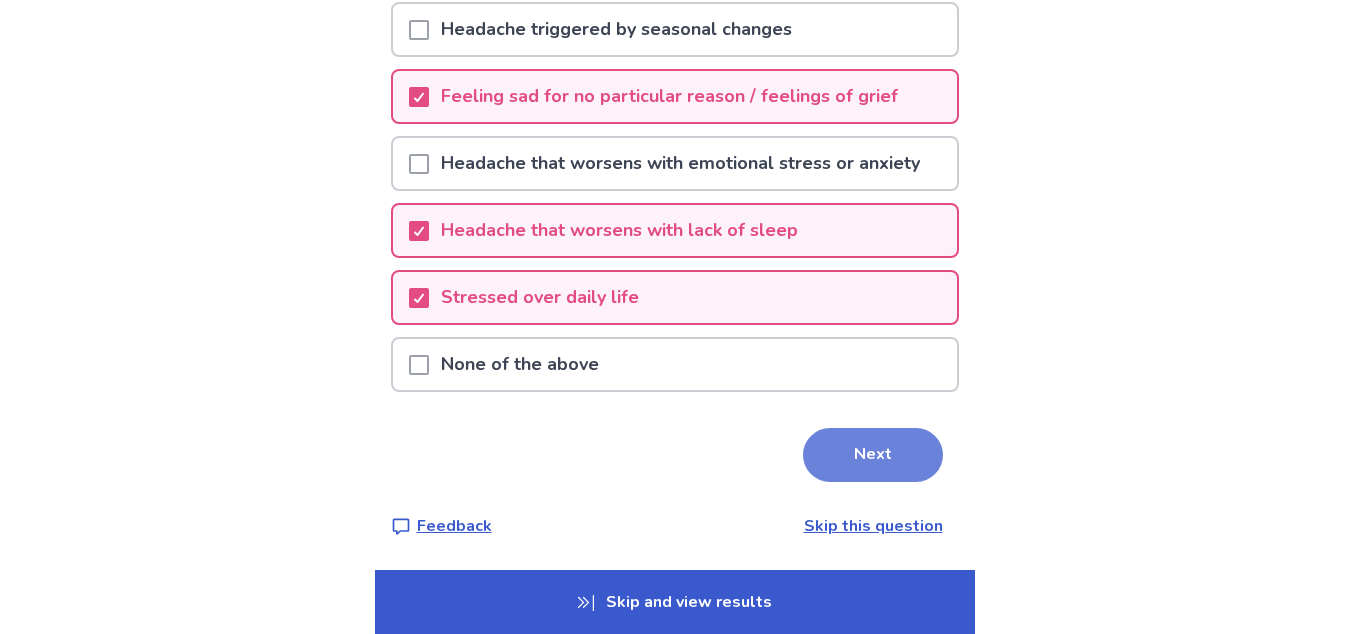 click on "Next" at bounding box center [873, 455] 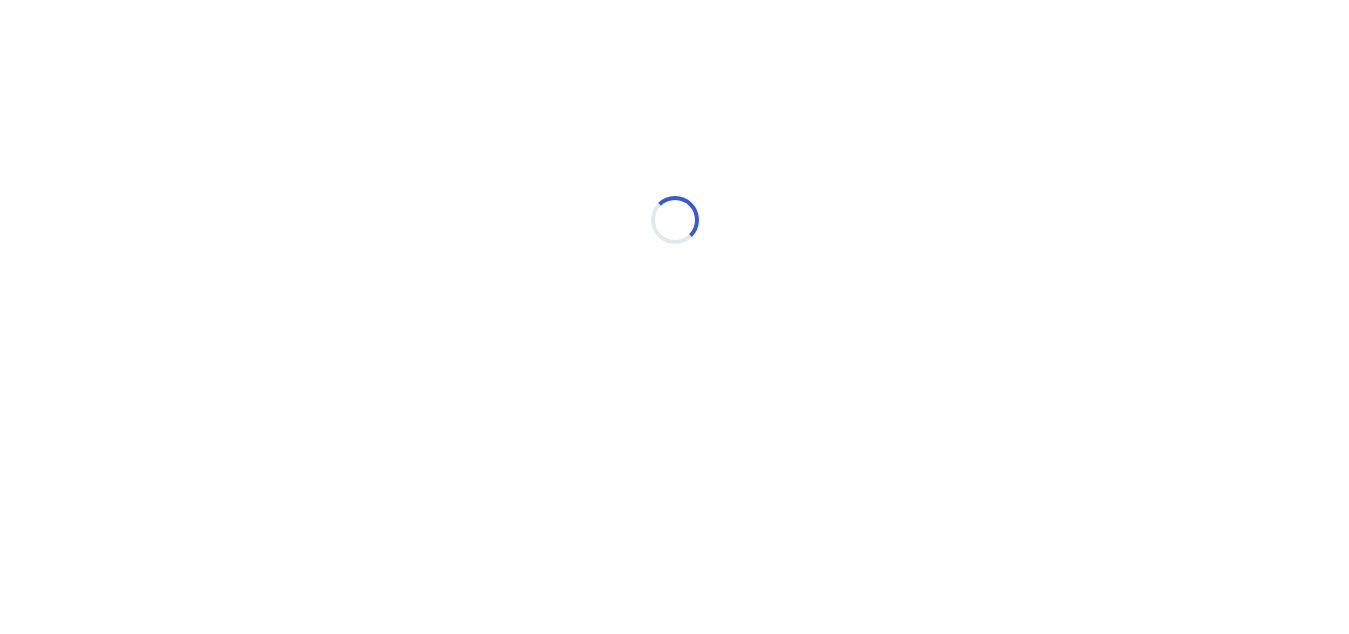 scroll, scrollTop: 0, scrollLeft: 0, axis: both 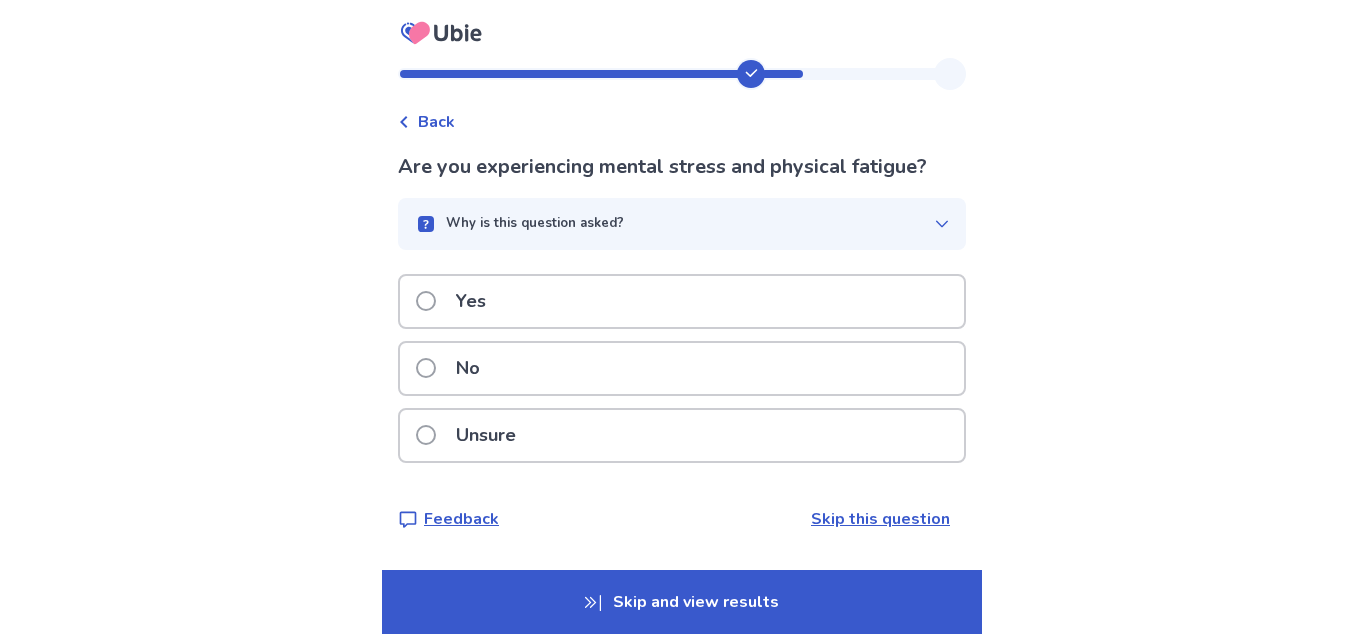 click on "Yes" at bounding box center [682, 301] 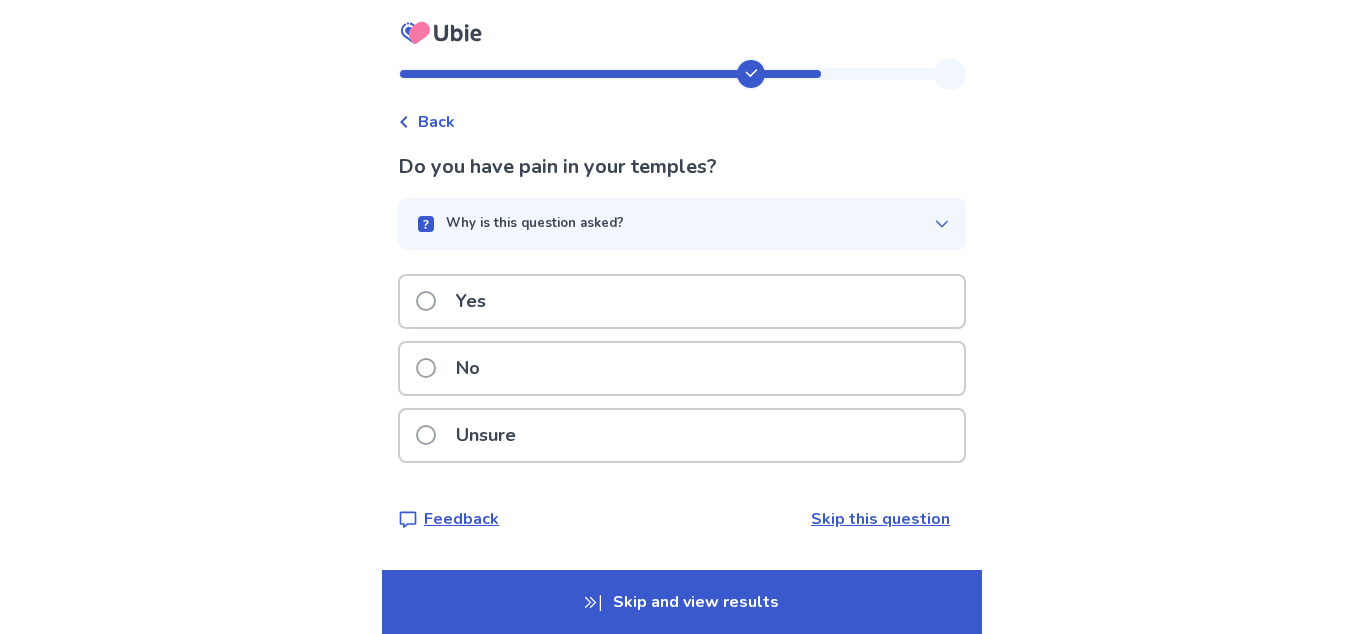 click on "Yes" at bounding box center (682, 301) 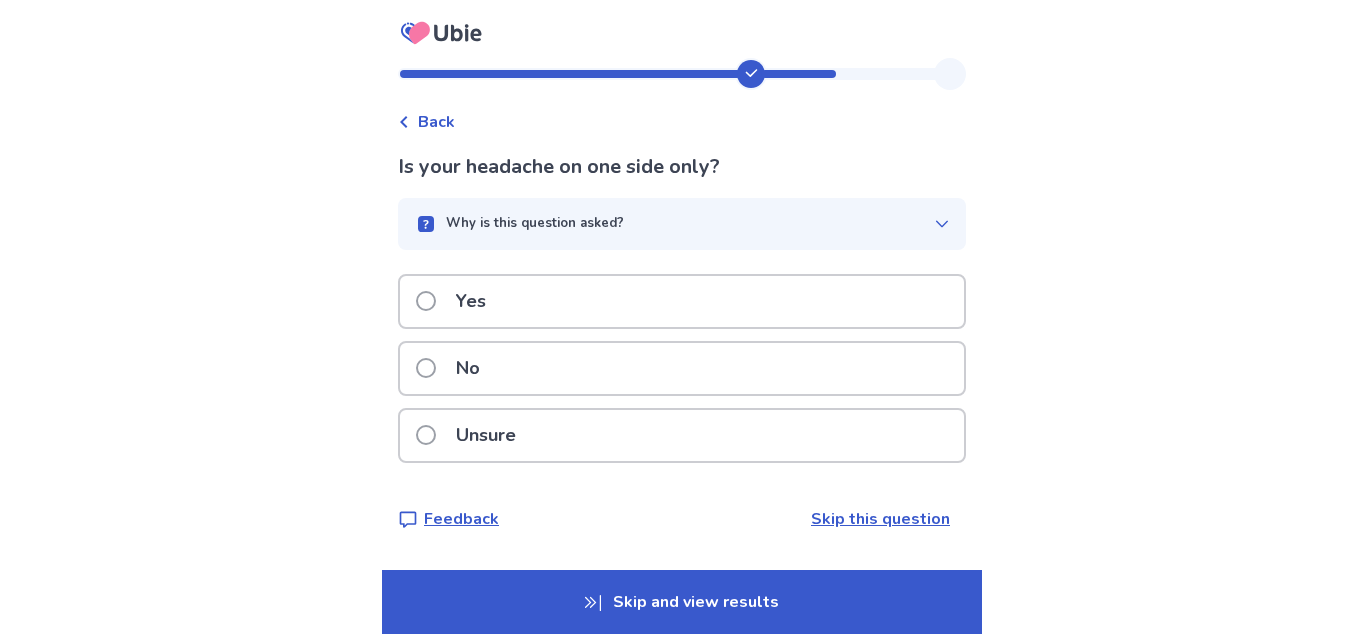 click on "No" at bounding box center (682, 368) 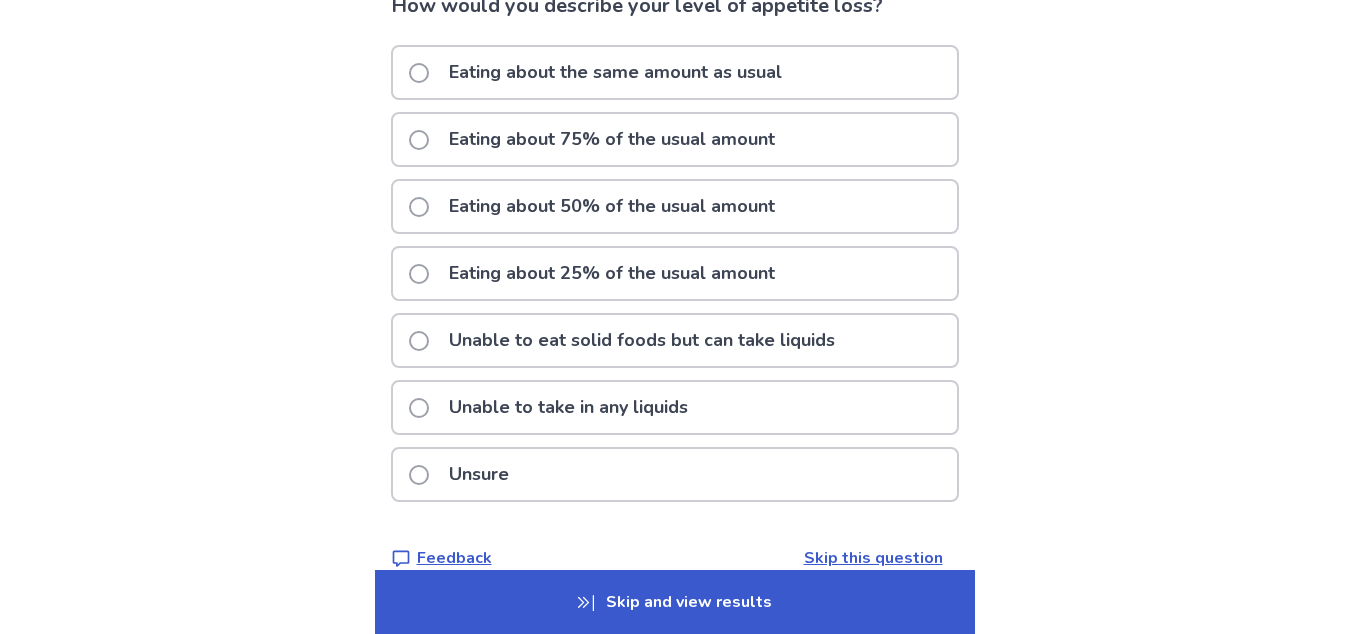 scroll, scrollTop: 166, scrollLeft: 0, axis: vertical 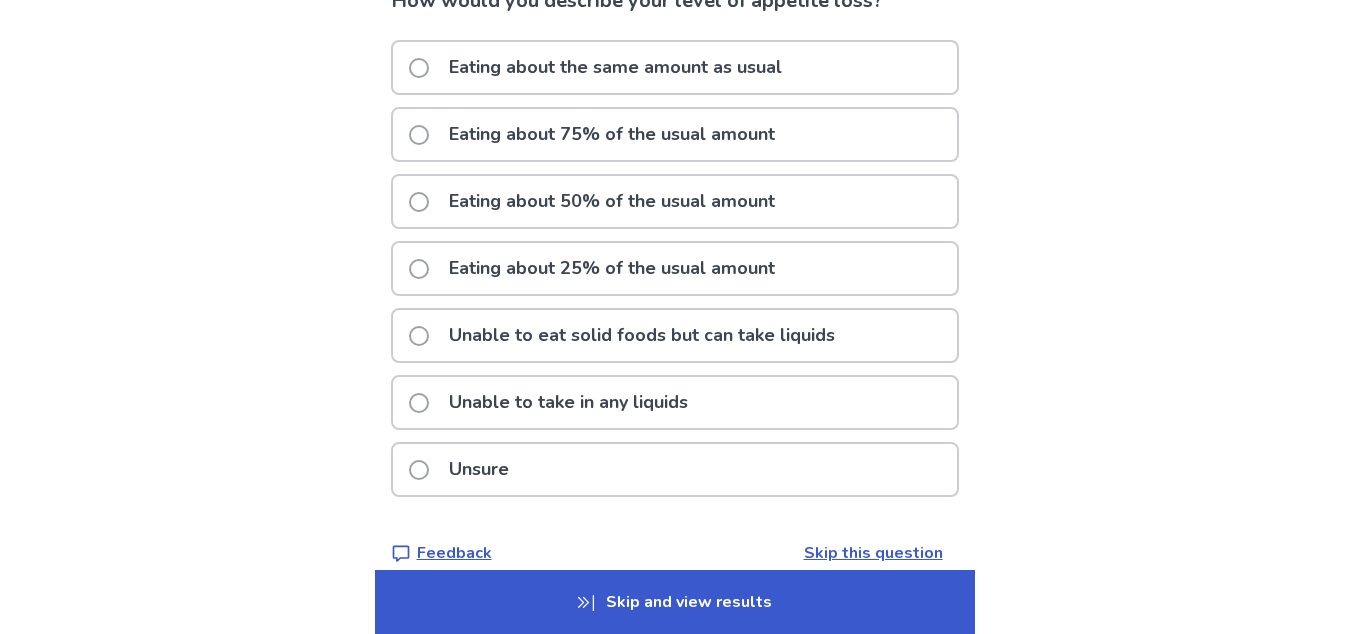 click on "Eating about 25% of the usual amount" at bounding box center [675, 268] 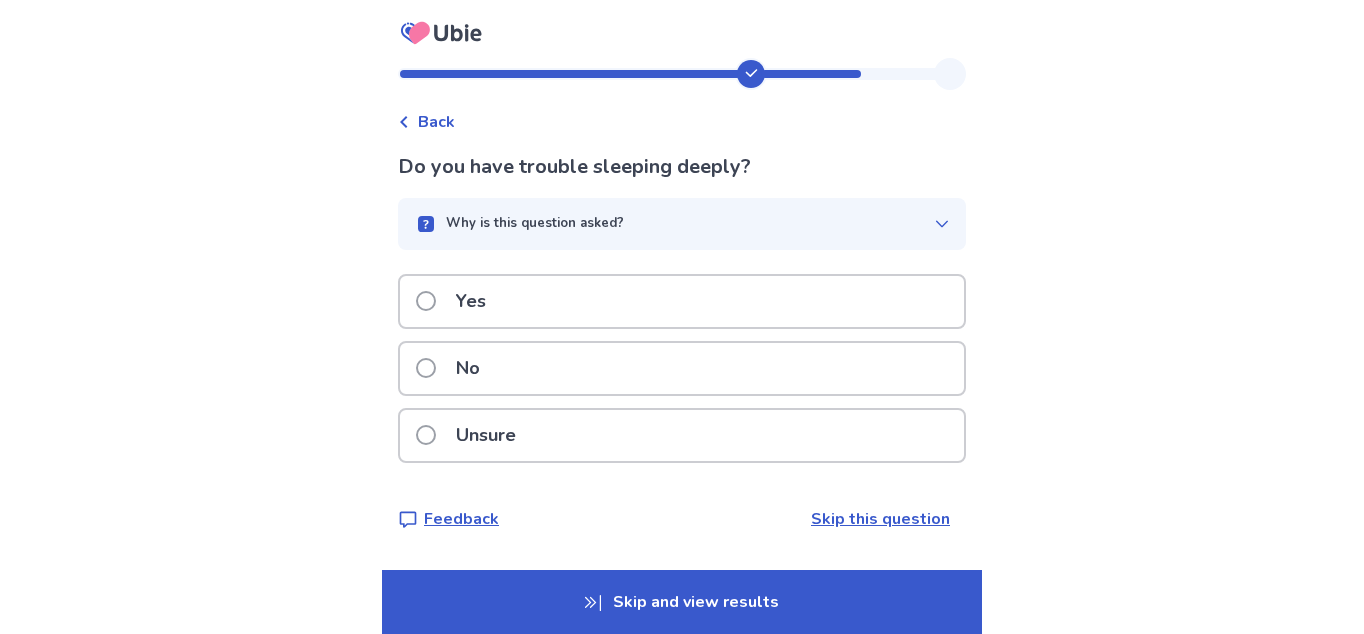 click on "Yes" at bounding box center [682, 301] 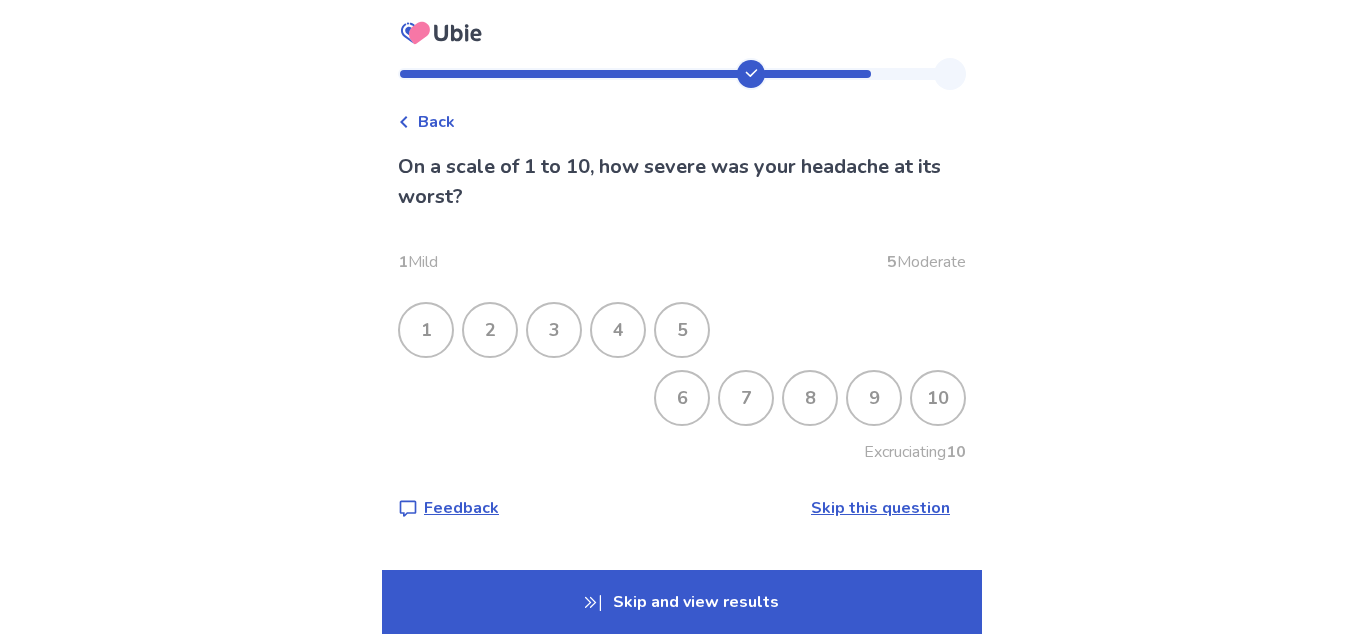 click on "7" at bounding box center [746, 398] 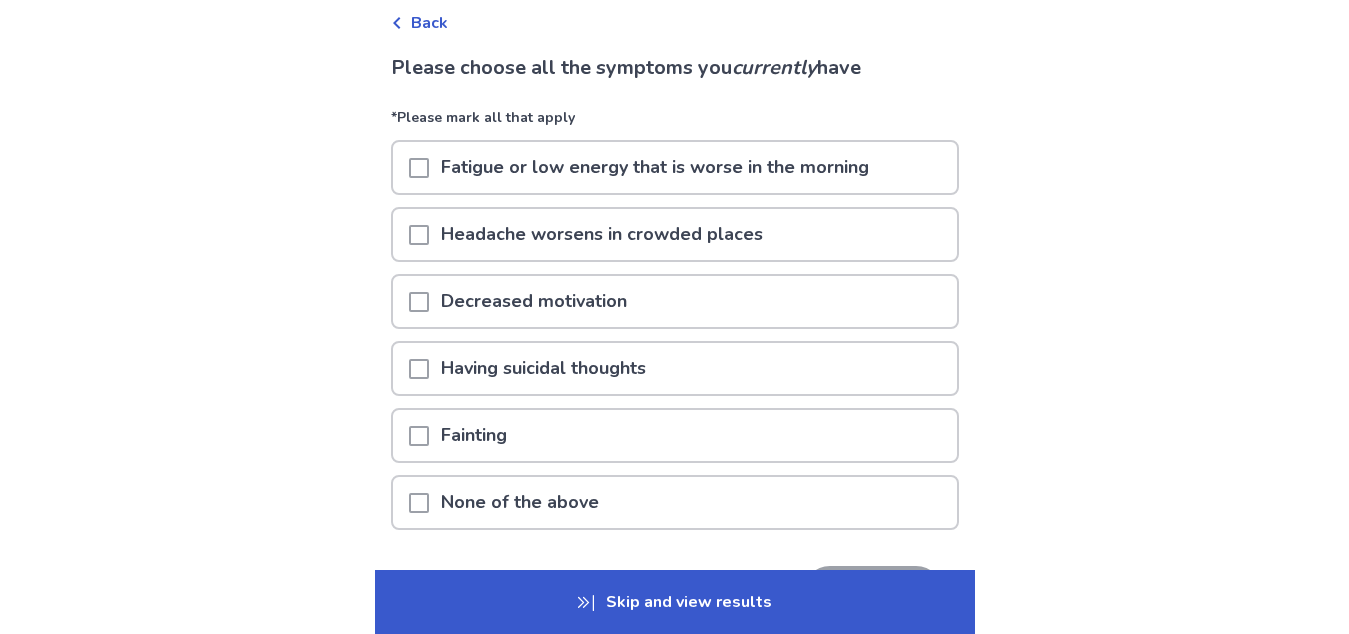 scroll, scrollTop: 105, scrollLeft: 0, axis: vertical 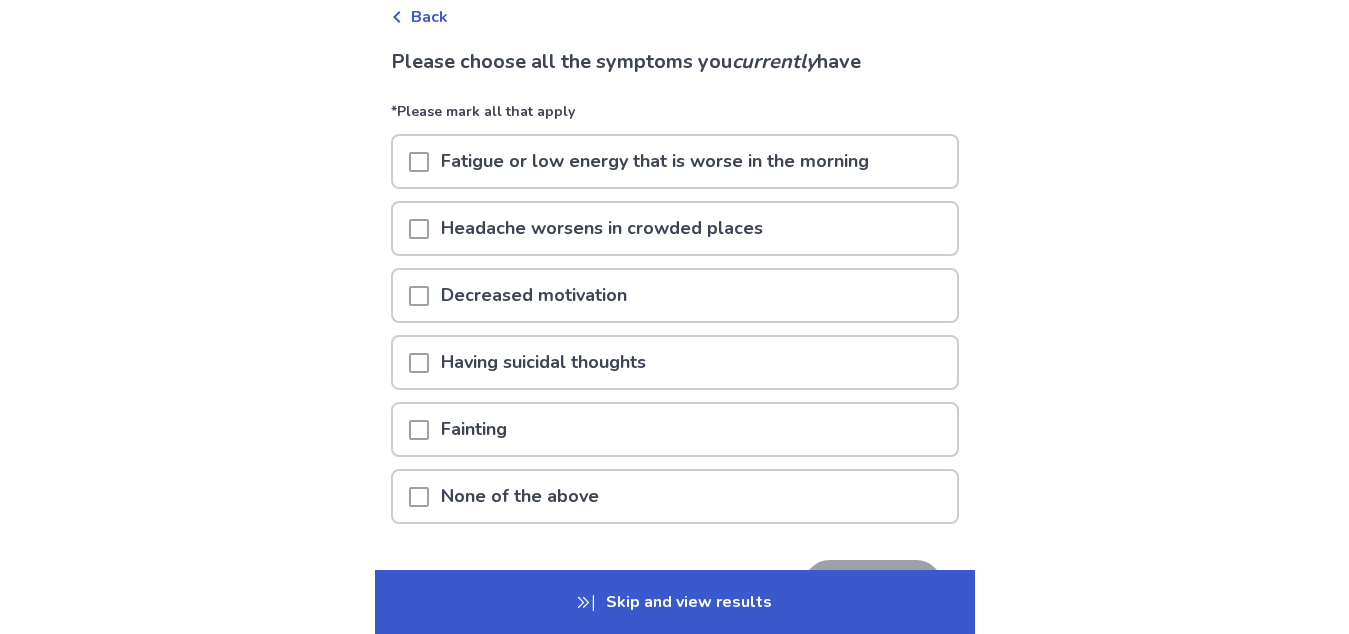 click on "Having suicidal thoughts" at bounding box center [543, 362] 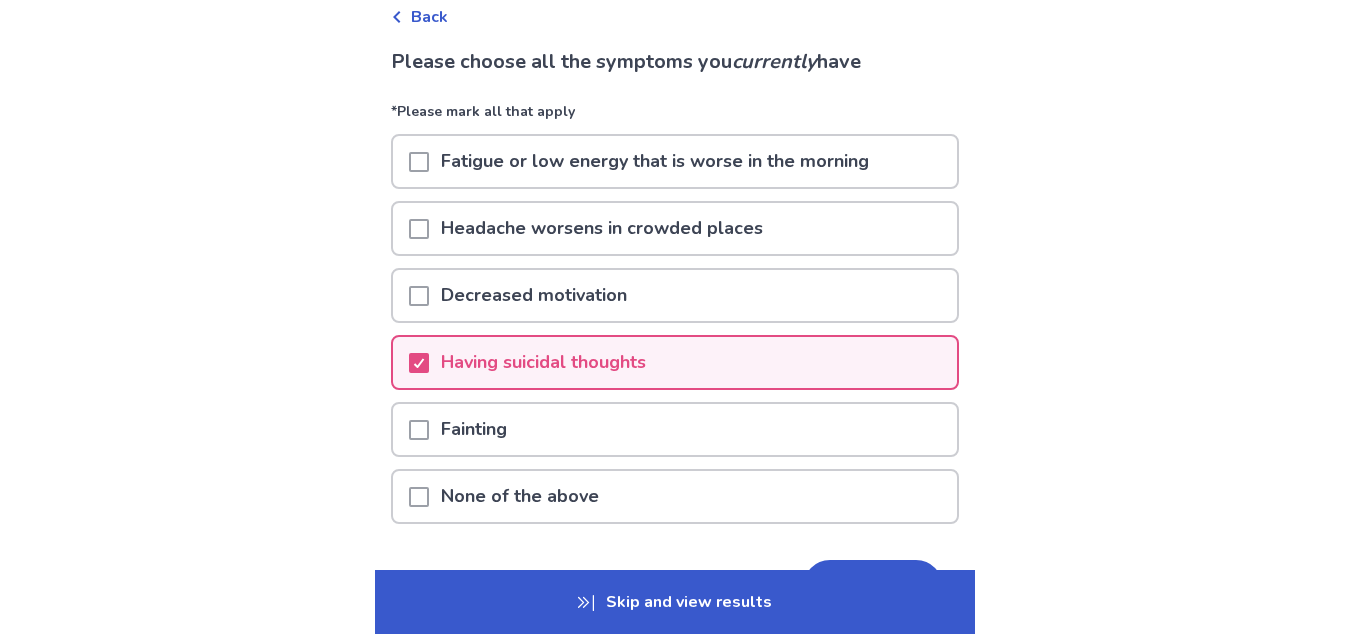 click at bounding box center (419, 296) 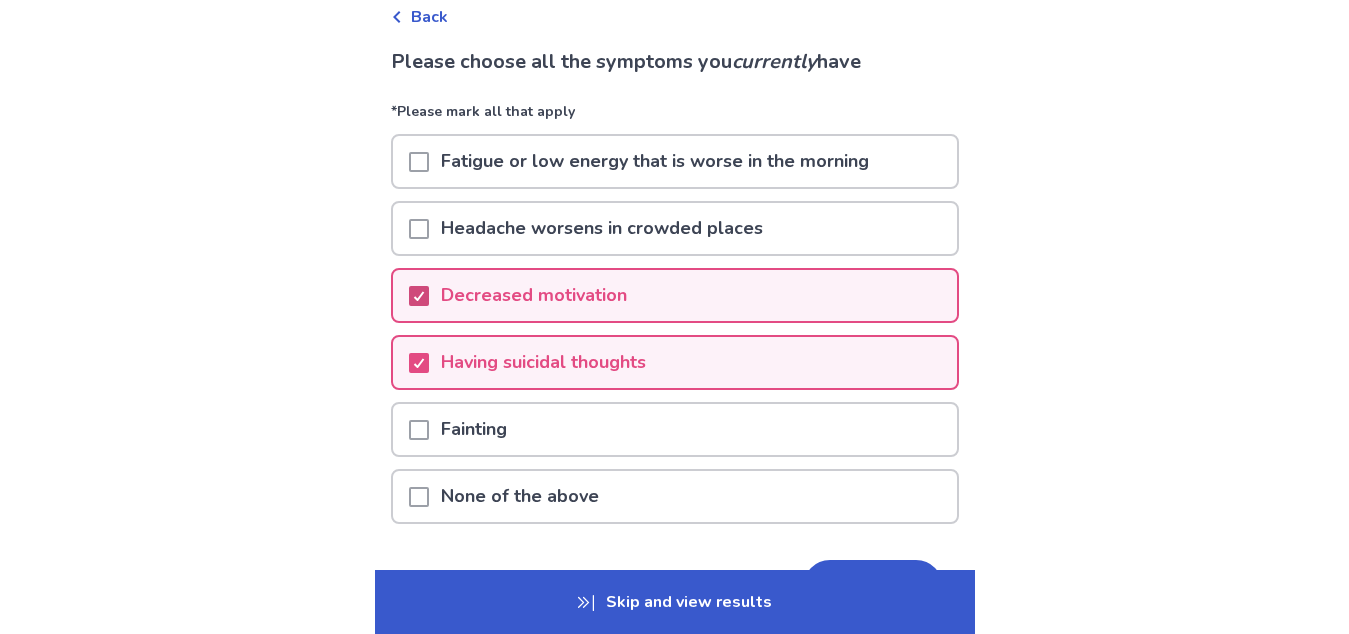 click at bounding box center (419, 229) 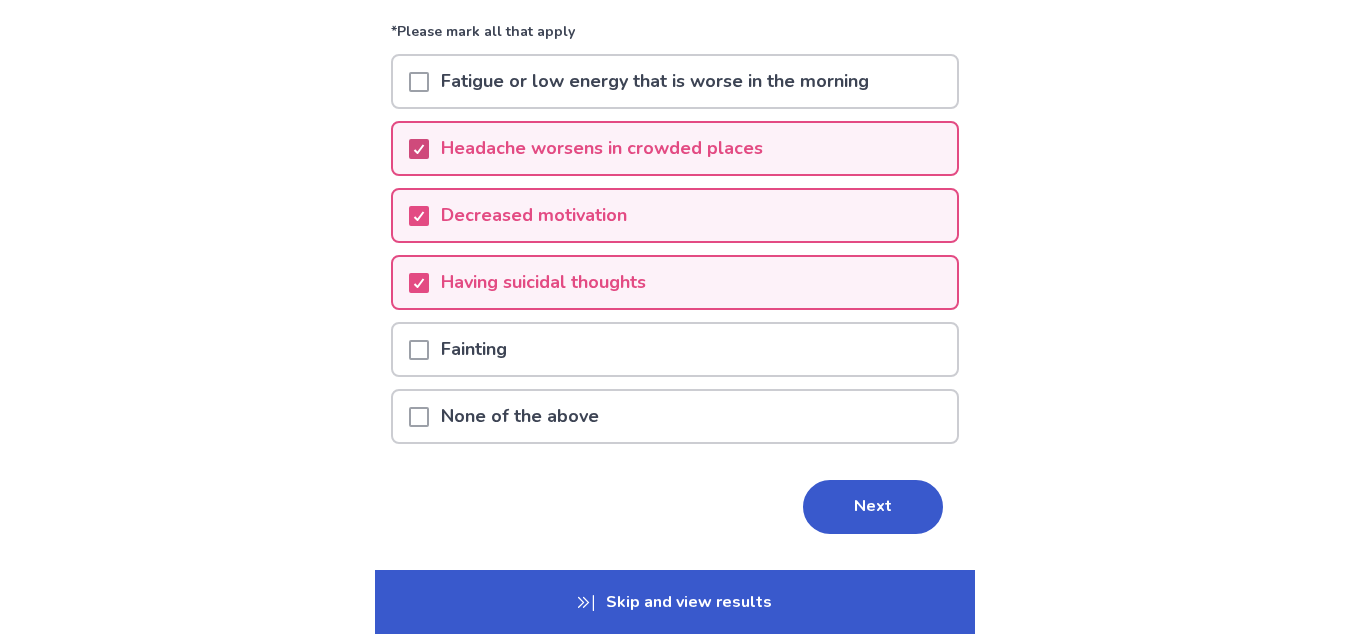 scroll, scrollTop: 186, scrollLeft: 0, axis: vertical 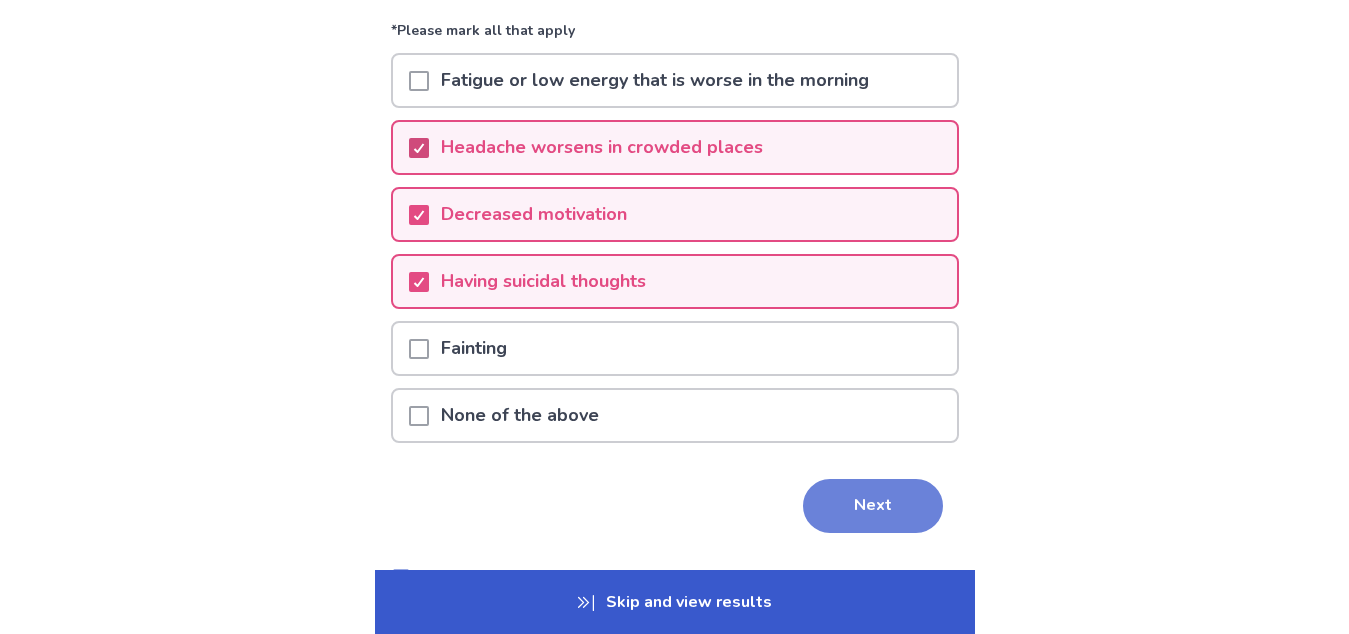 click on "Next" at bounding box center (873, 506) 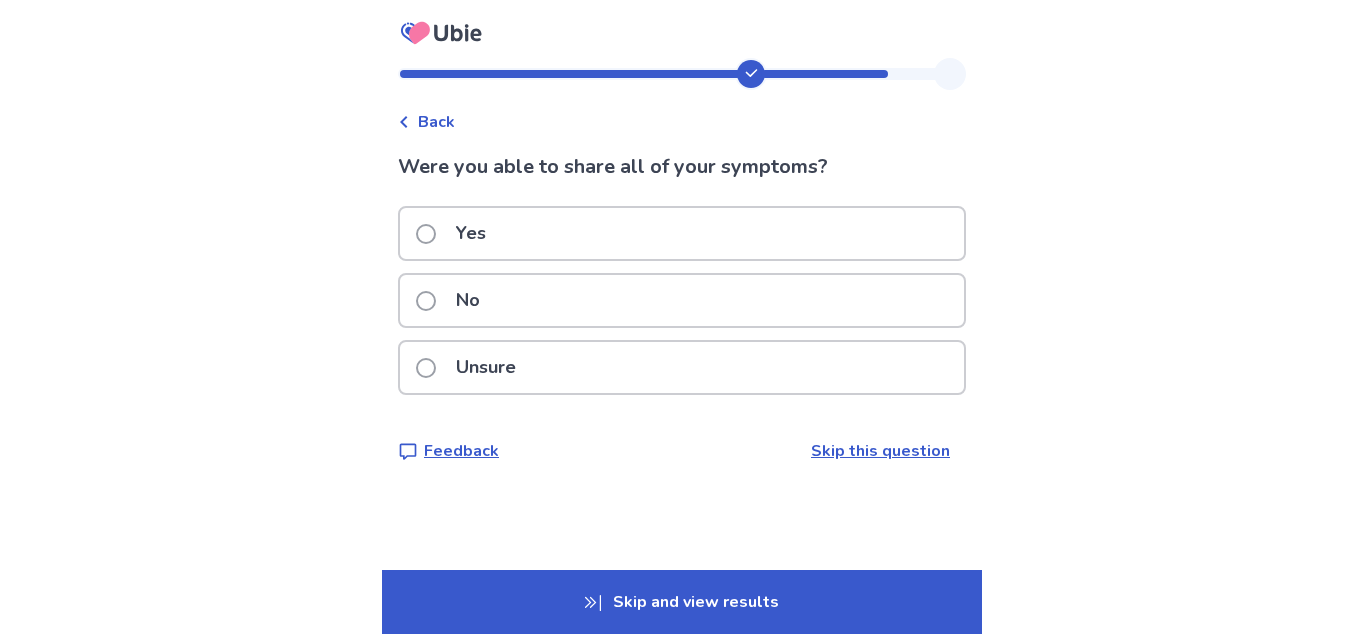 click on "Yes" at bounding box center [682, 233] 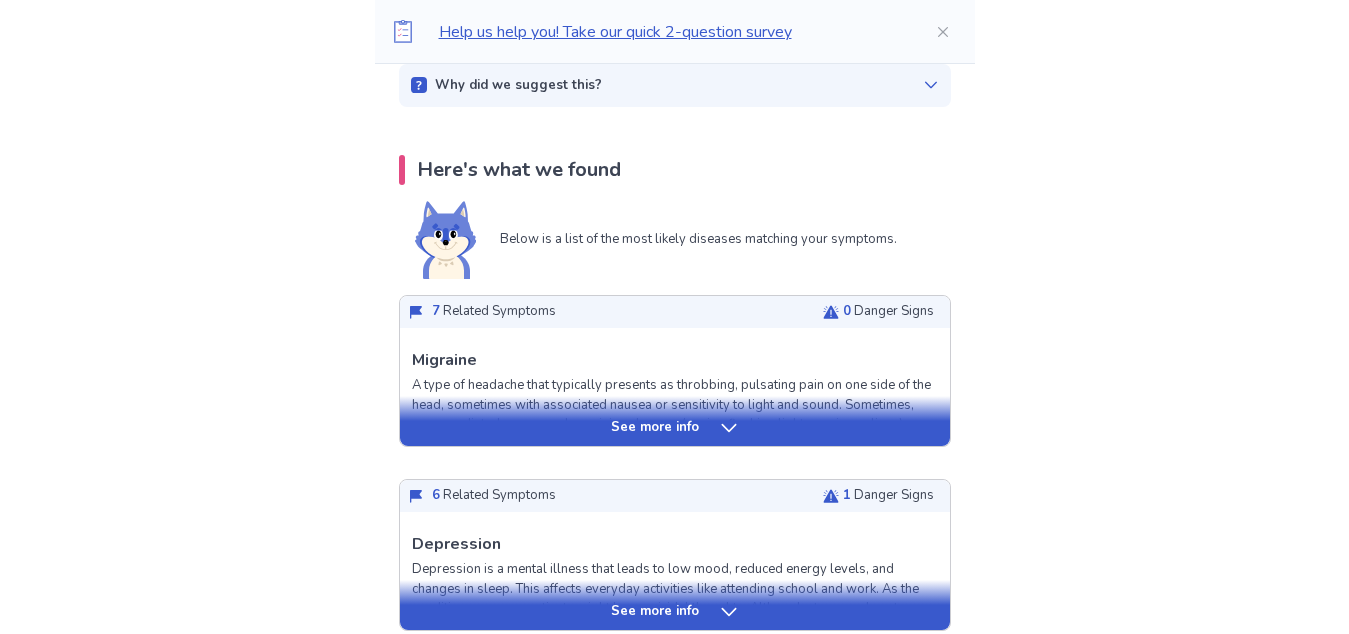 scroll, scrollTop: 514, scrollLeft: 0, axis: vertical 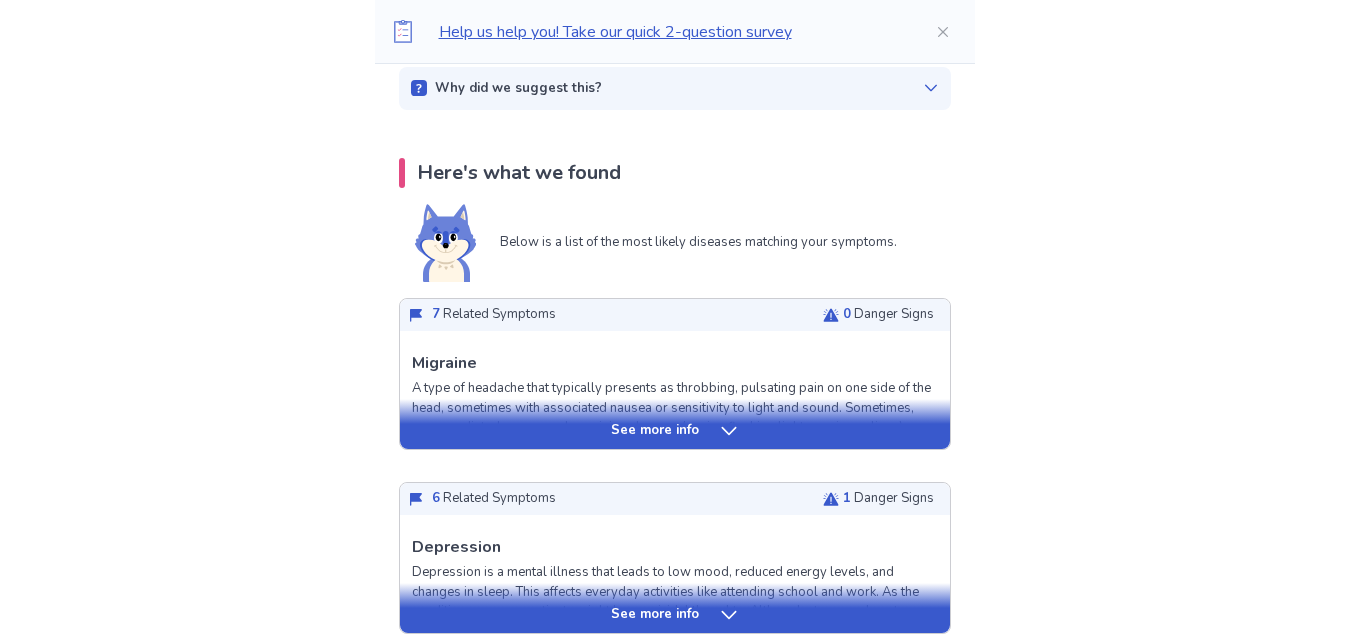 click on "See more info" at bounding box center (675, 431) 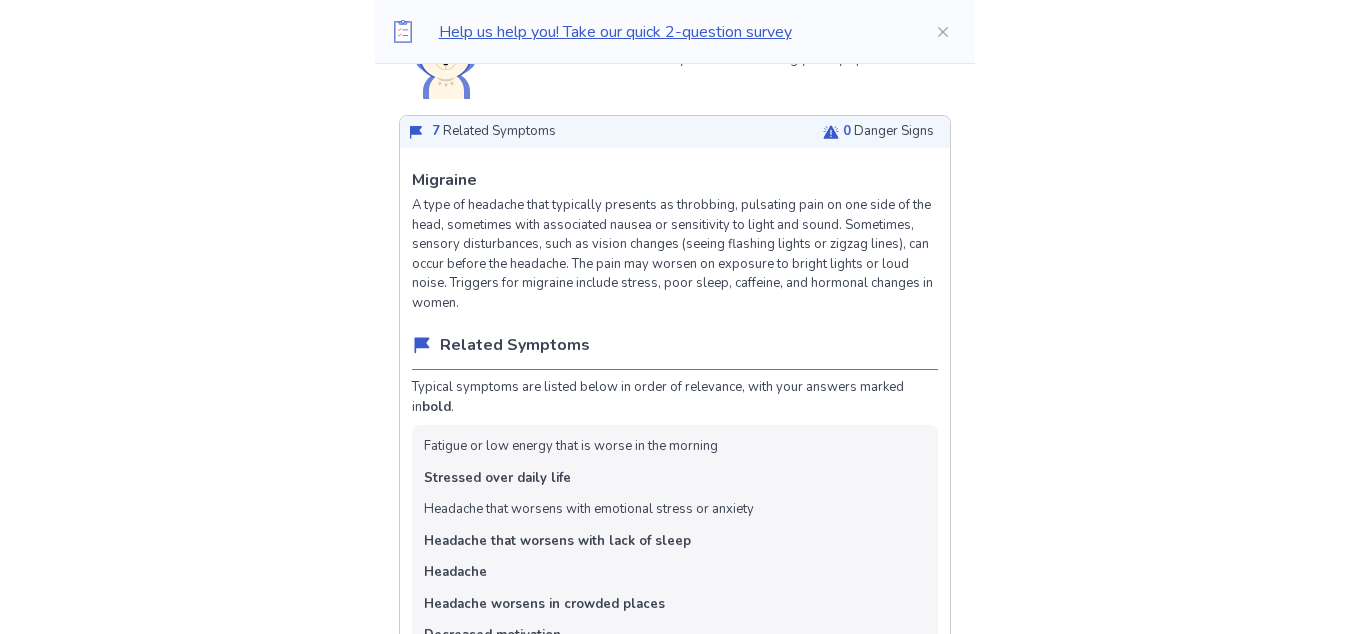 scroll, scrollTop: 702, scrollLeft: 0, axis: vertical 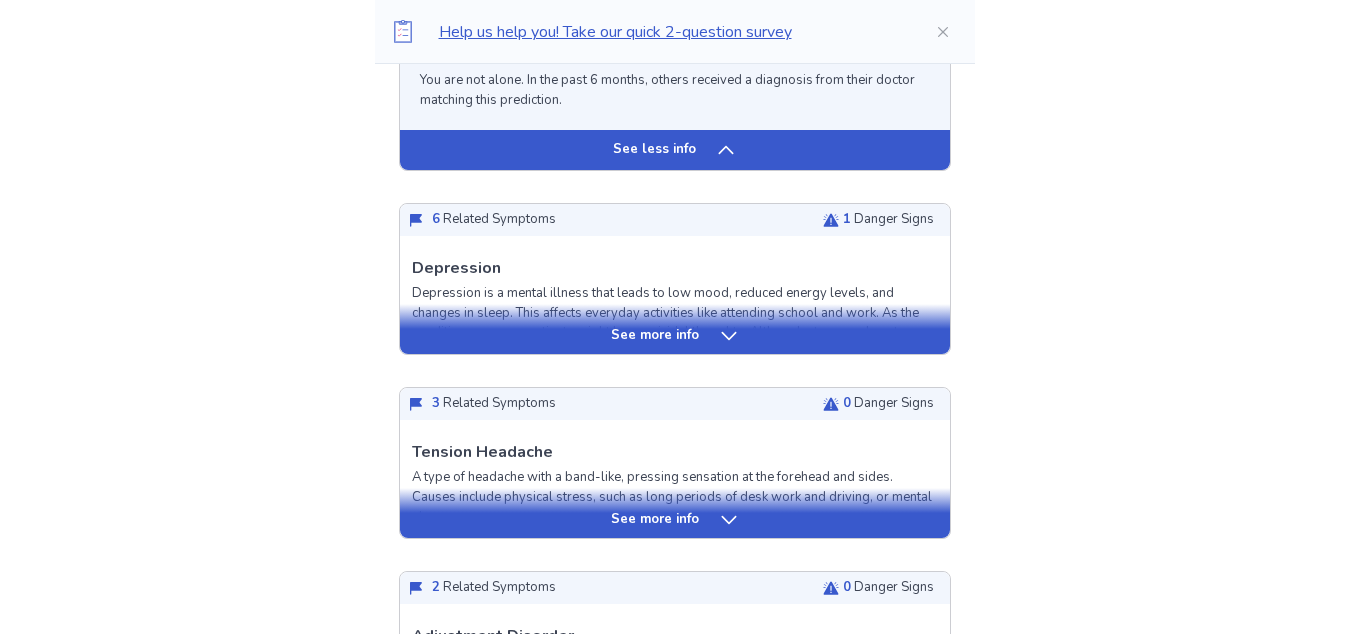 click on "See less info" at bounding box center (675, 150) 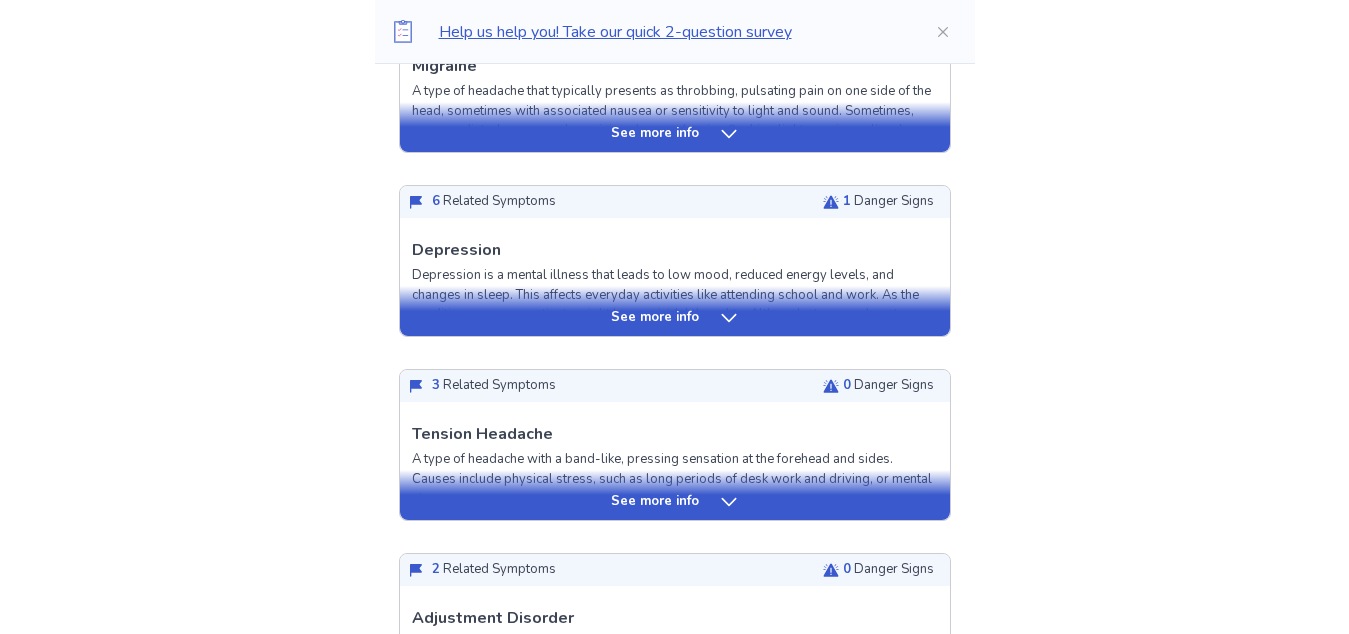 click on "See more info" at bounding box center (675, 318) 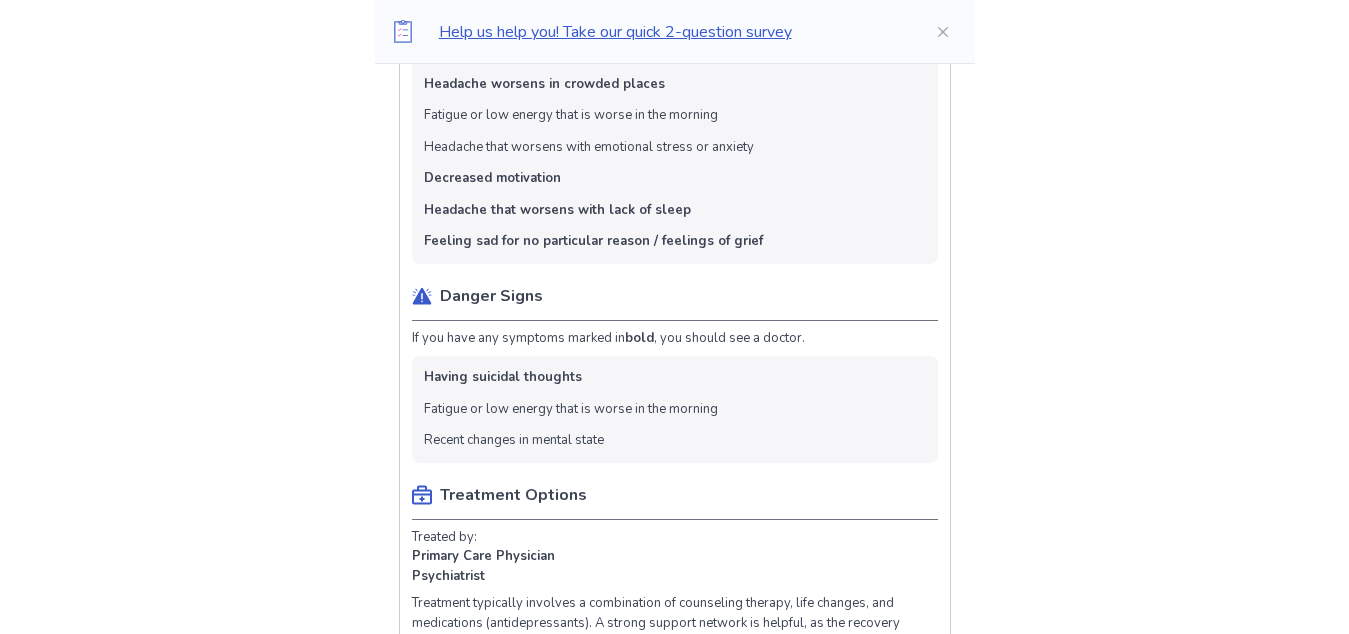 scroll, scrollTop: 1286, scrollLeft: 0, axis: vertical 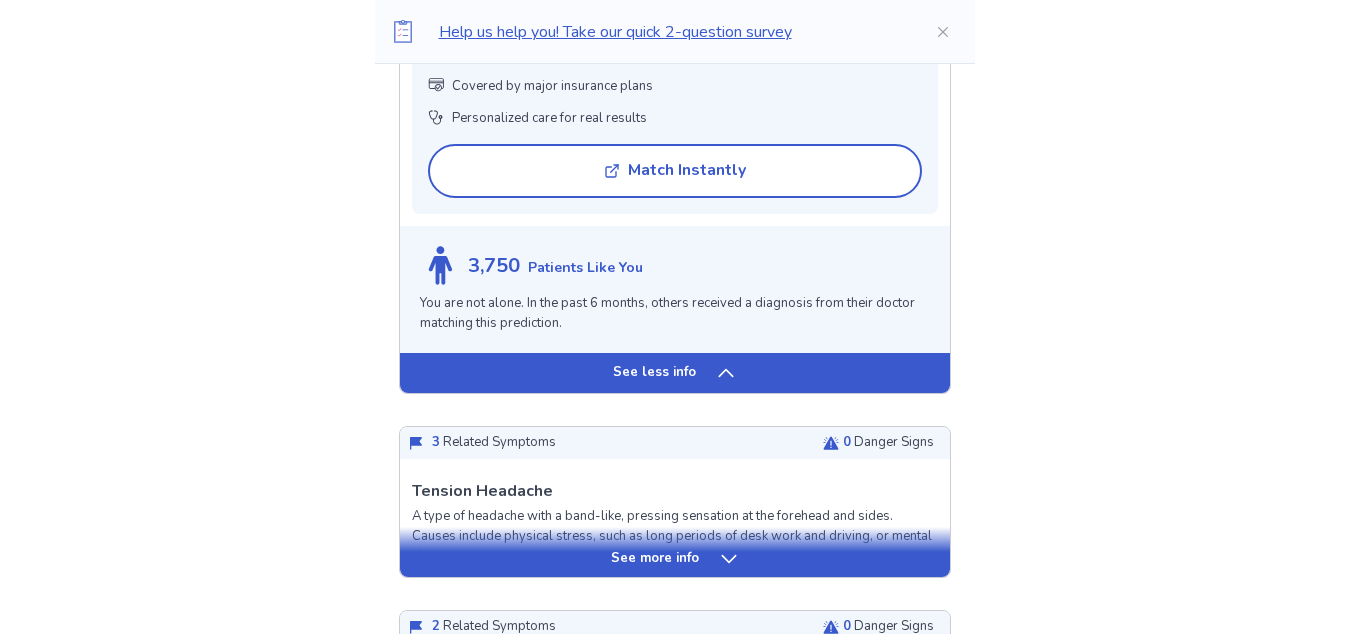 click on "See less info" at bounding box center [675, 373] 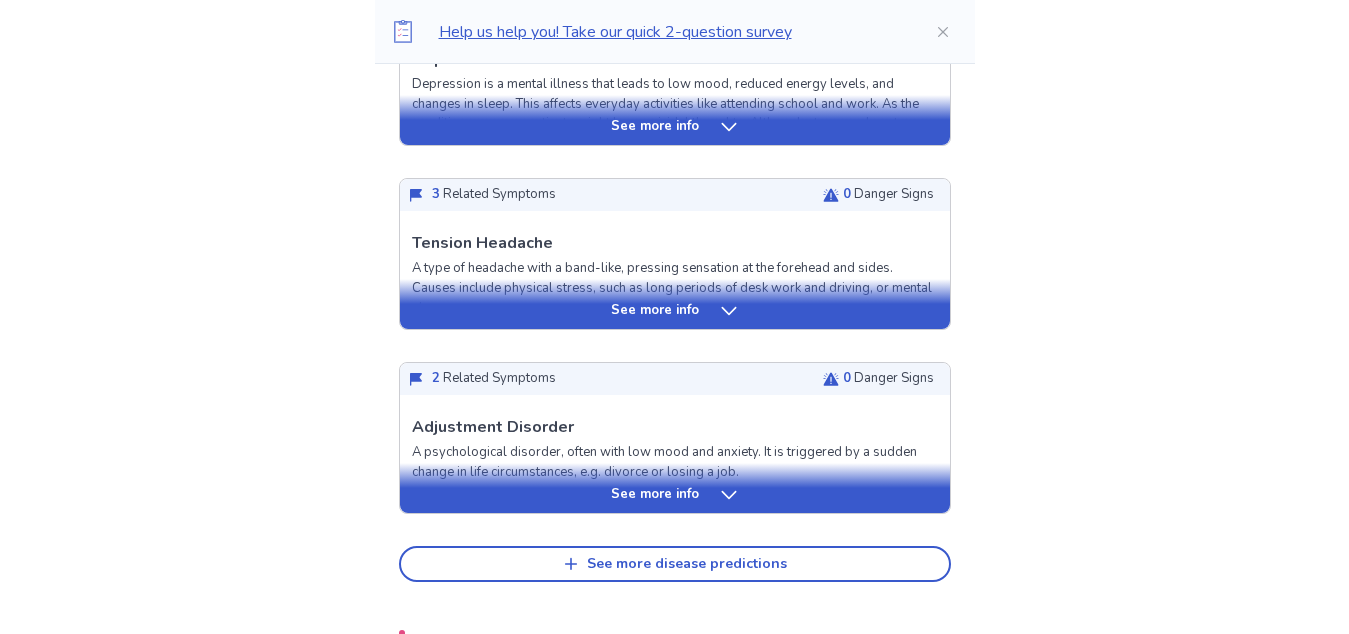 scroll, scrollTop: 1004, scrollLeft: 0, axis: vertical 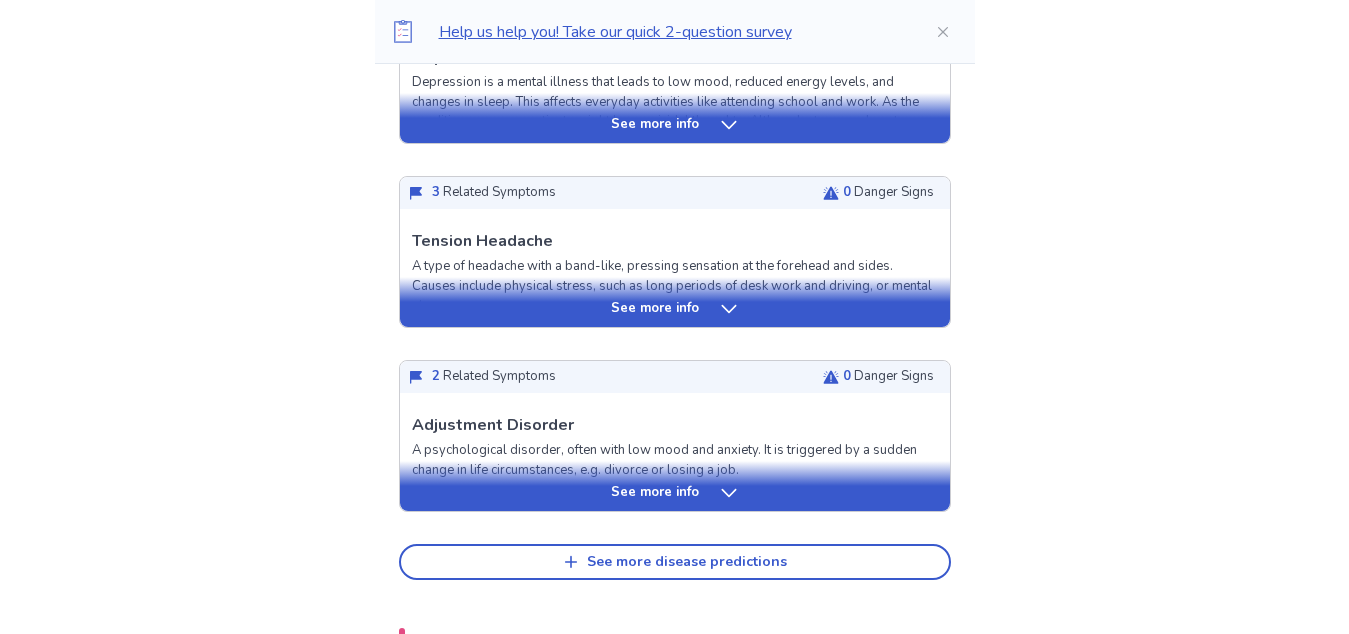 click on "See more info" at bounding box center [675, 309] 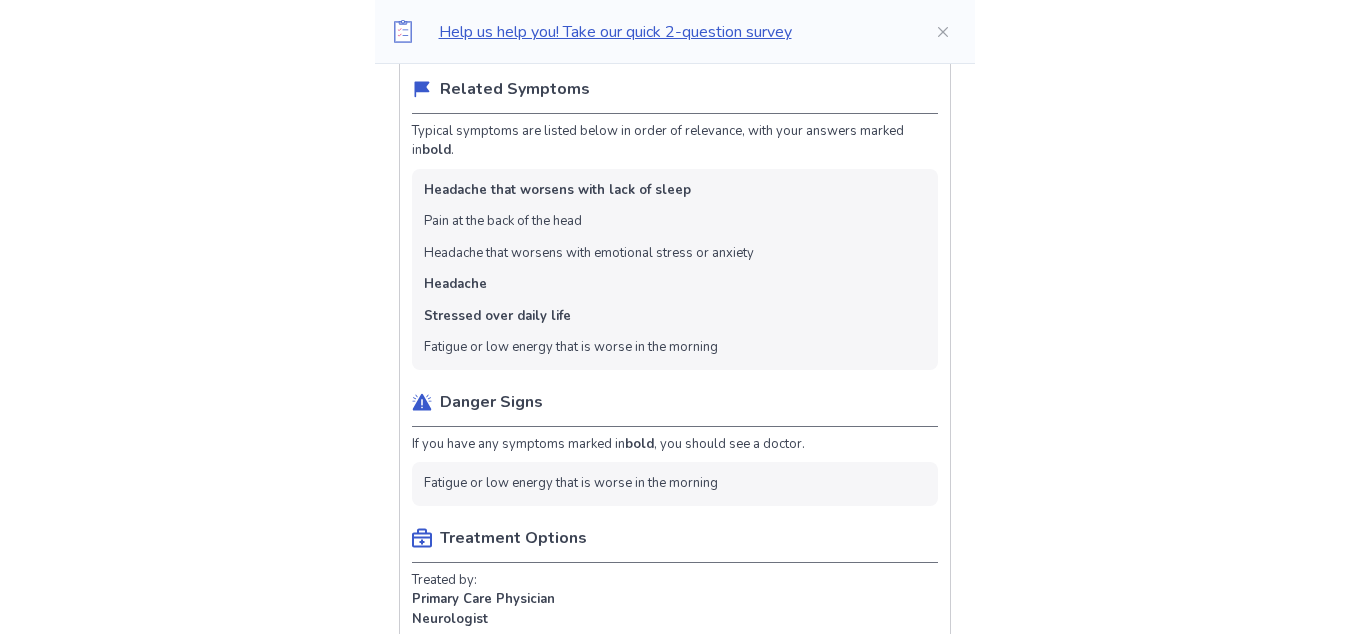 scroll, scrollTop: 1264, scrollLeft: 0, axis: vertical 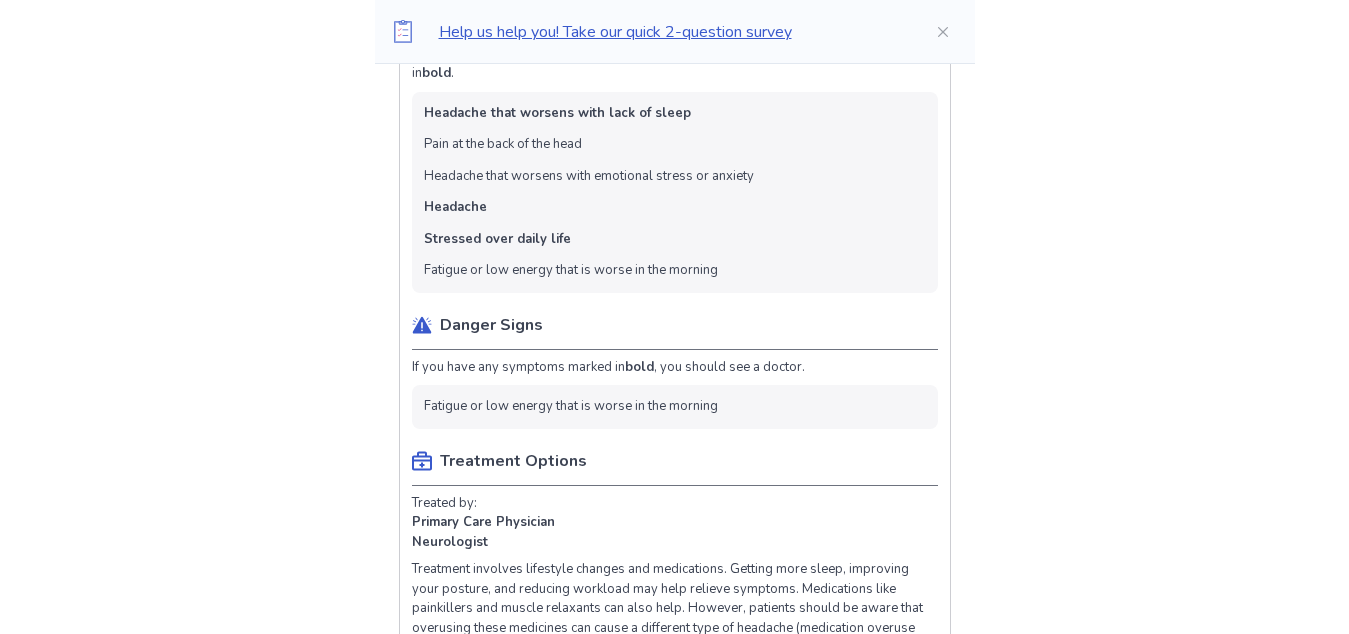 click on "Help us help you! Take our quick 2-question survey Back Symptom Check Summary July 12, 2025 | 11:03pm These symptoms usually require a visit to the emergency room. 988 Suicide Crisis & Lifeline If you or a loved one are in distress and thinking of suicide, call the National Suicide Prevention Lifeline for free and confidential 24/7 support, information, and resources. You are not alone. Call 988 Visit Site Why did we suggest this? This suggestion is based on the severity level of a few of your symptoms listed below: Symptoms from your responses Having suicidal thoughts Here's what we found Below is a list of the most likely diseases matching your symptoms. 7 Related Symptoms 0 Danger Signs See more info Migraine Related Symptoms Typical symptoms are listed below in order of relevance, with your answers marked in bold. Fatigue or low energy that is worse in the morning Stressed over daily life Headache that worsens with emotional stress or anxiety Headache bold 3,467" at bounding box center (674, 2489) 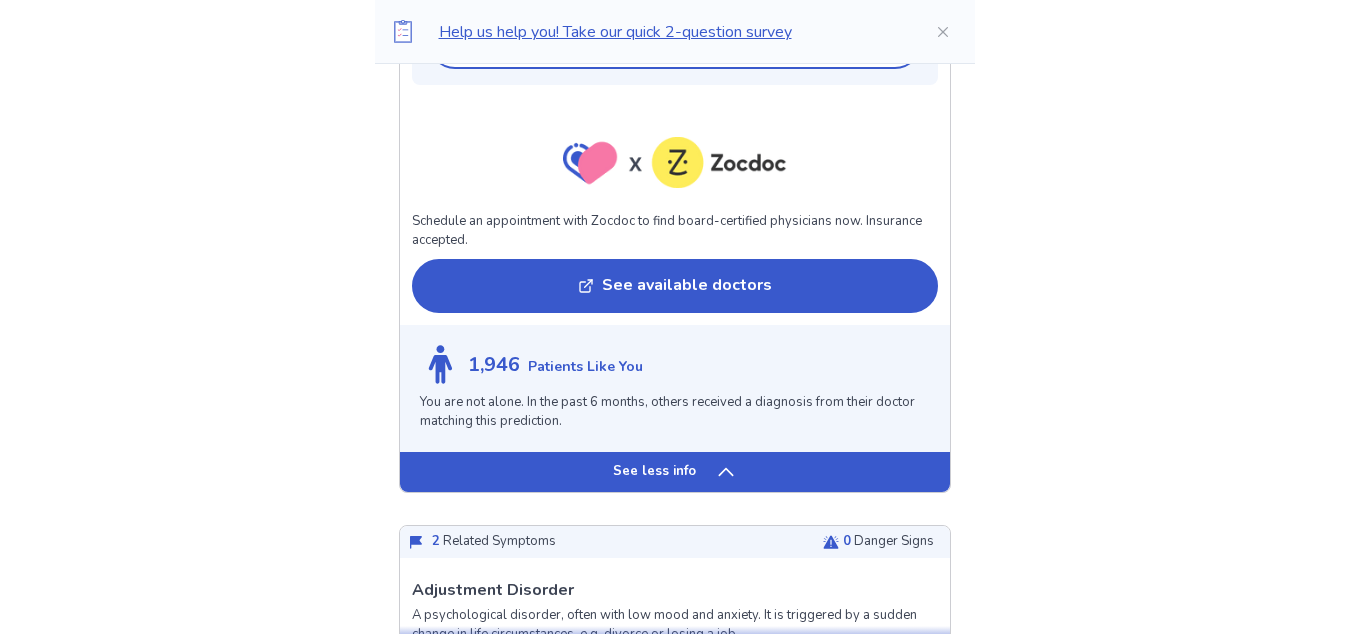 click on "See less info" at bounding box center [675, 472] 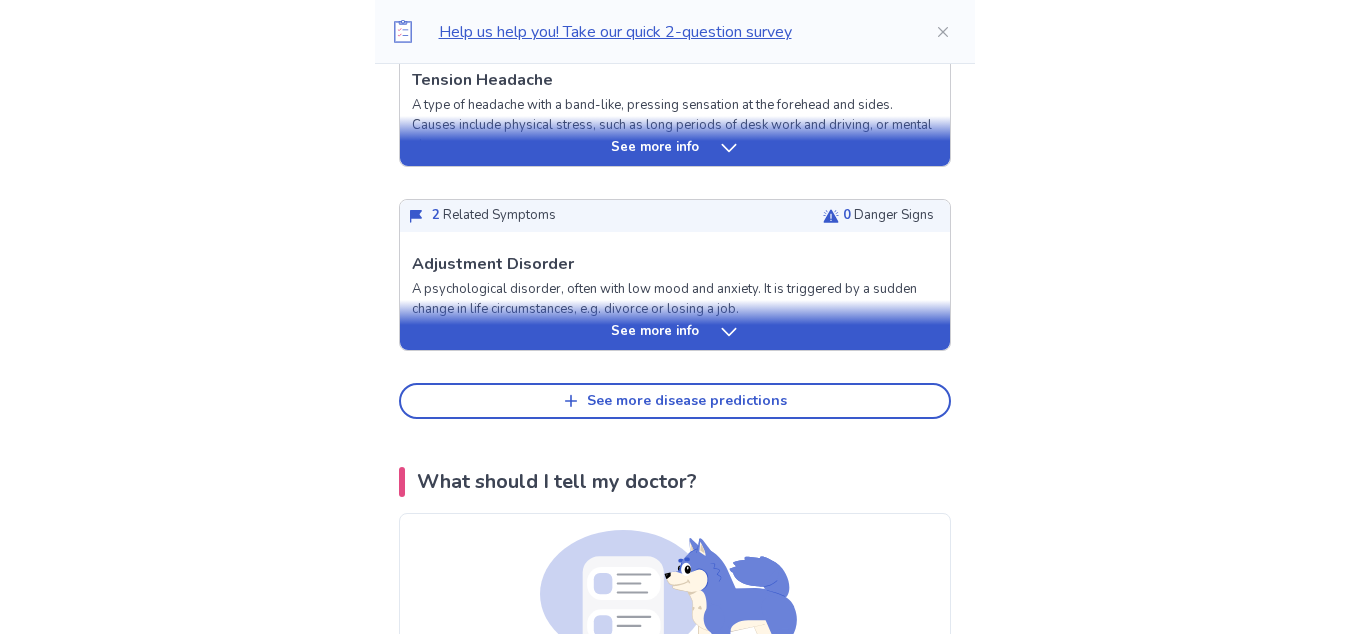 click on "See more info" at bounding box center (675, 332) 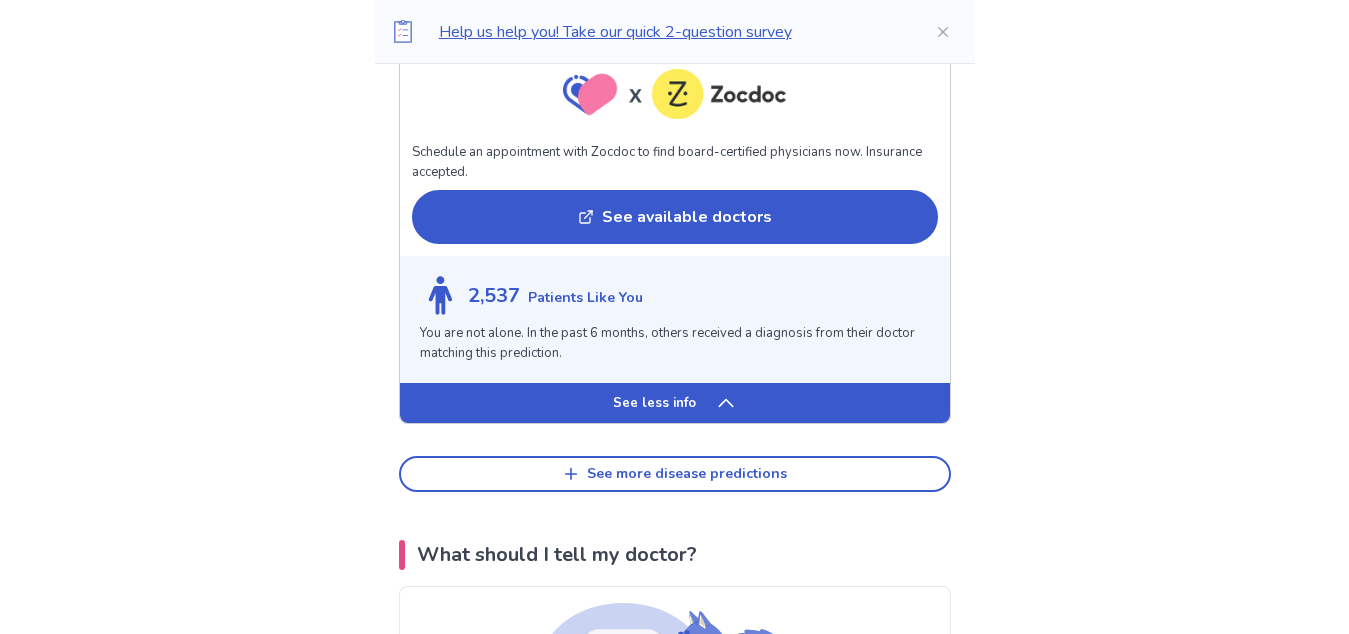 scroll, scrollTop: 2505, scrollLeft: 0, axis: vertical 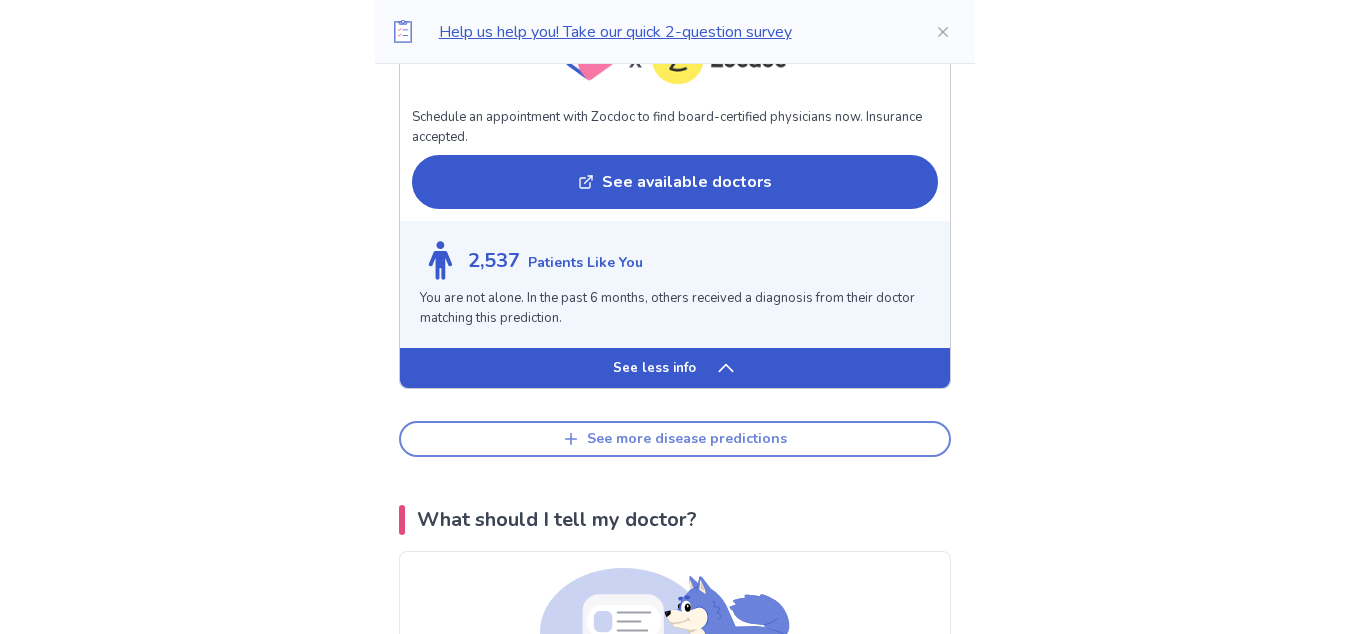 click on "See more disease predictions" at bounding box center (675, 439) 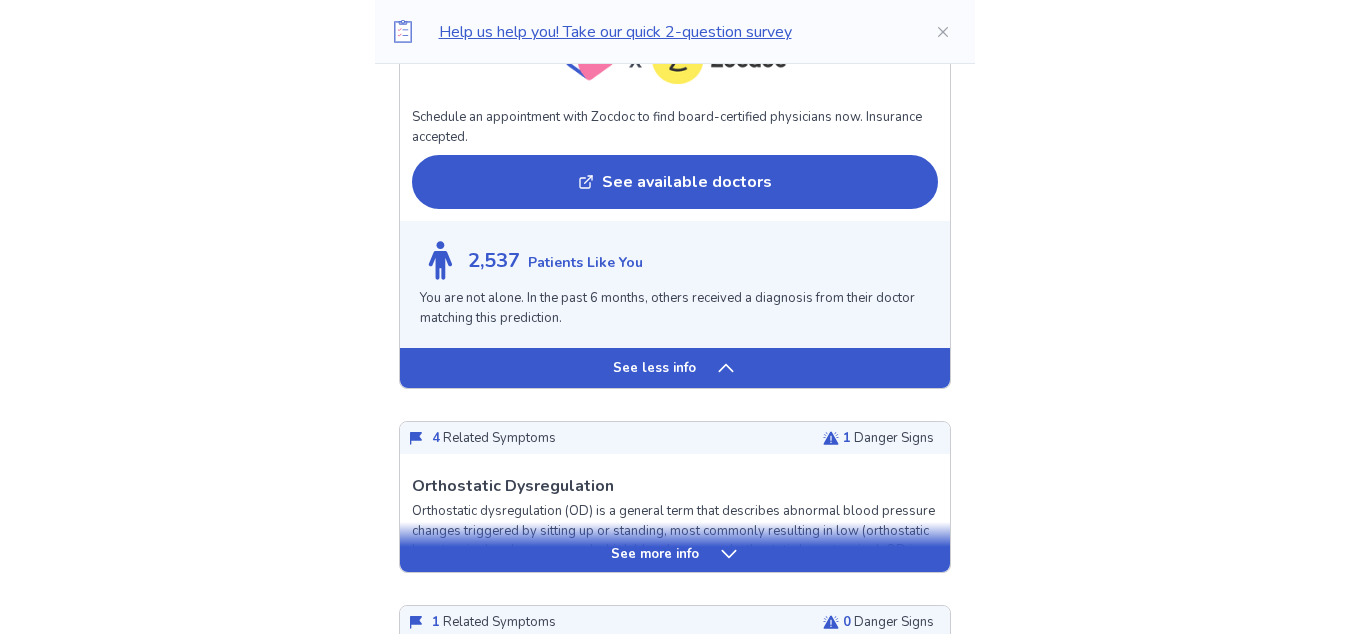 click on "See less info" at bounding box center (675, 368) 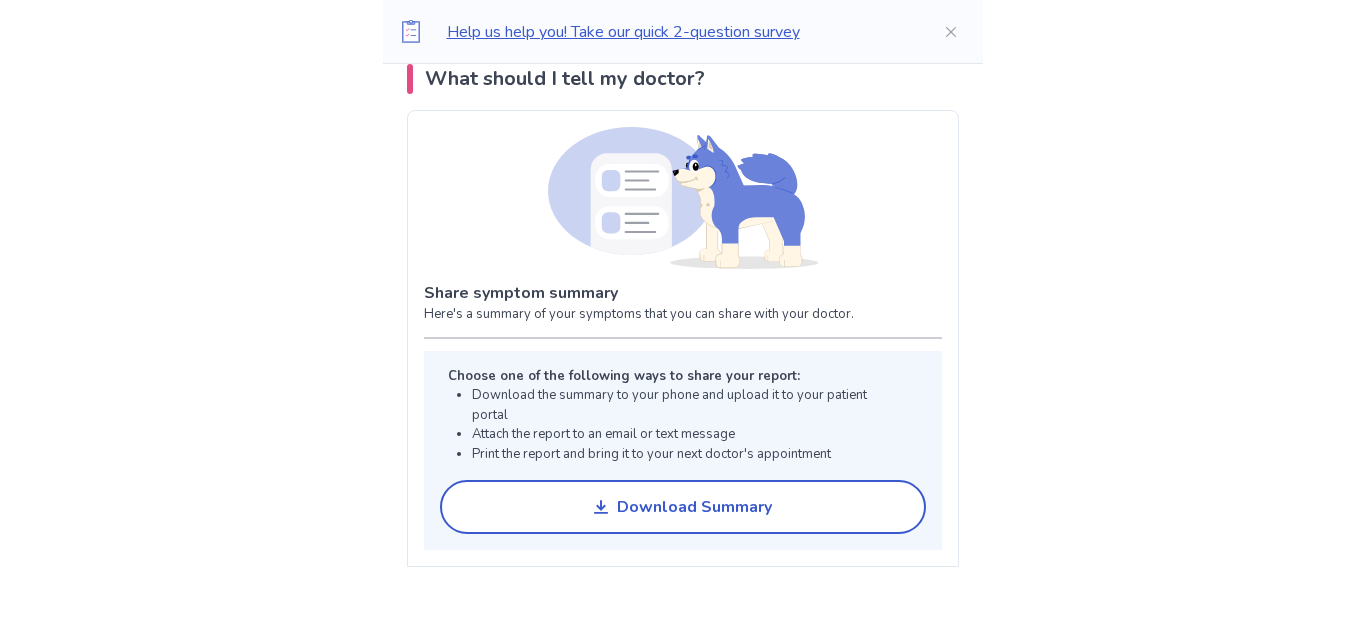 scroll, scrollTop: 2053, scrollLeft: 0, axis: vertical 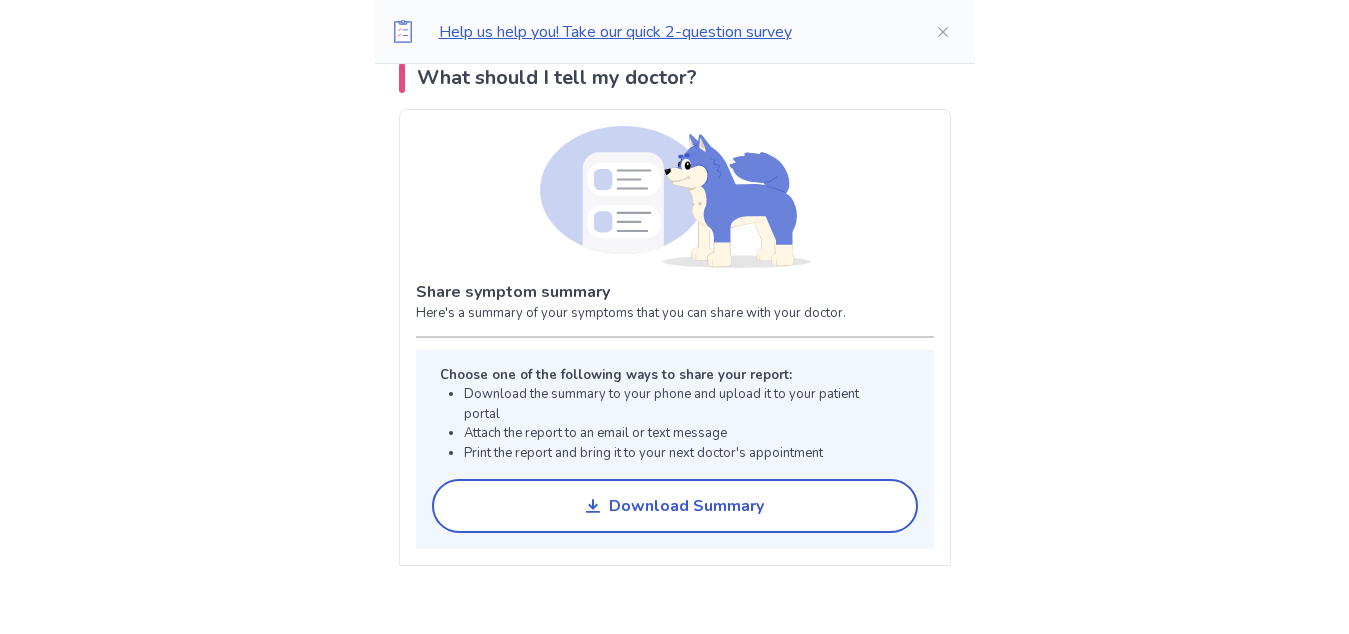 click on "Attach the report to an email or text message" at bounding box center [679, 434] 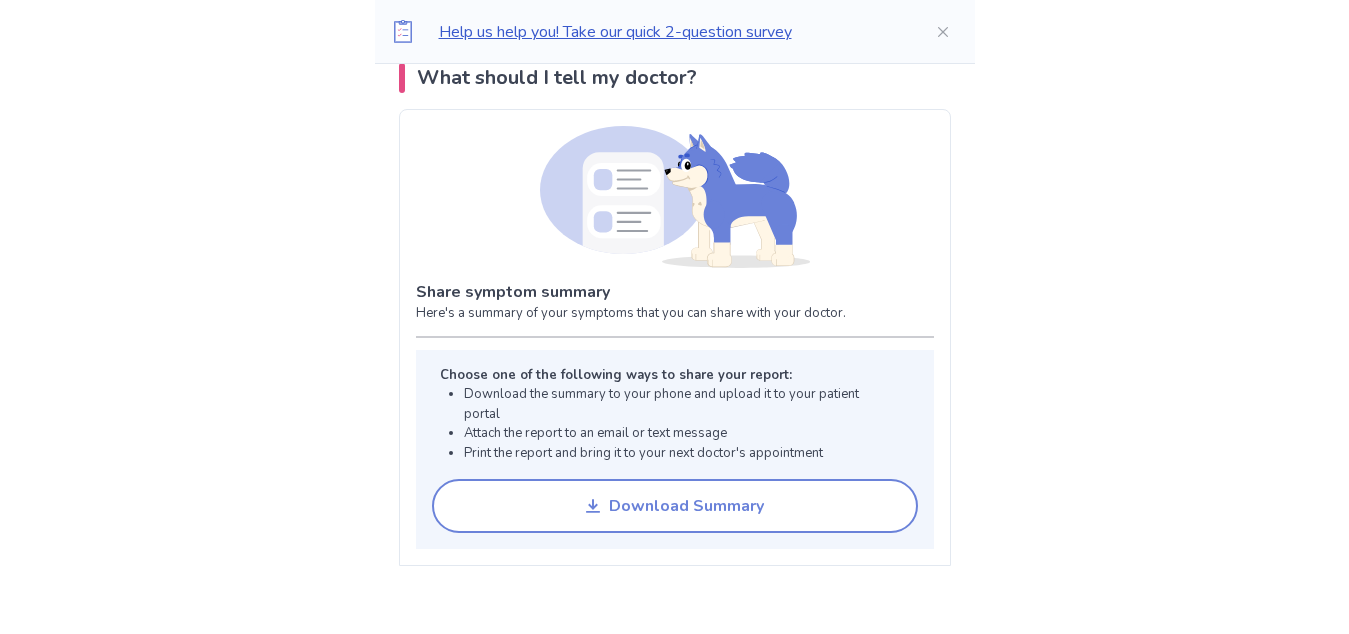 click on "Download Summary" at bounding box center [675, 506] 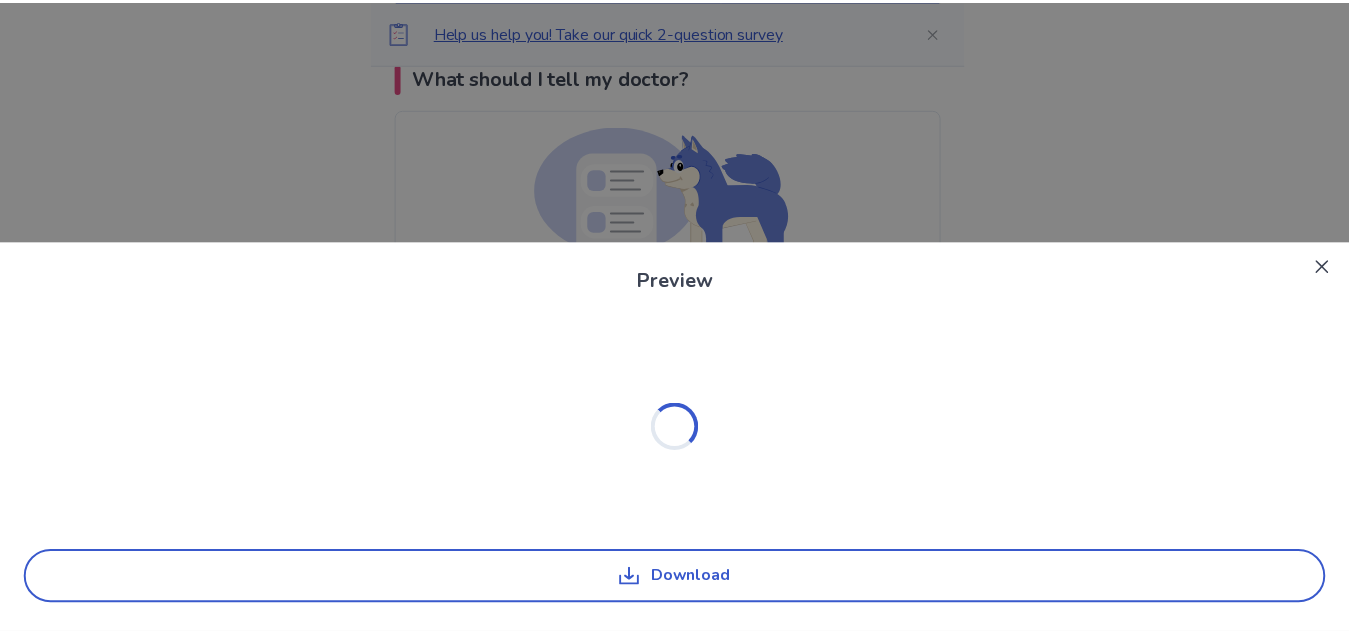 scroll, scrollTop: 0, scrollLeft: 0, axis: both 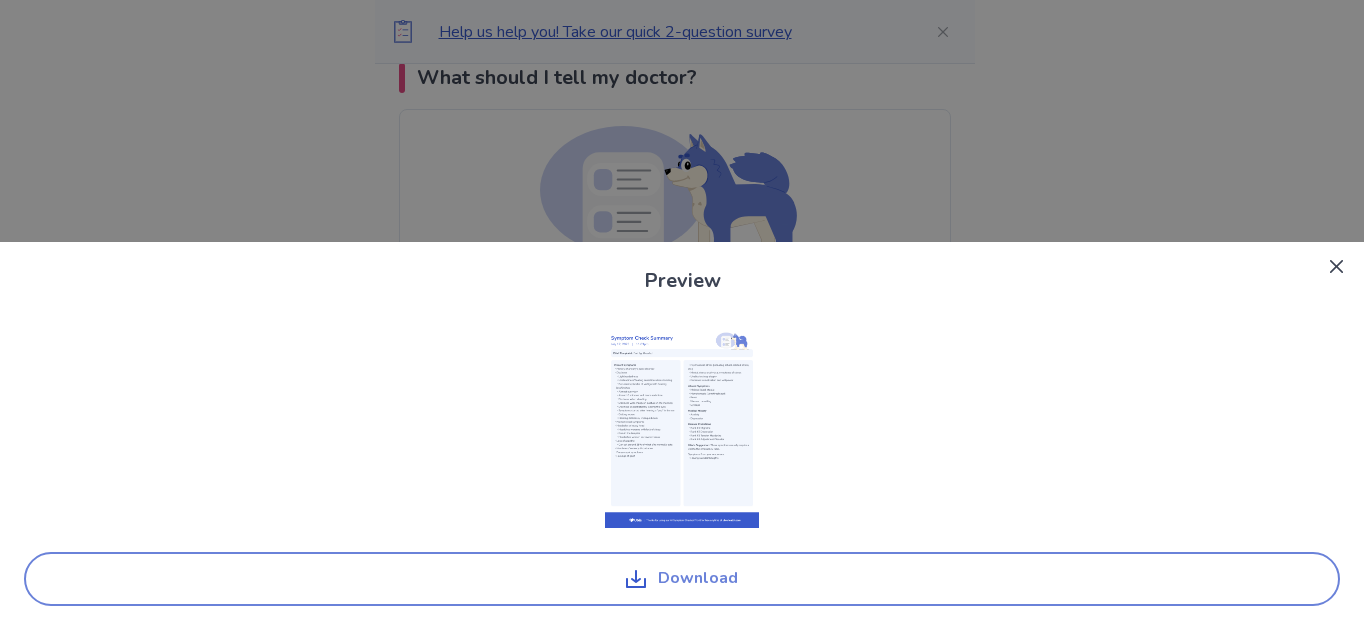 click on "Download" at bounding box center [682, 579] 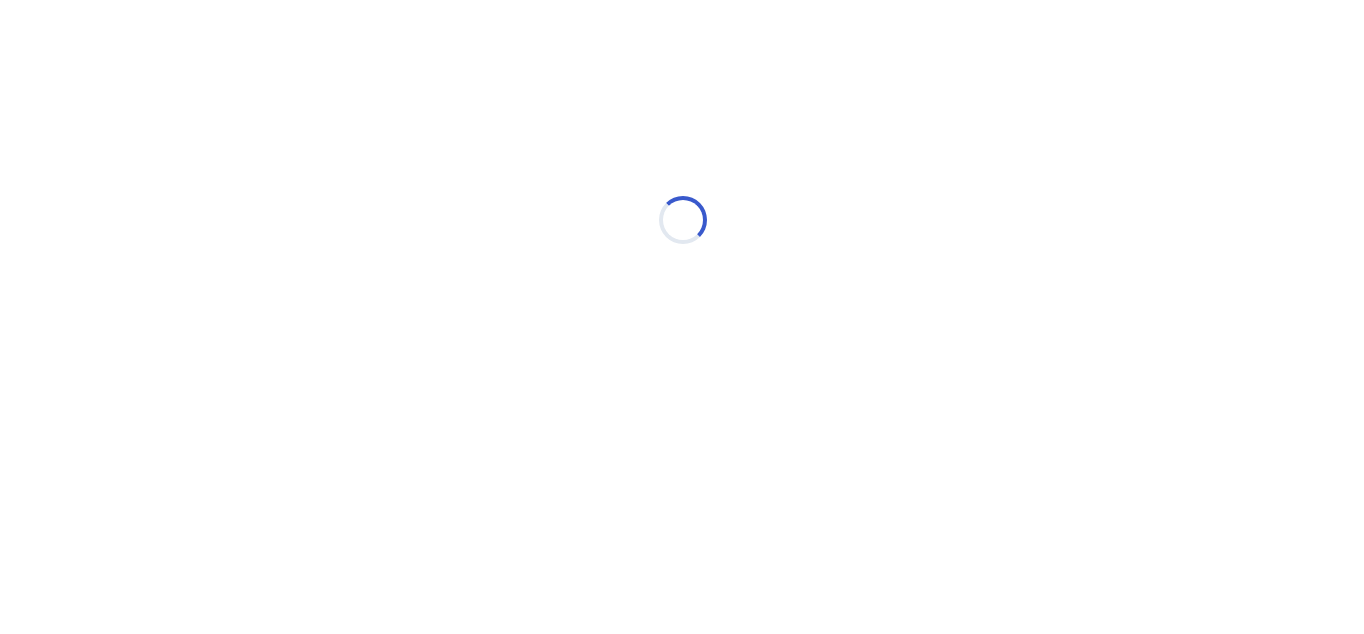 scroll, scrollTop: 0, scrollLeft: 0, axis: both 